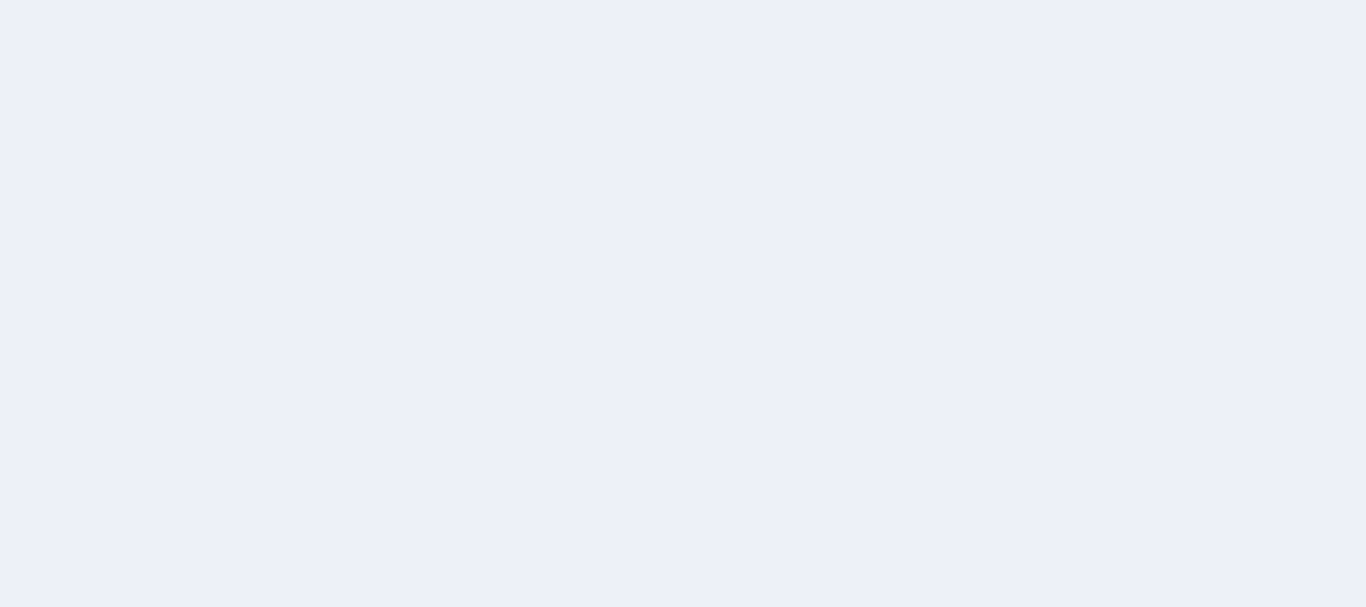 scroll, scrollTop: 0, scrollLeft: 0, axis: both 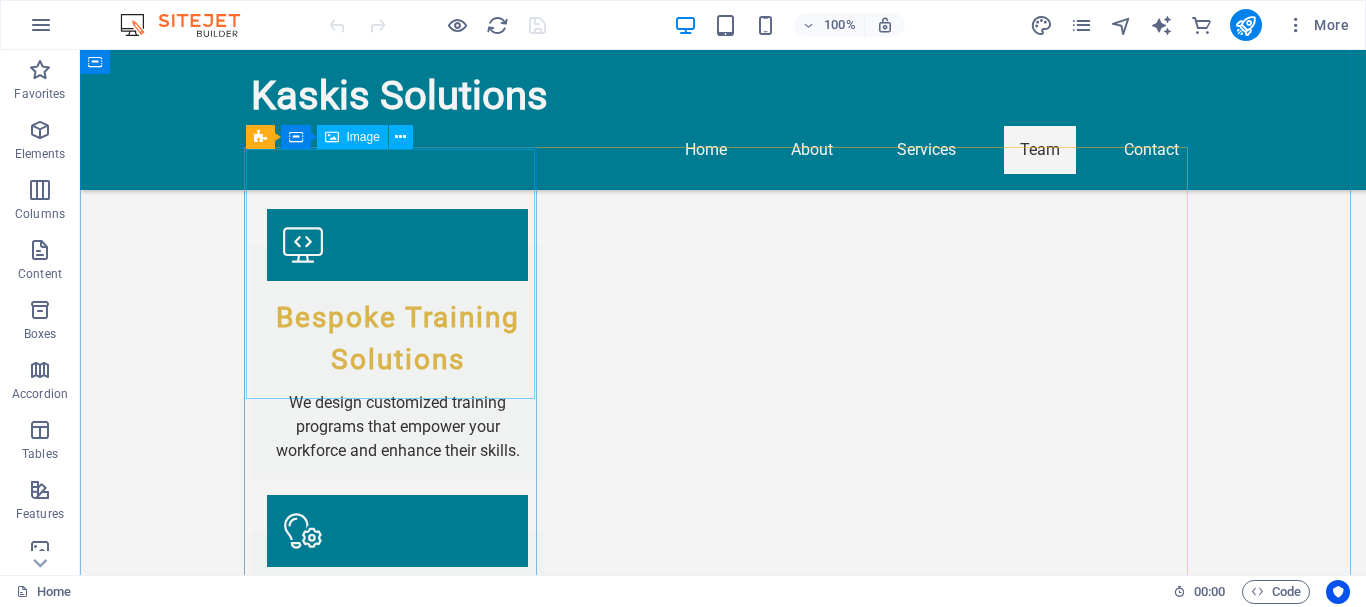 click at bounding box center [397, 2358] 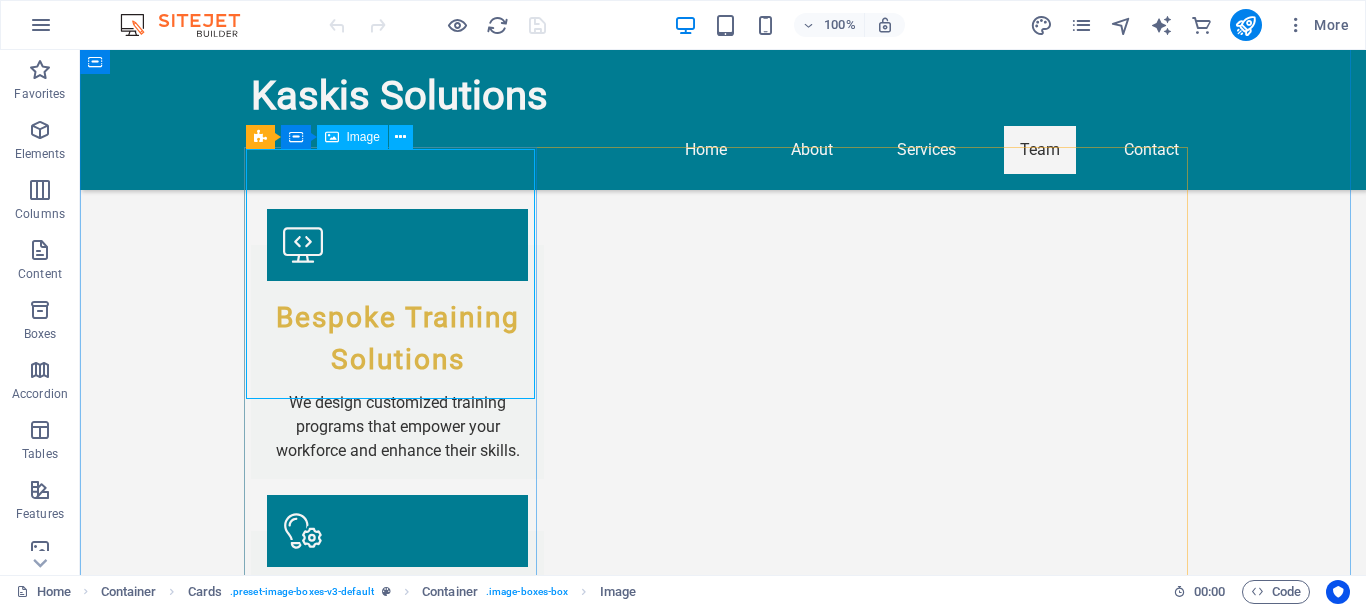click on "Image" at bounding box center [363, 137] 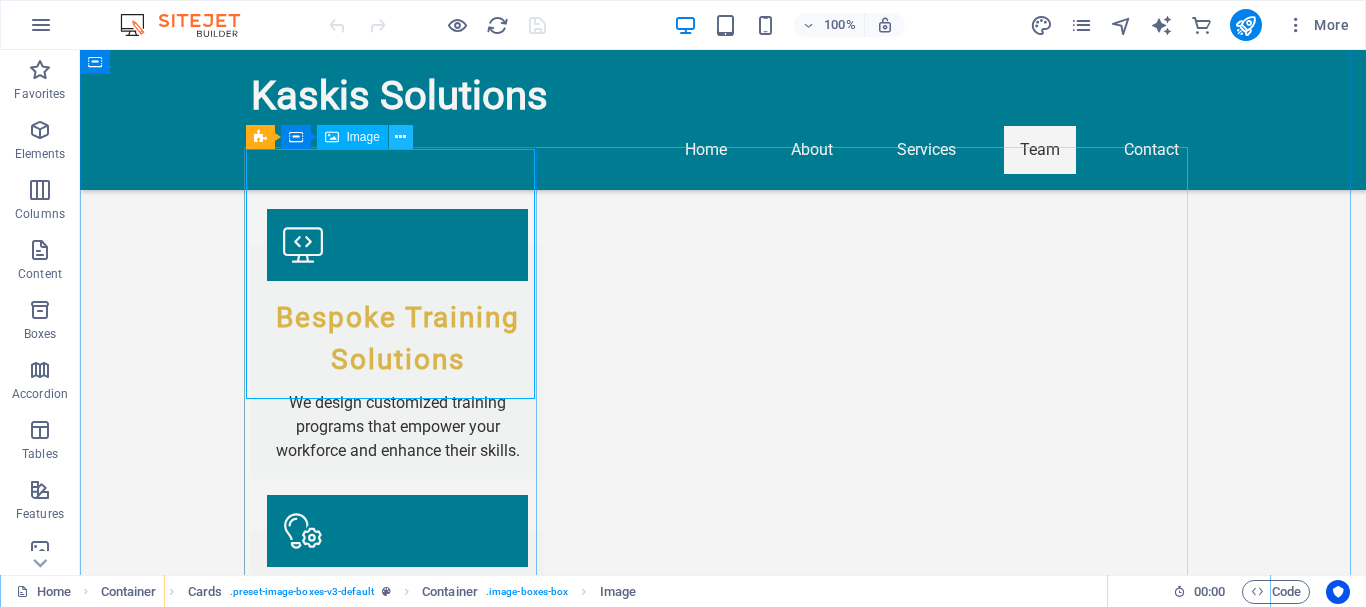 click at bounding box center [400, 137] 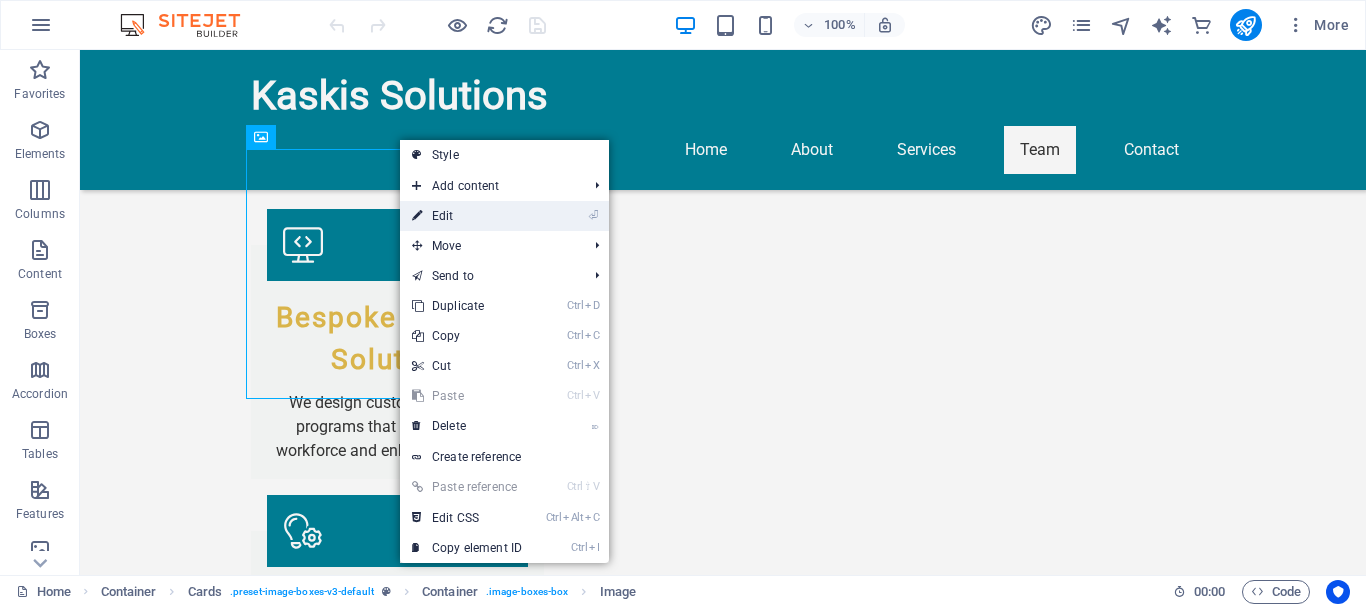 click on "⏎  Edit" at bounding box center (467, 216) 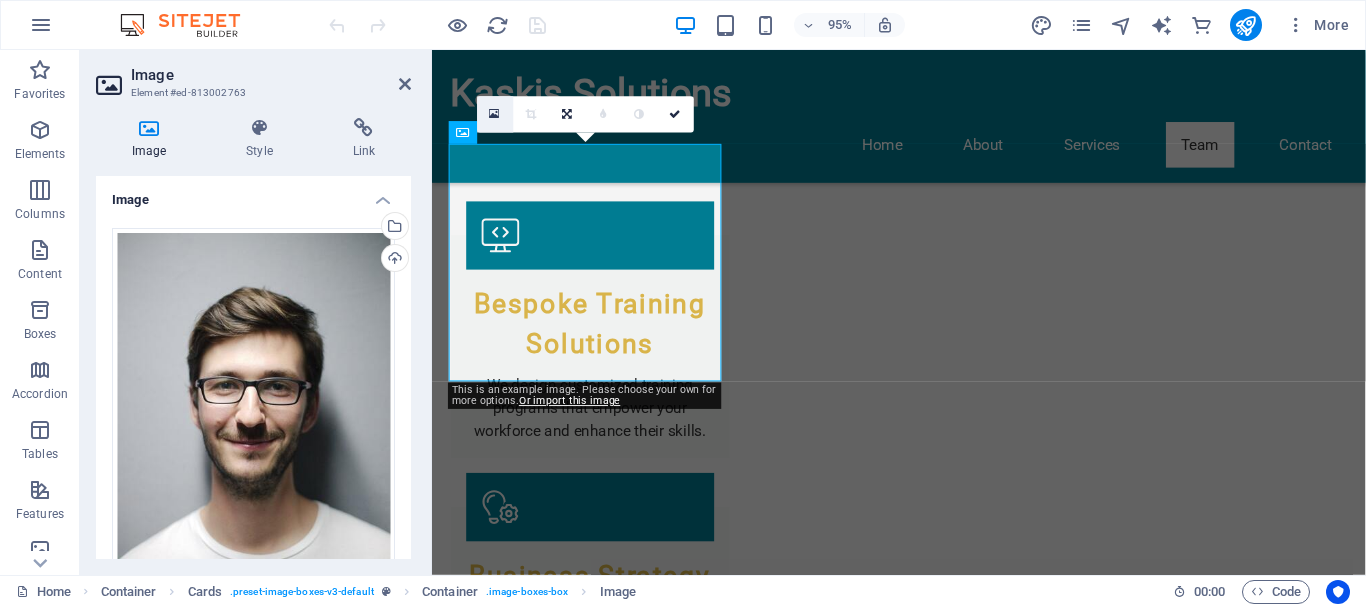 click at bounding box center (495, 114) 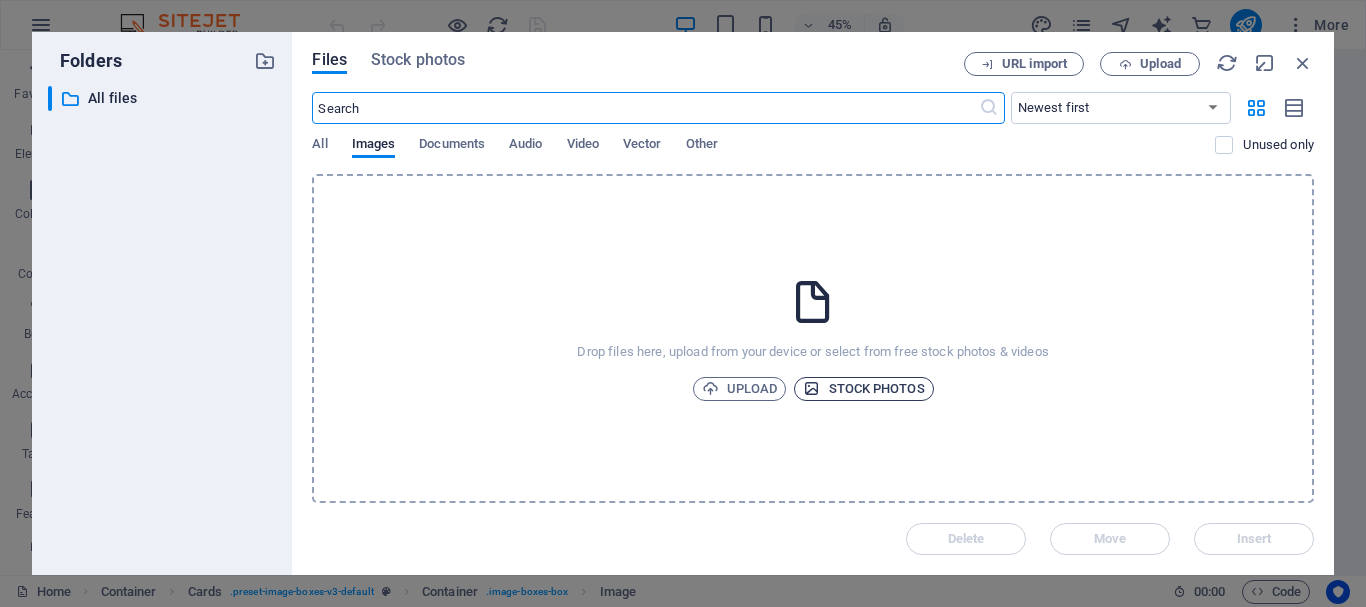 click on "Stock photos" at bounding box center [863, 389] 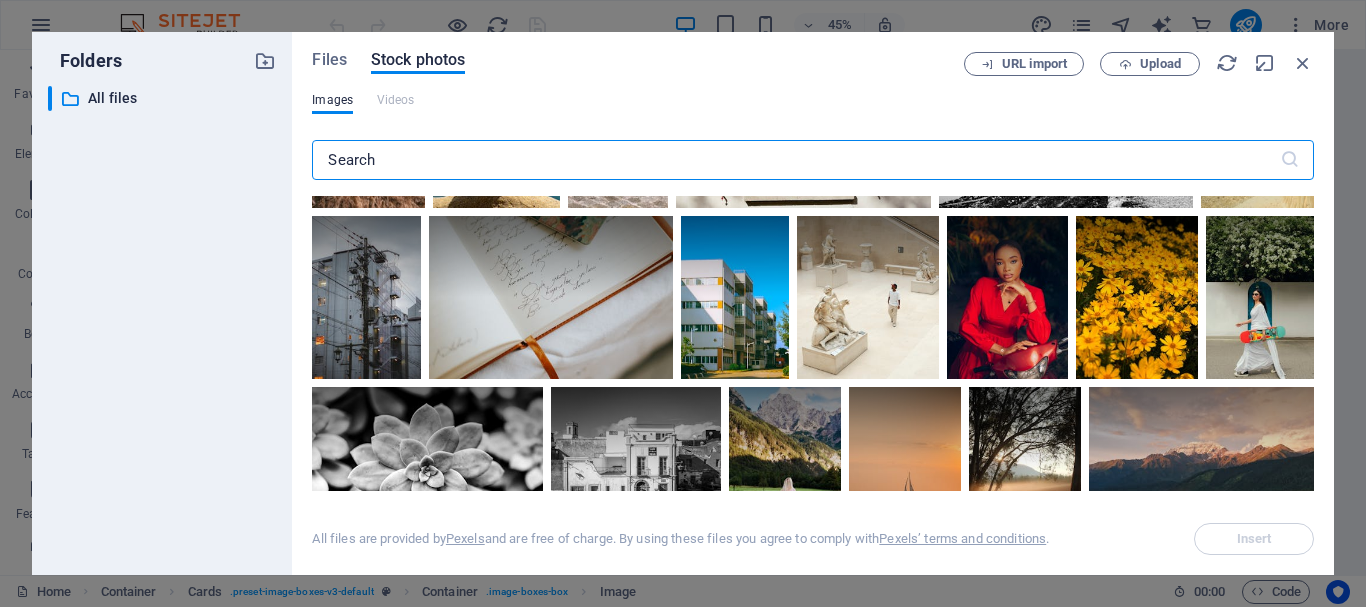 scroll, scrollTop: 690, scrollLeft: 0, axis: vertical 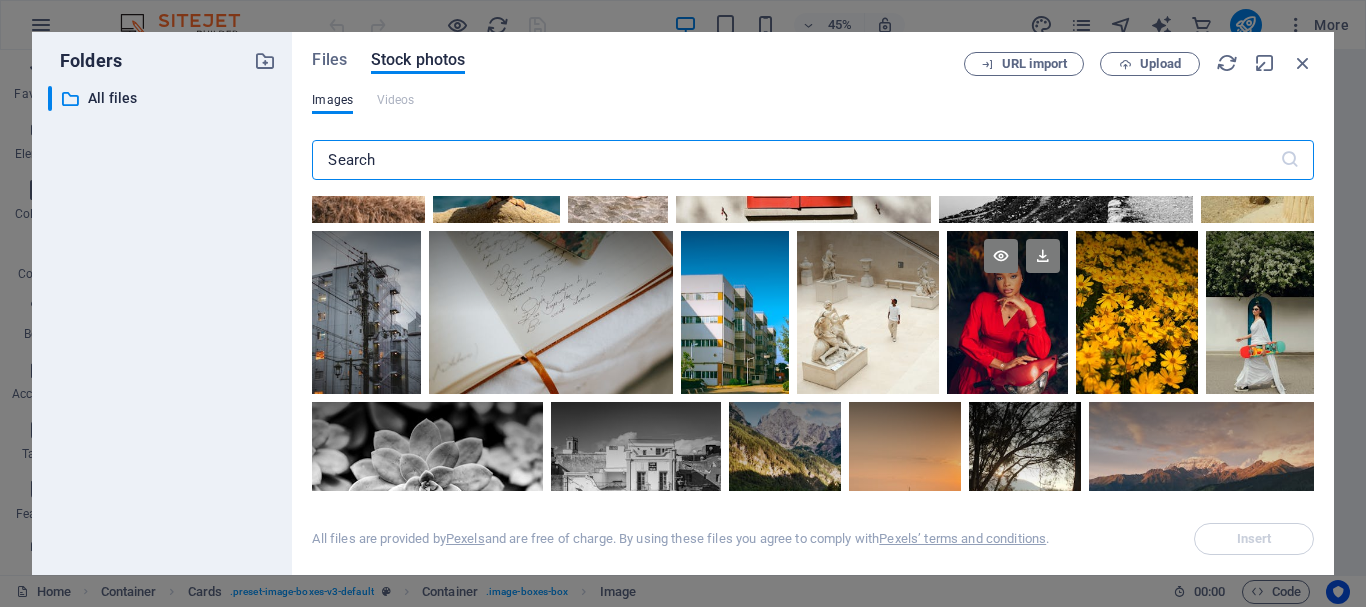 click at bounding box center (1007, 271) 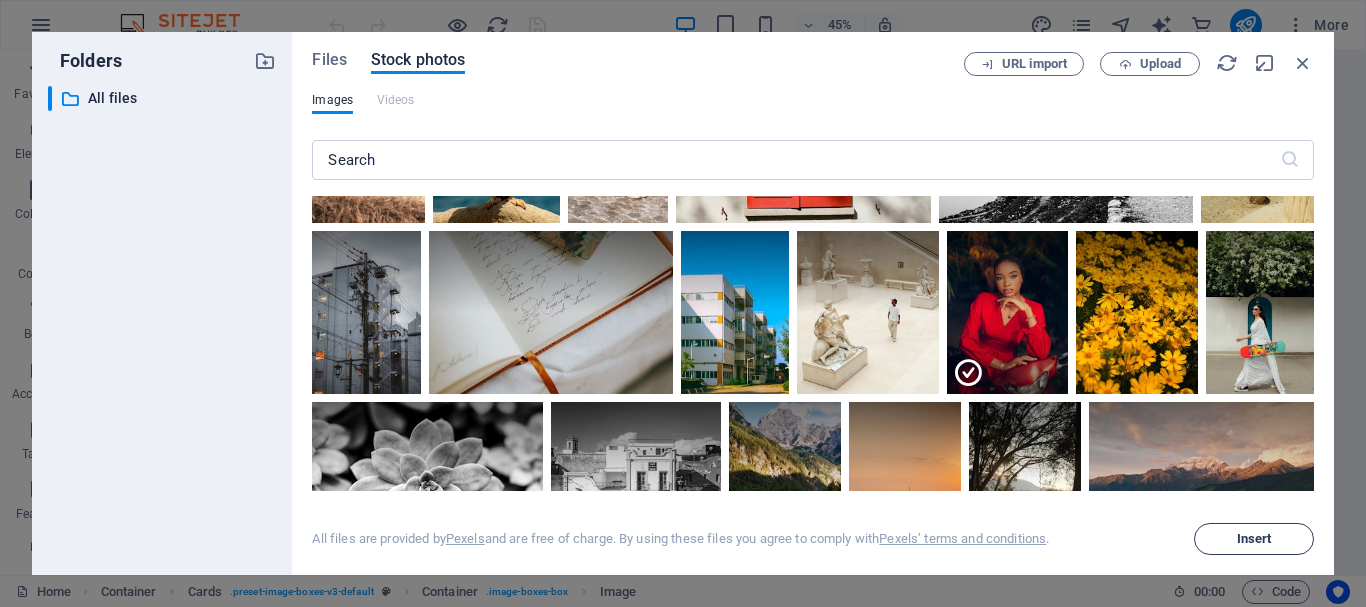 click on "Insert" at bounding box center (1254, 539) 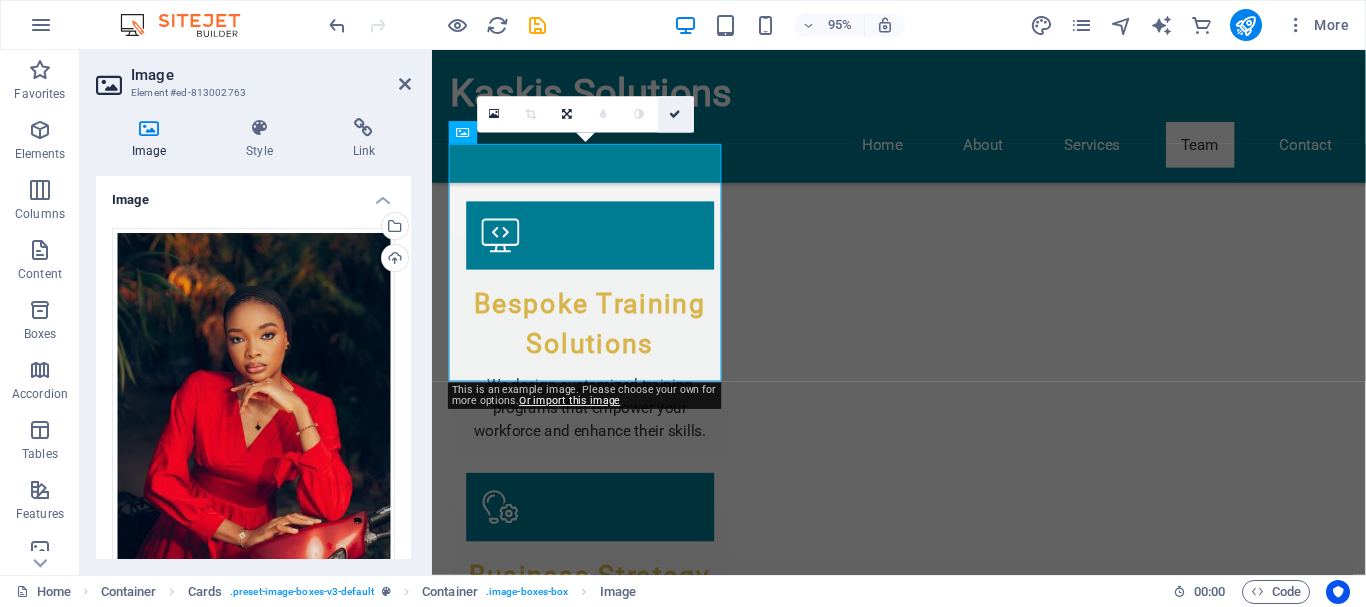 click at bounding box center (676, 115) 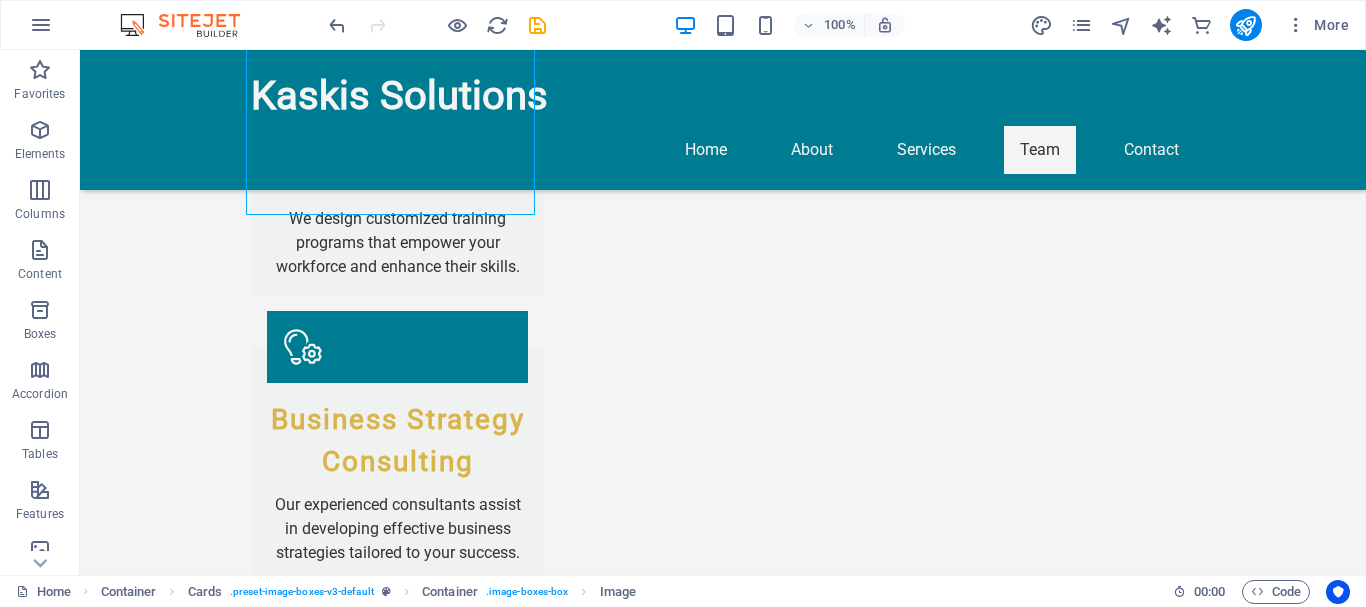 scroll, scrollTop: 2335, scrollLeft: 0, axis: vertical 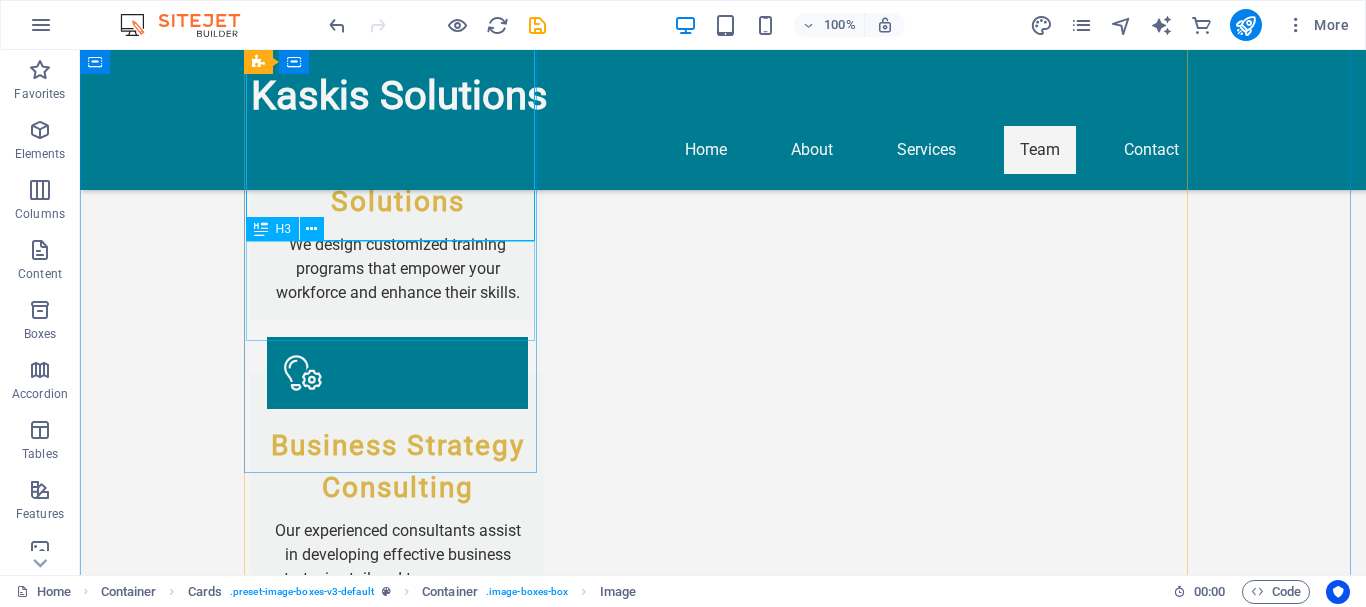 click on "Chief Executive Officer" at bounding box center [397, 2375] 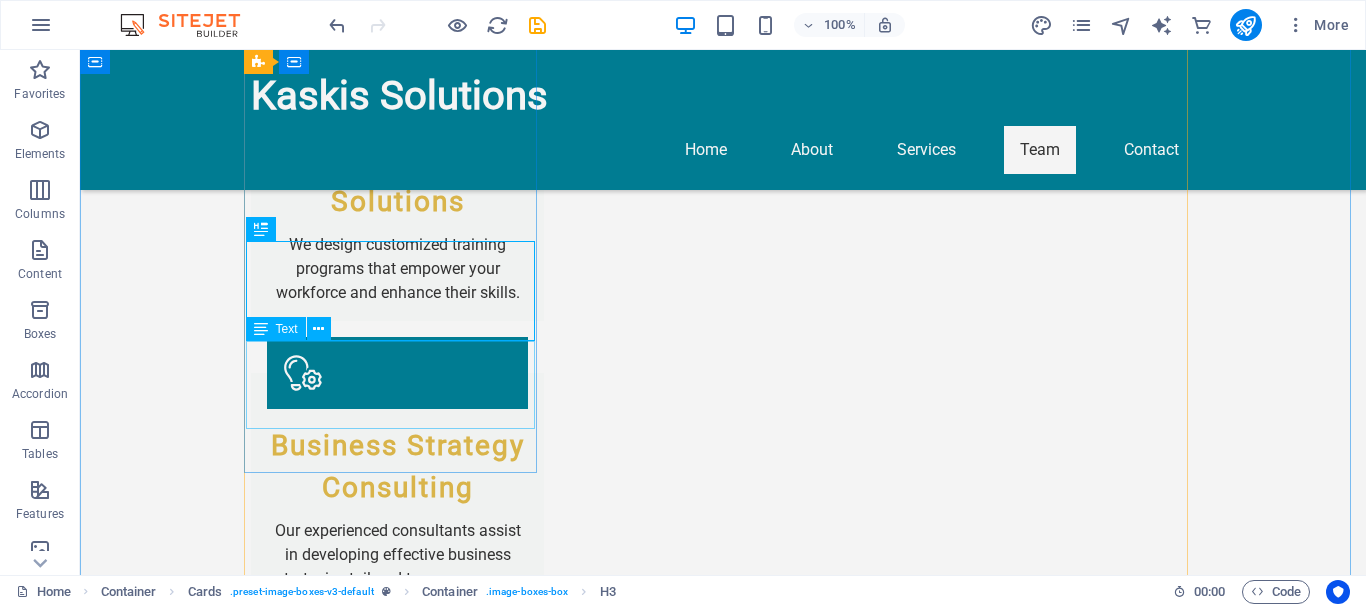 click on "Leading the strategy and vision of Kaskis Solutions with over [YEARS] of experience in business advisory." at bounding box center (397, 2469) 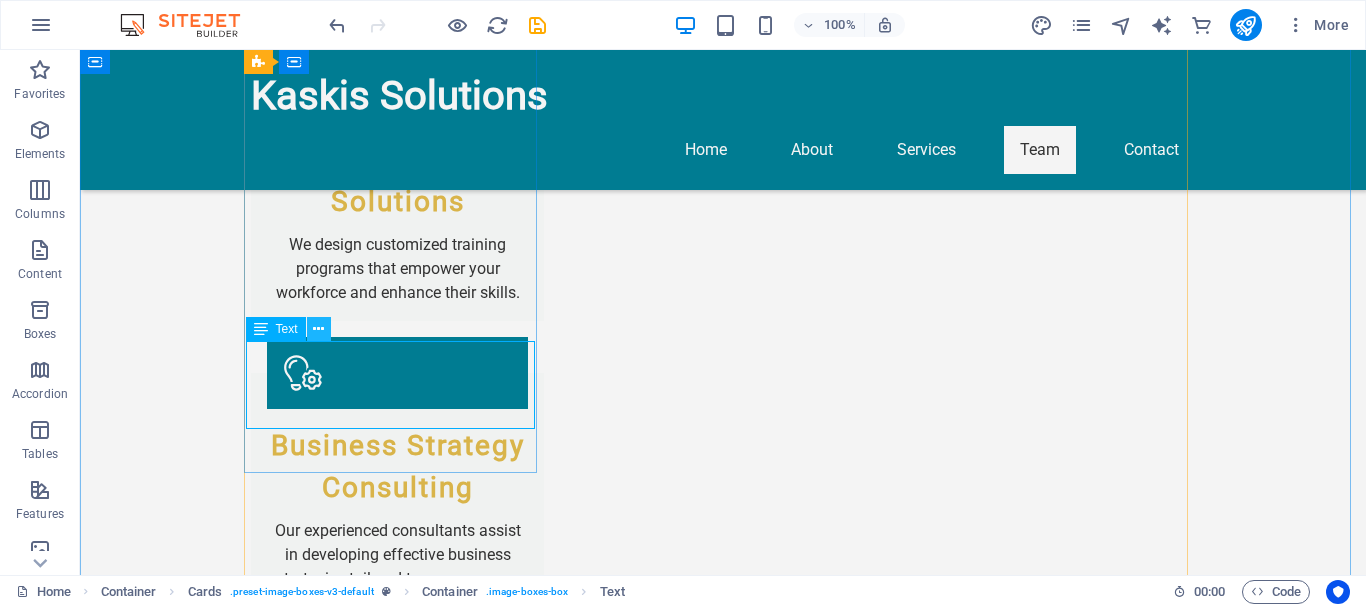 click at bounding box center (318, 329) 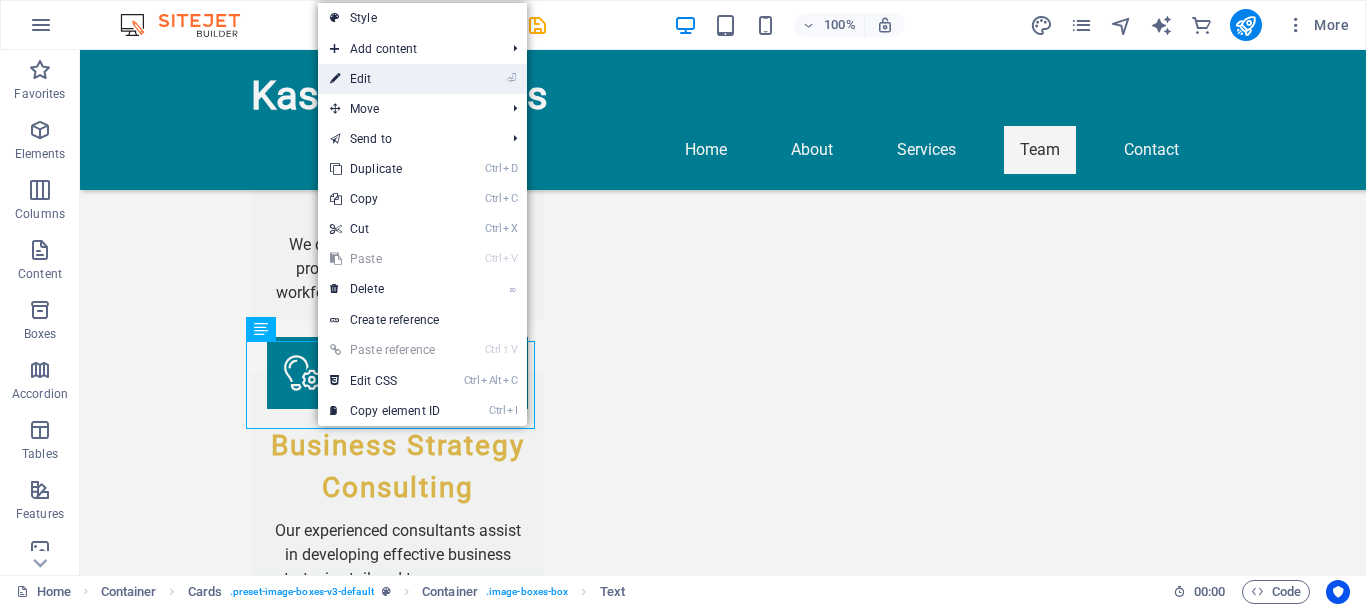 click on "⏎  Edit" at bounding box center (385, 79) 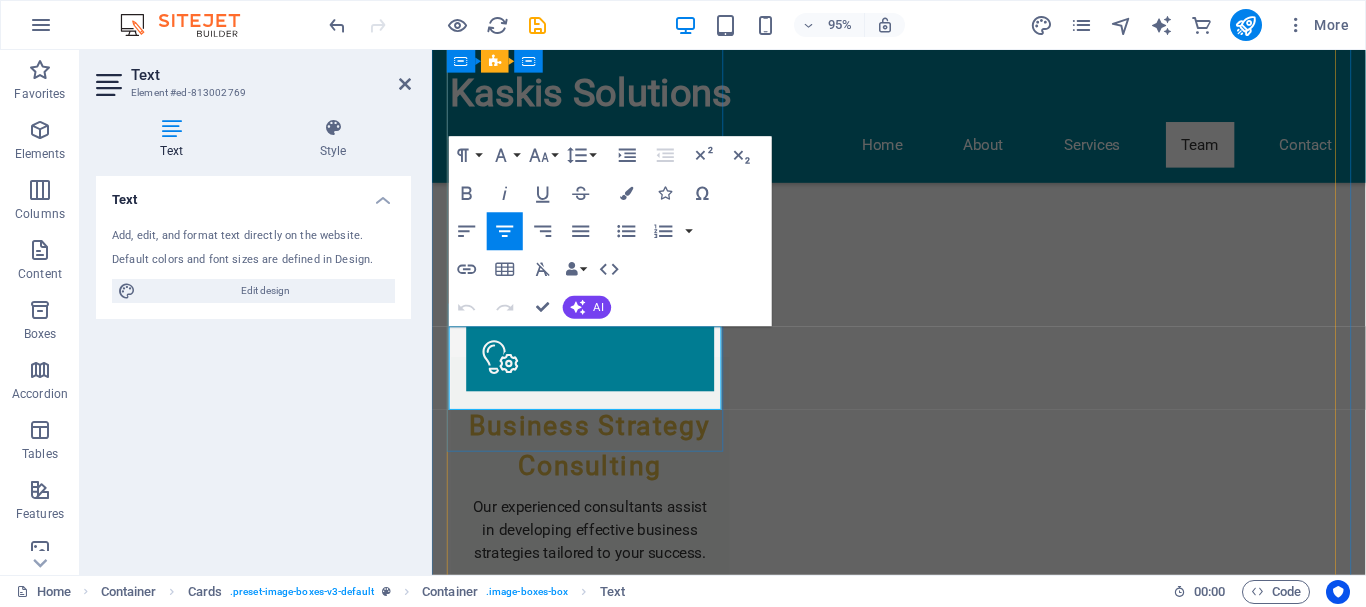 type 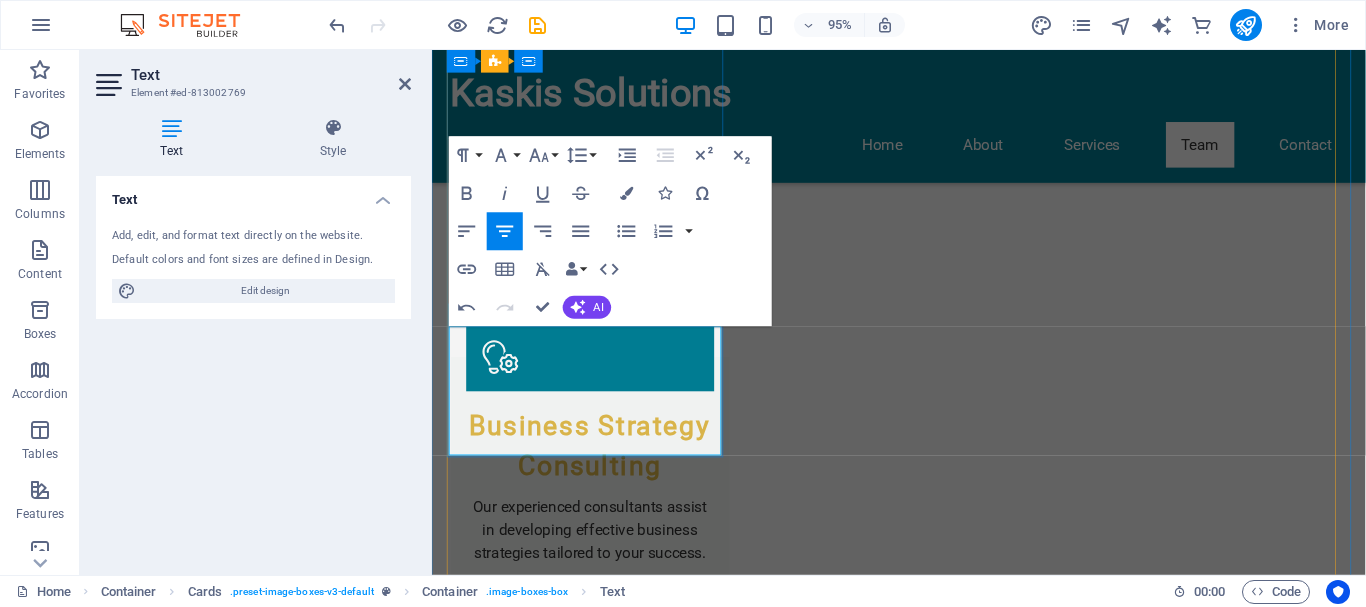 click on "[FIRST] [LAST] has extensive experience in leading the strategy and vision of Kaskis Solutions with over 15 years of experience in business advisory." at bounding box center [598, 2485] 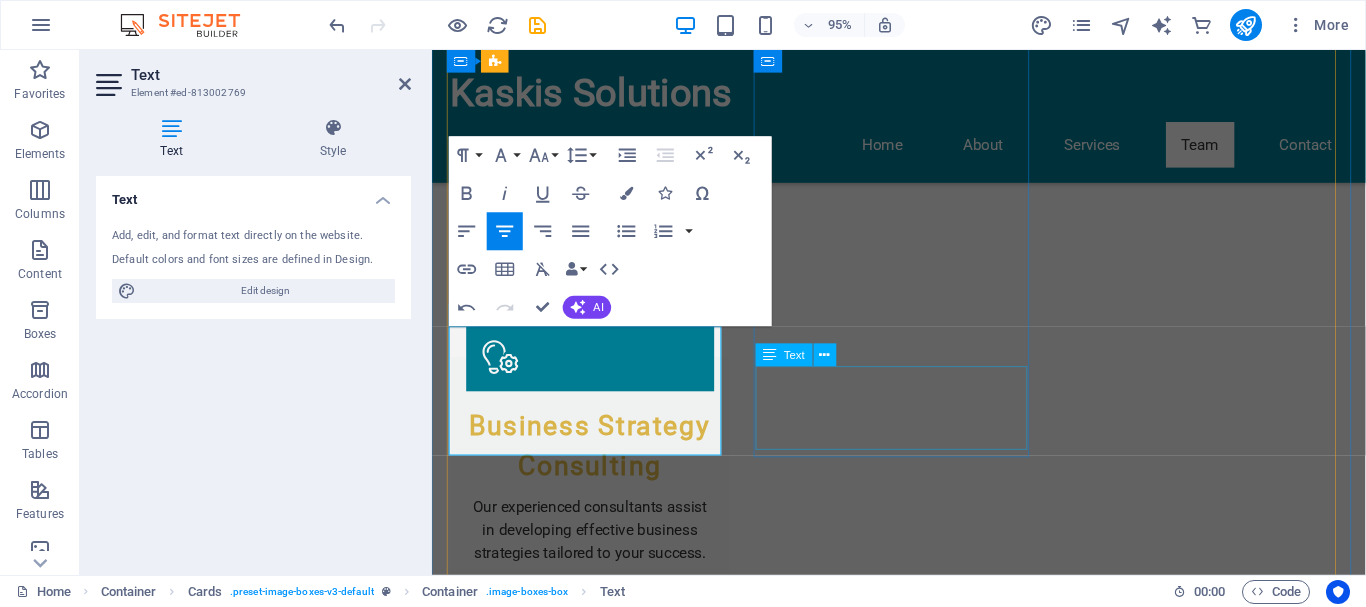 click on "Expert in developing training curricula tailored to the specific needs of diverse sectors." at bounding box center (598, 3017) 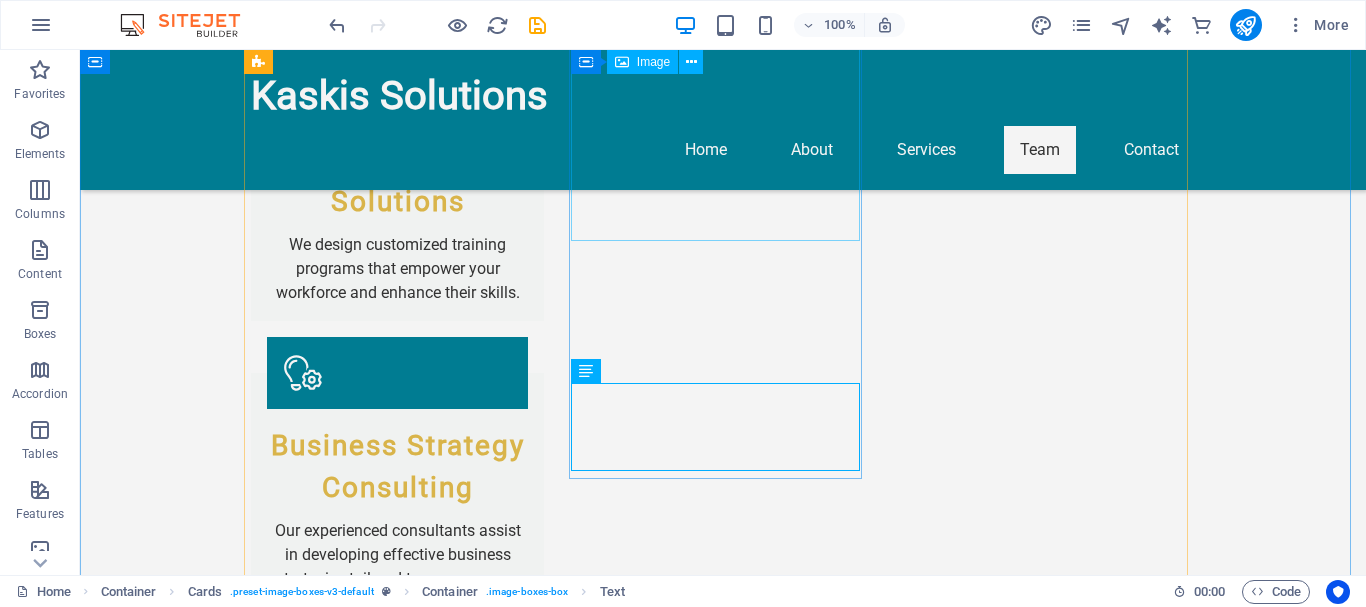 click at bounding box center (397, 2706) 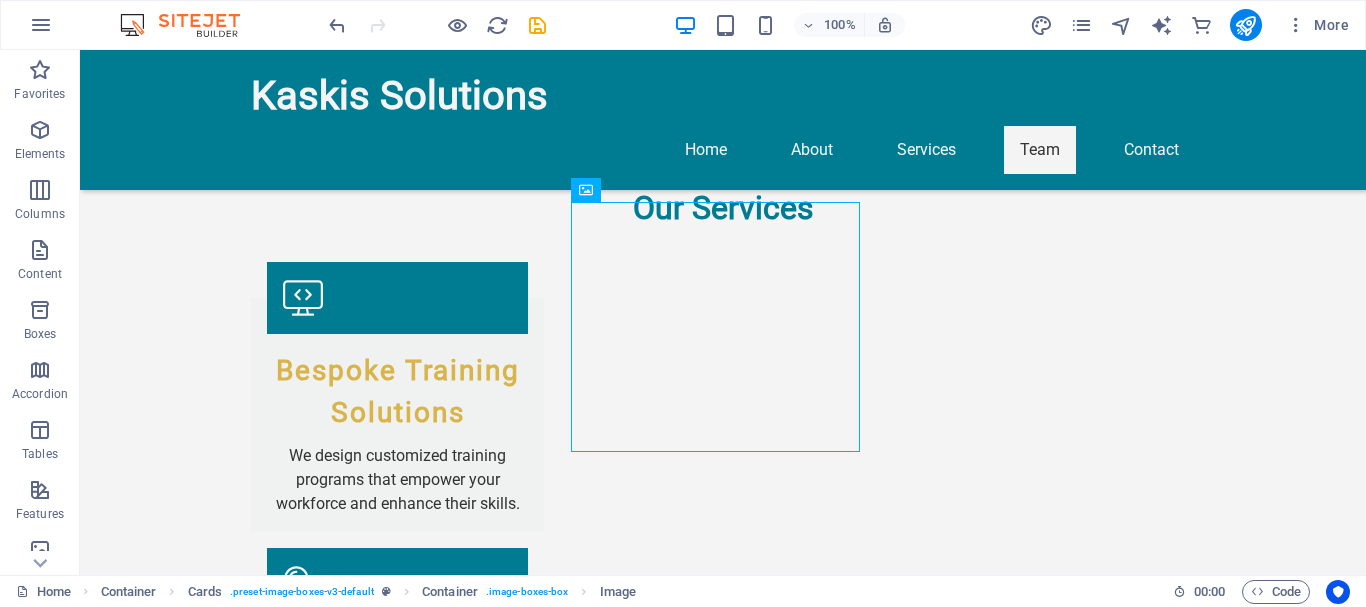 scroll, scrollTop: 2115, scrollLeft: 0, axis: vertical 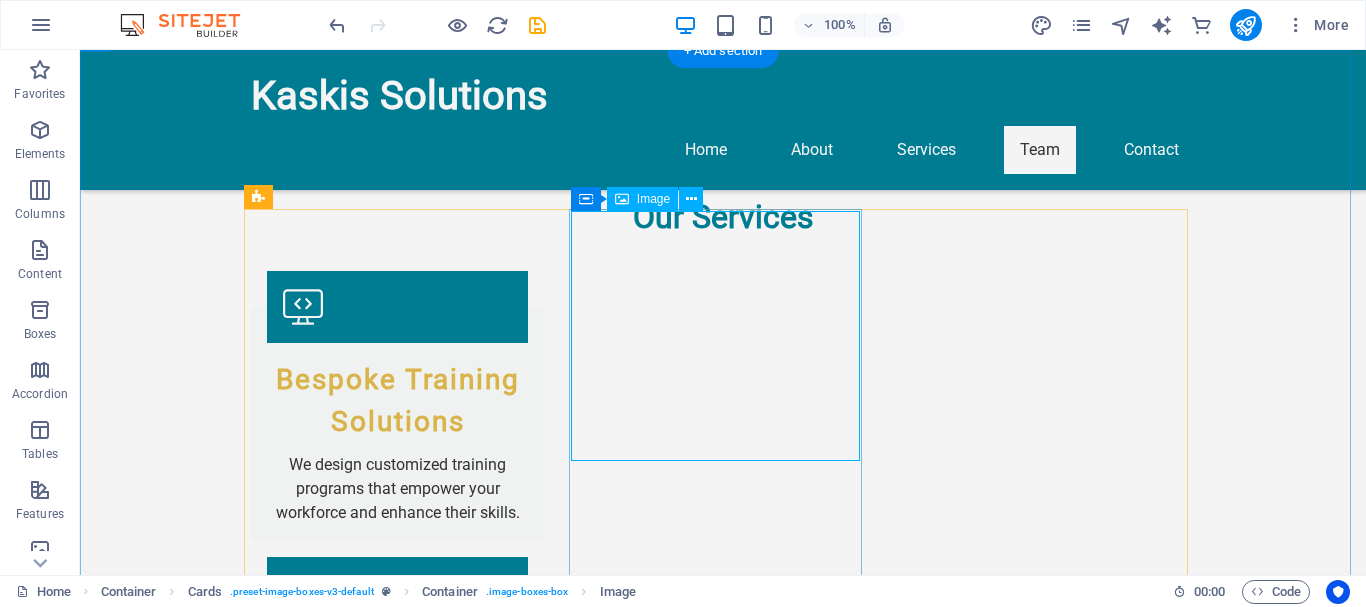 click at bounding box center [397, 2926] 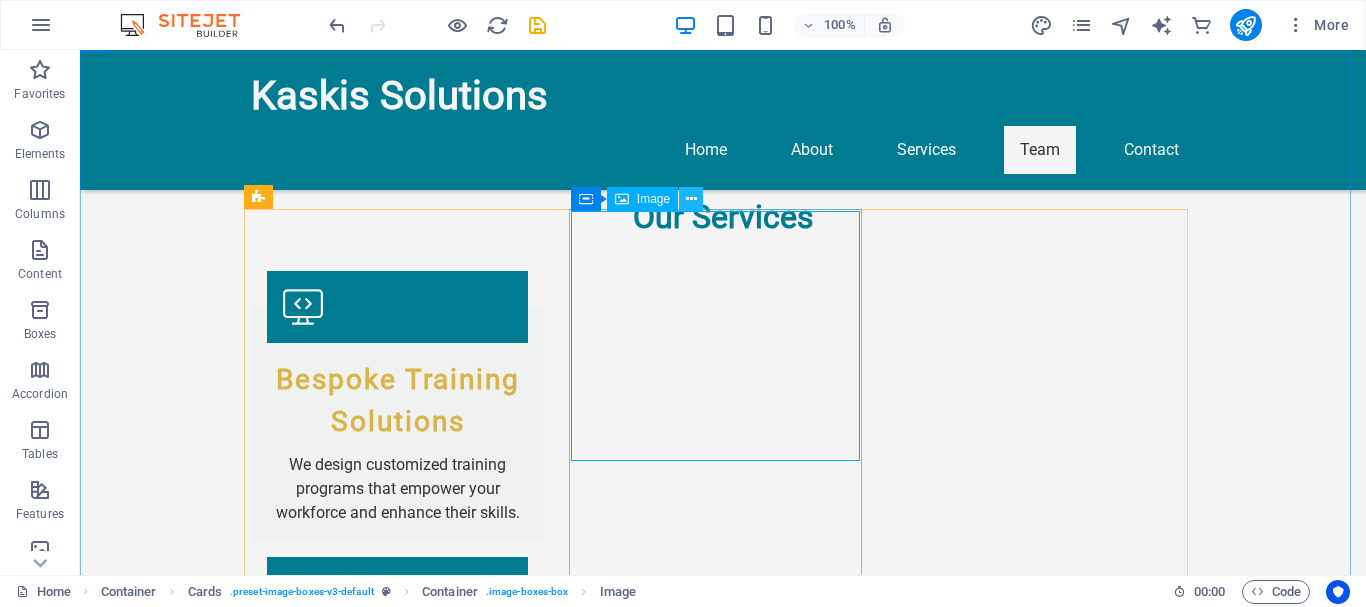 click at bounding box center [691, 199] 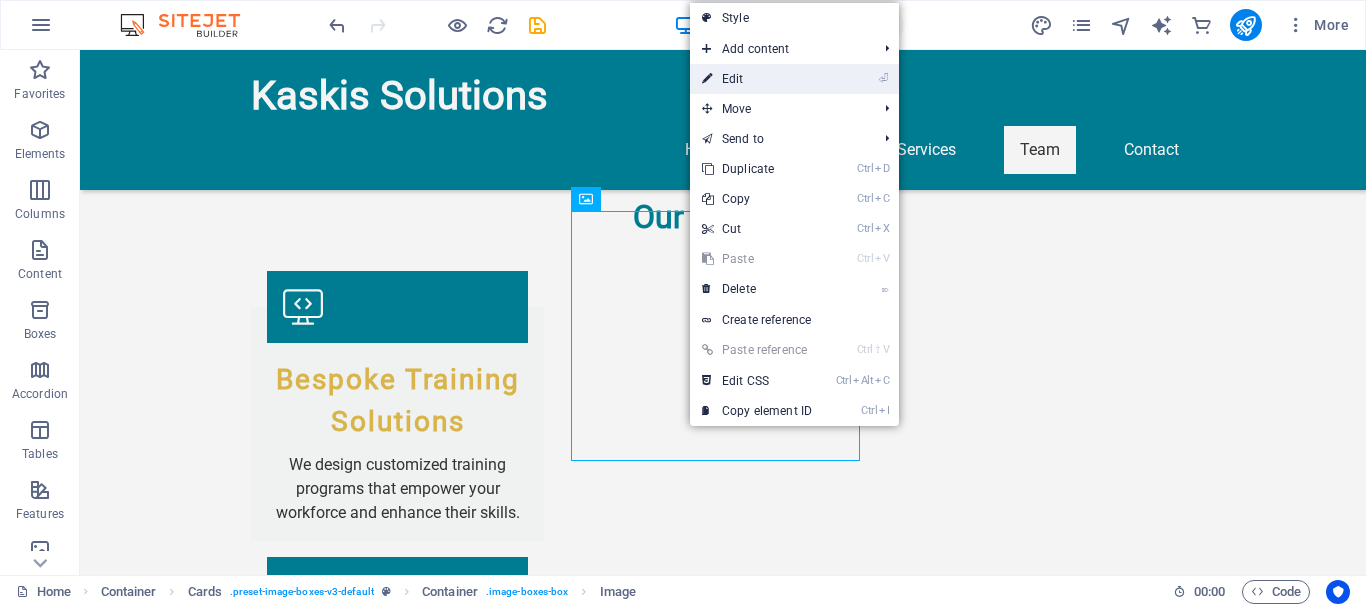click on "⏎  Edit" at bounding box center [757, 79] 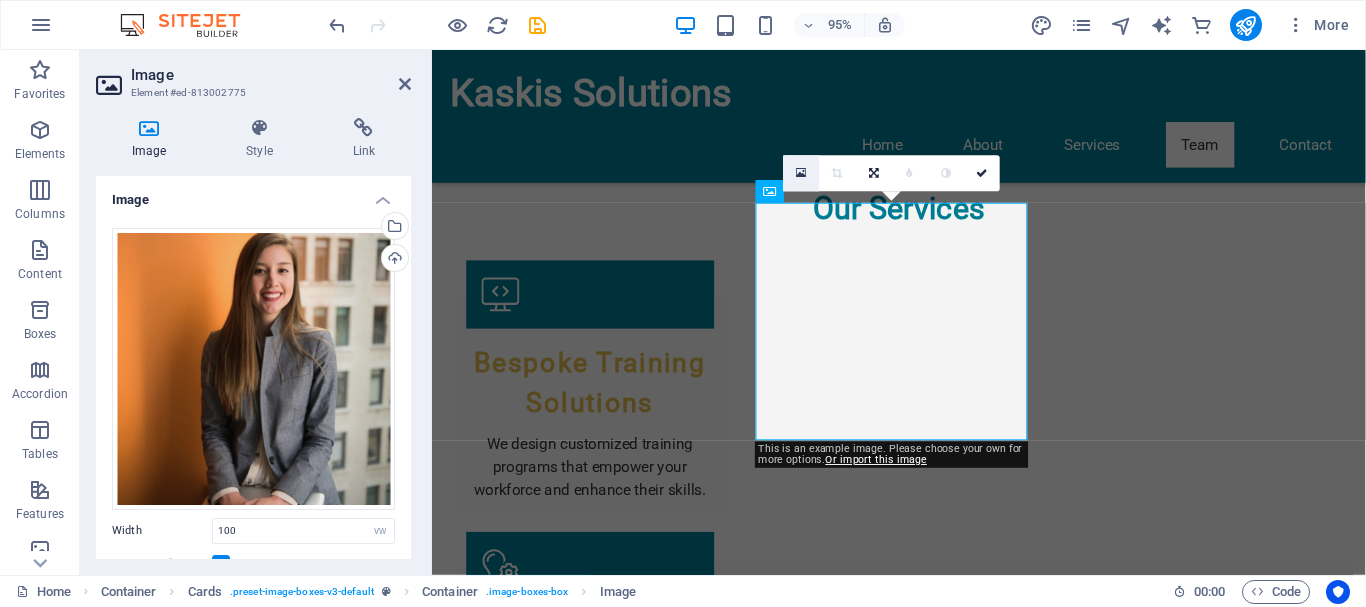 click at bounding box center [801, 173] 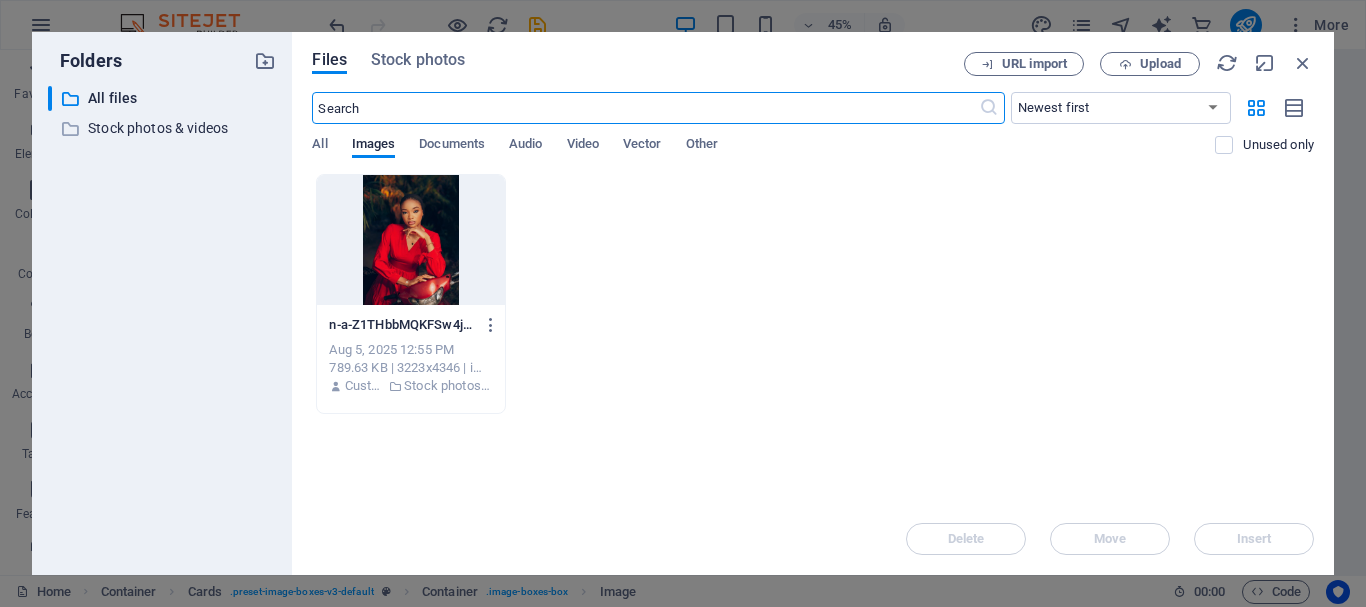 click at bounding box center [645, 108] 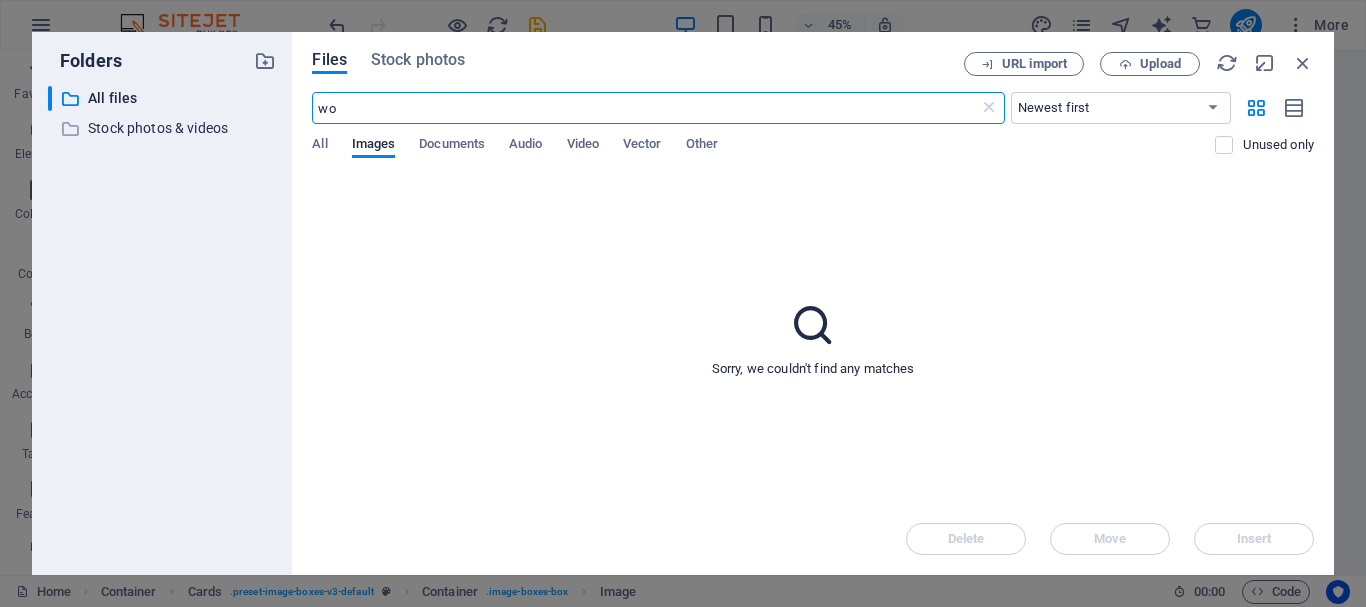 type on "w" 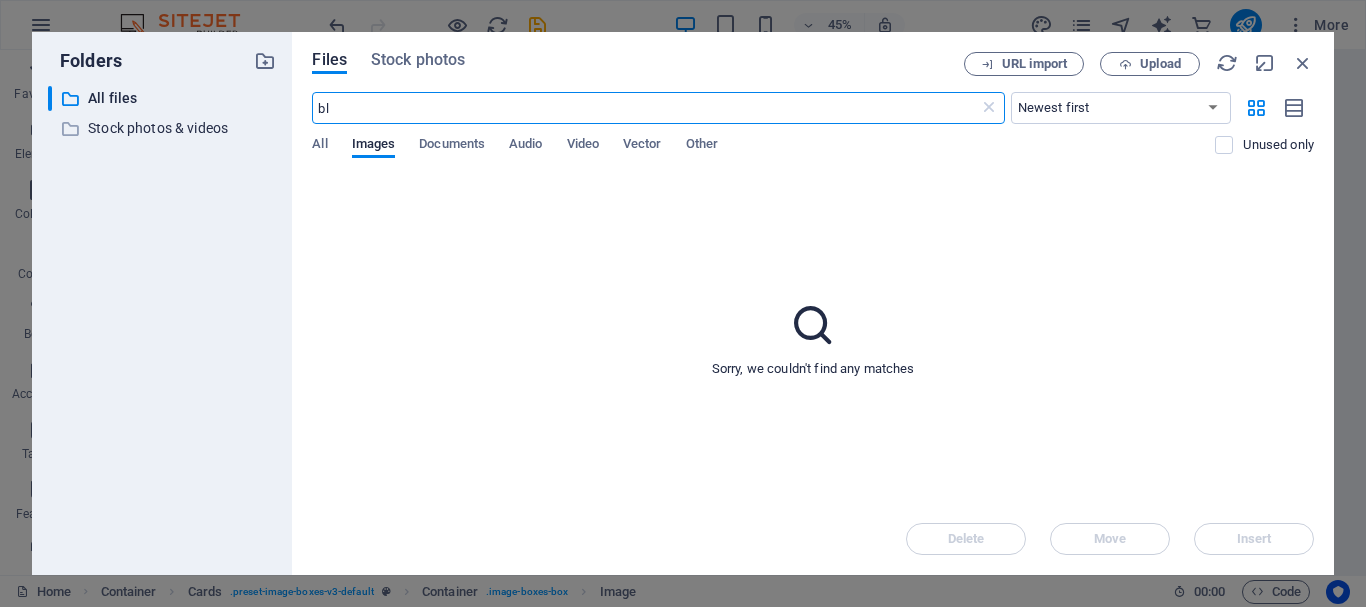 type on "b" 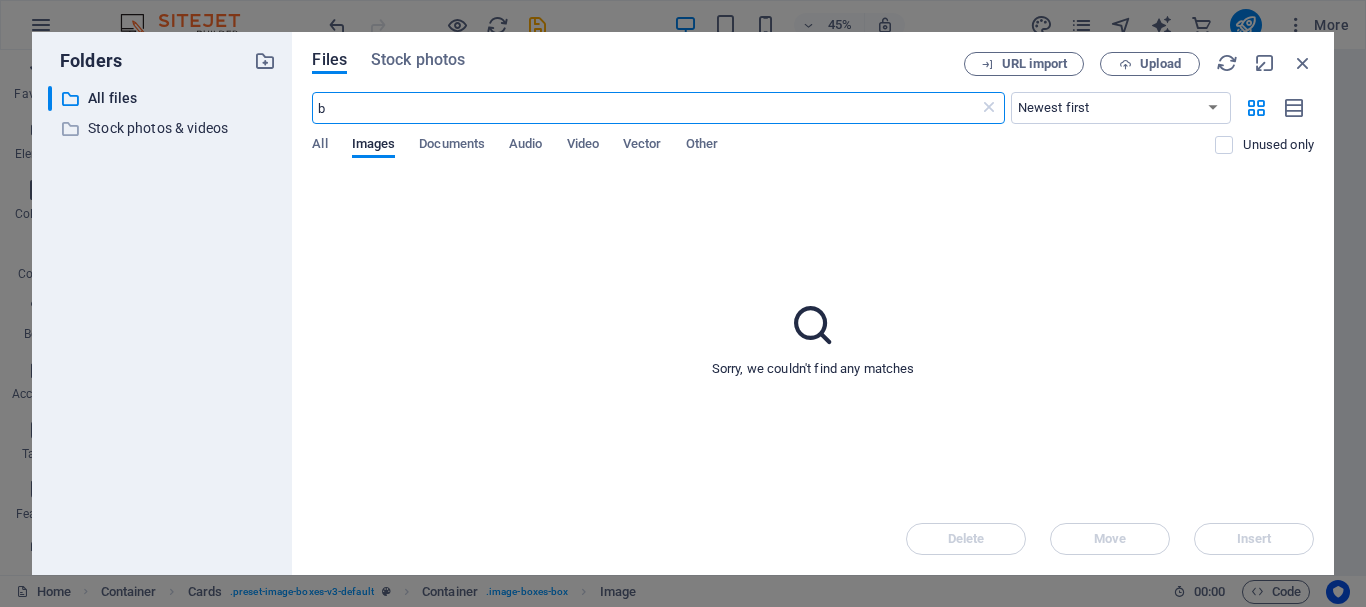 type 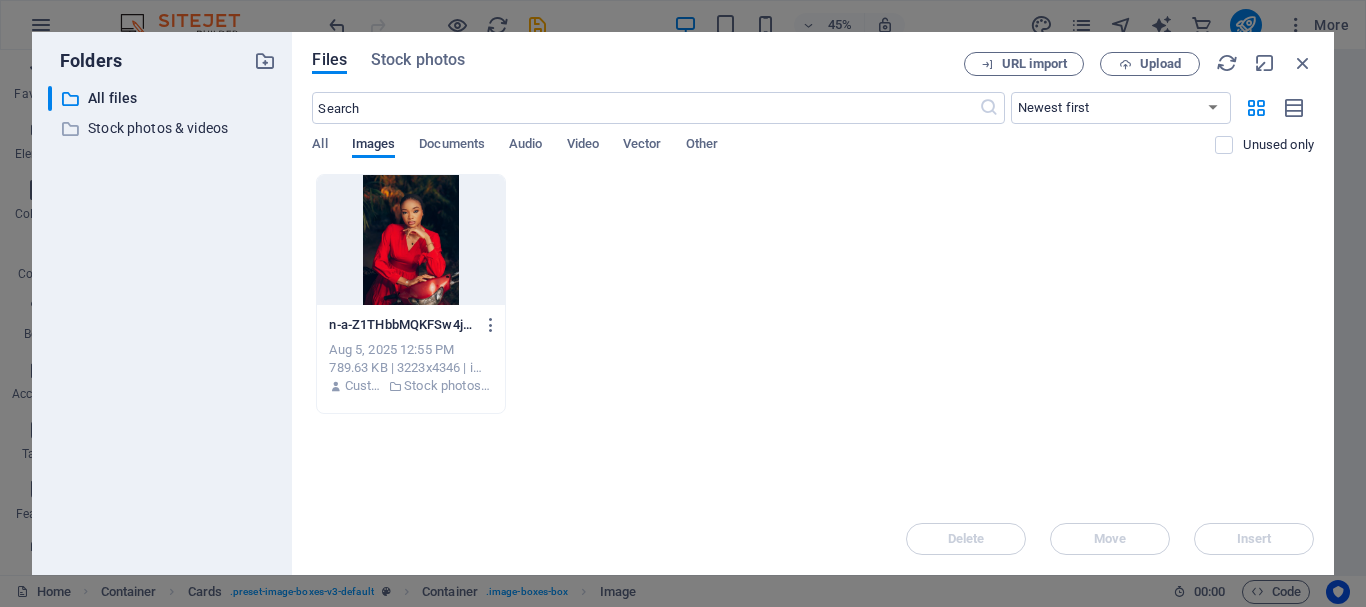 click on "Images" at bounding box center [374, 146] 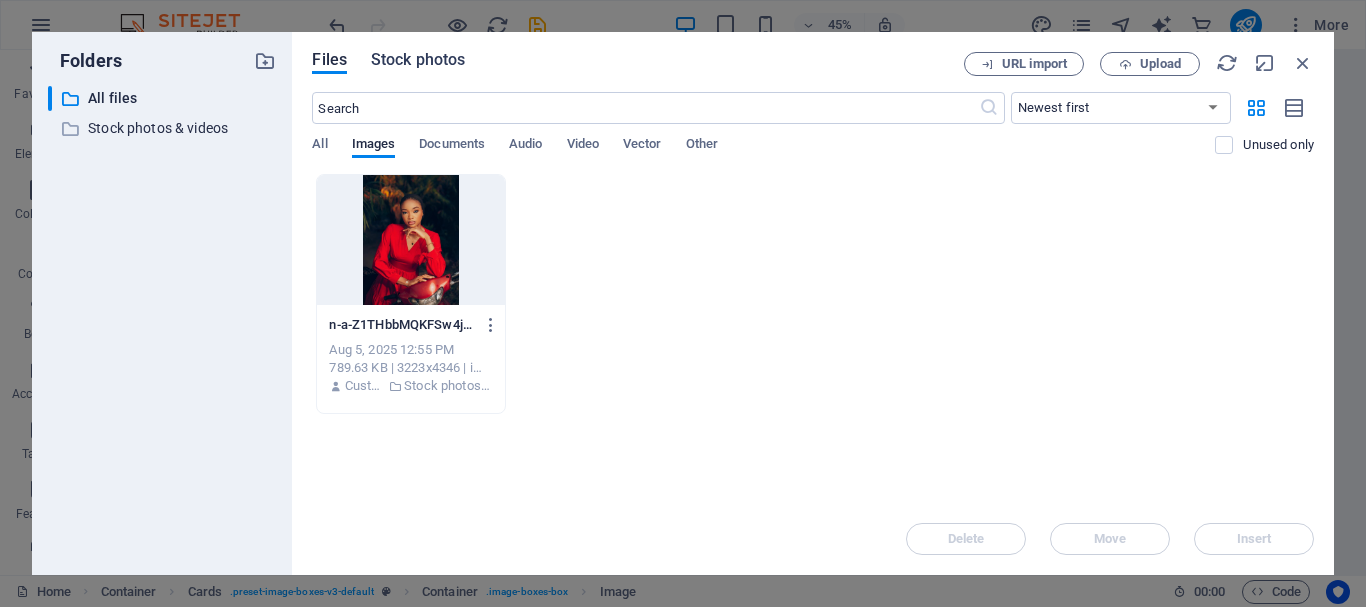 click on "Stock photos" at bounding box center (418, 60) 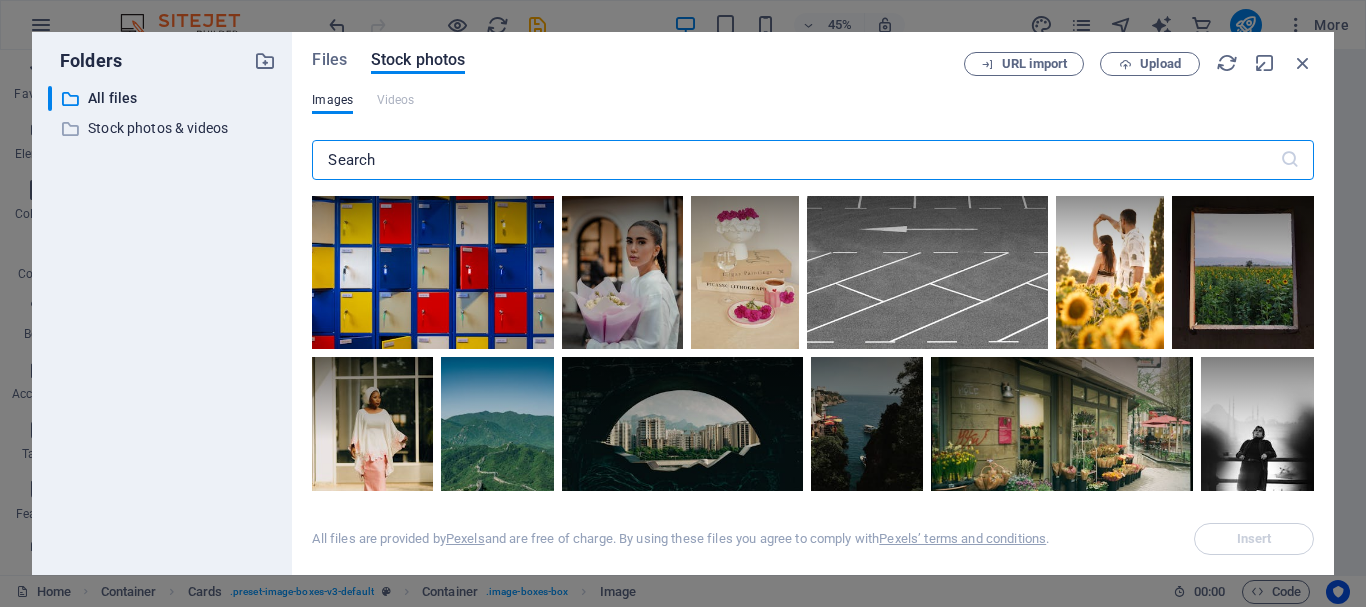 scroll, scrollTop: 3889, scrollLeft: 0, axis: vertical 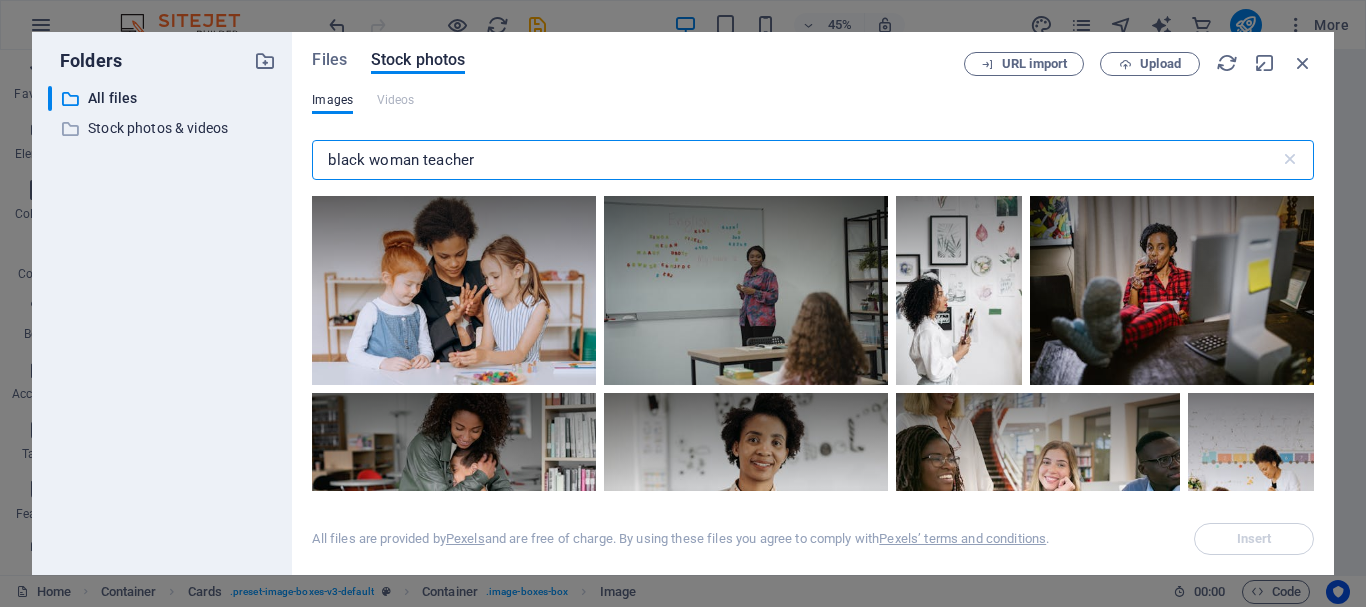 type on "black woman teacher" 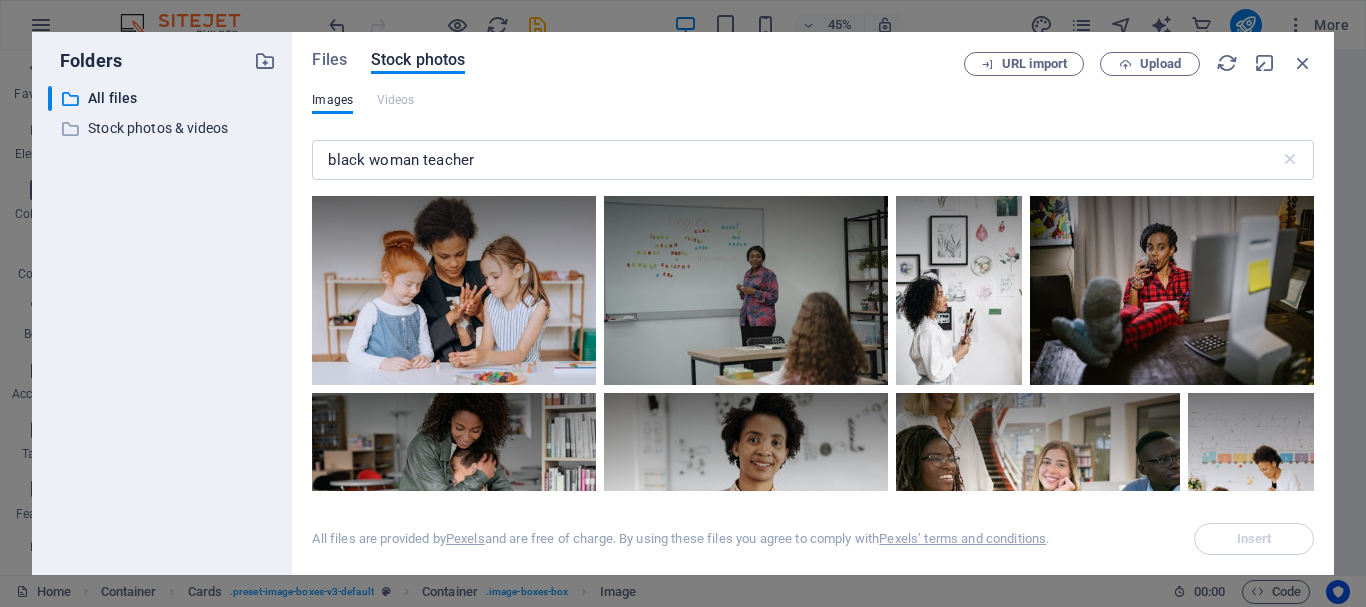 drag, startPoint x: 1314, startPoint y: 204, endPoint x: 1314, endPoint y: 227, distance: 23 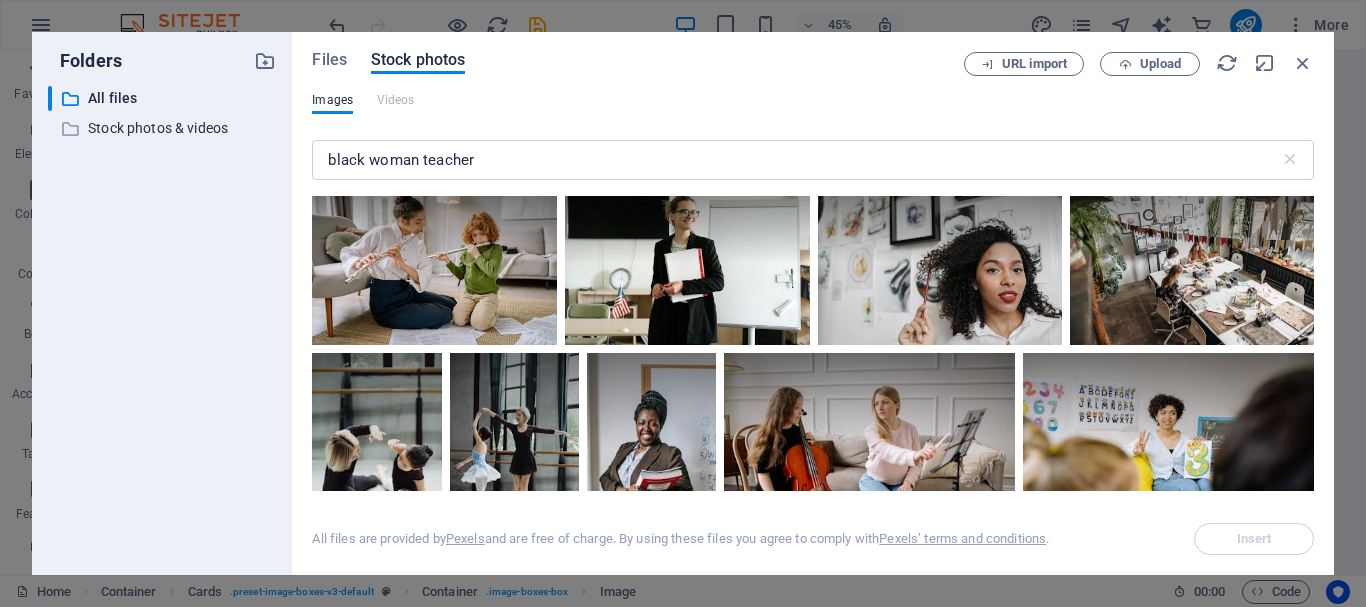 scroll, scrollTop: 2450, scrollLeft: 0, axis: vertical 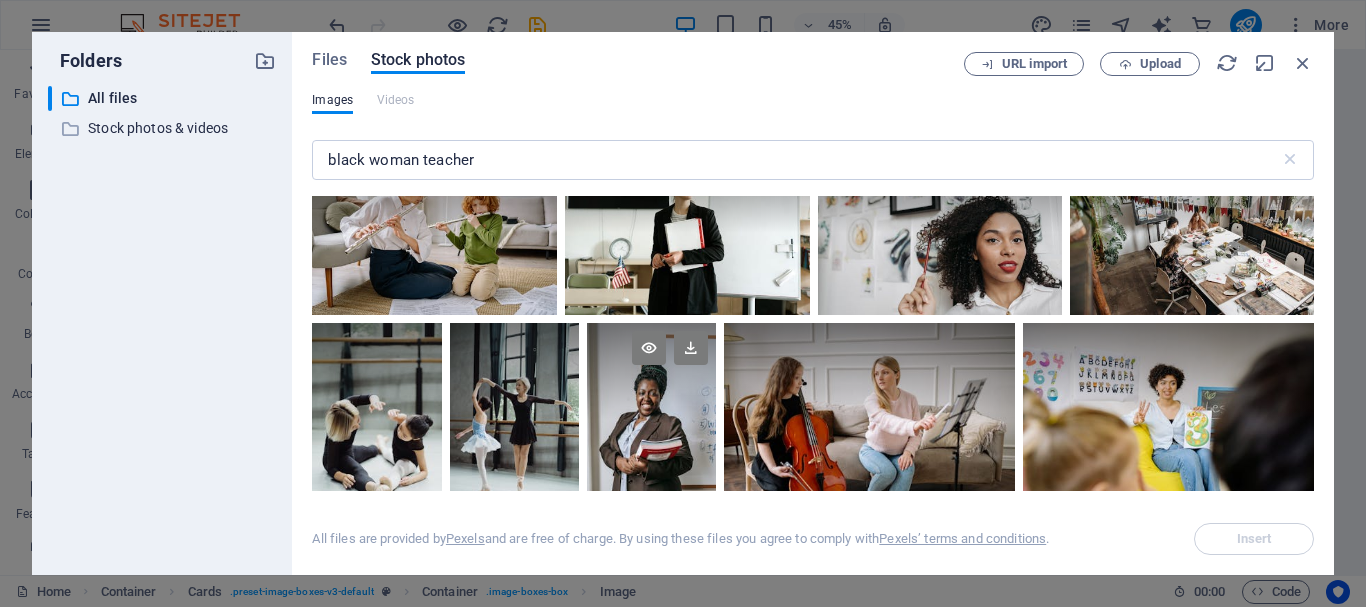 click at bounding box center (651, 420) 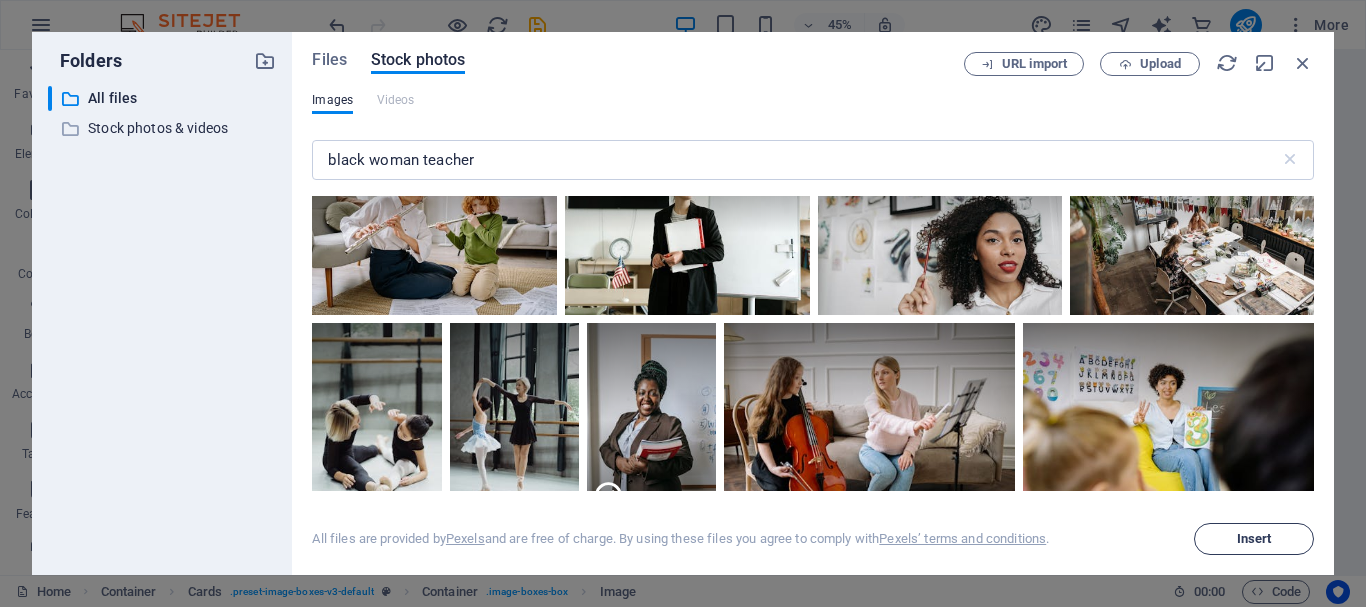 click on "Insert" at bounding box center [1254, 539] 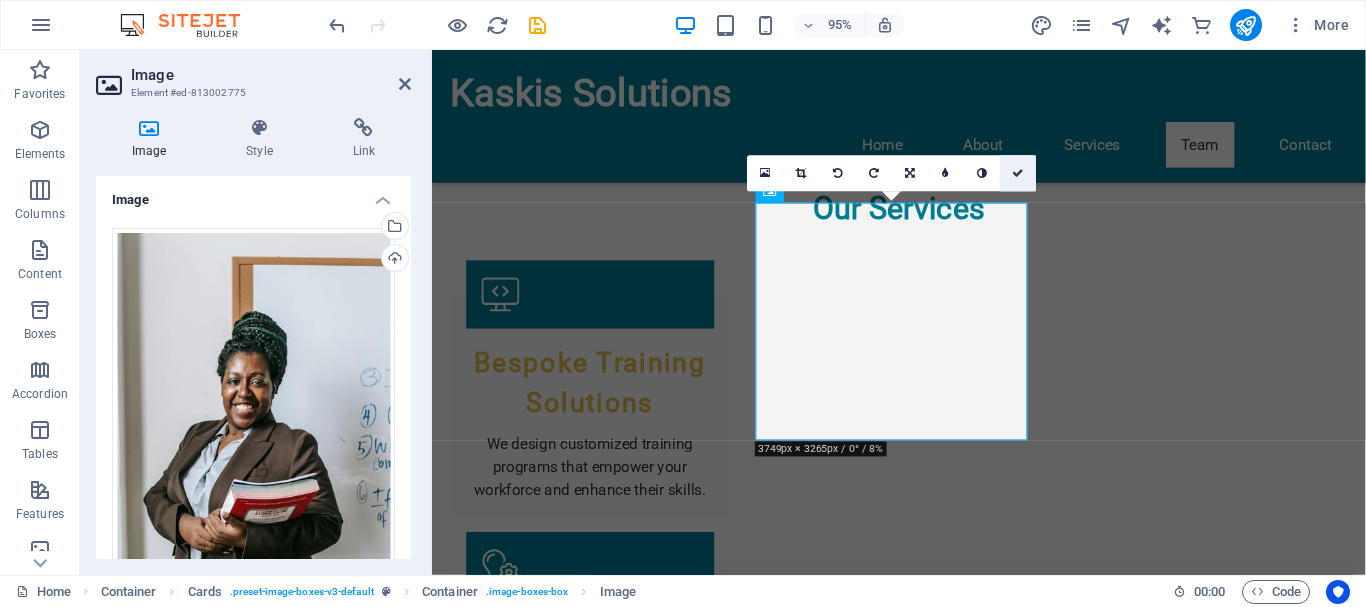 click at bounding box center [1019, 173] 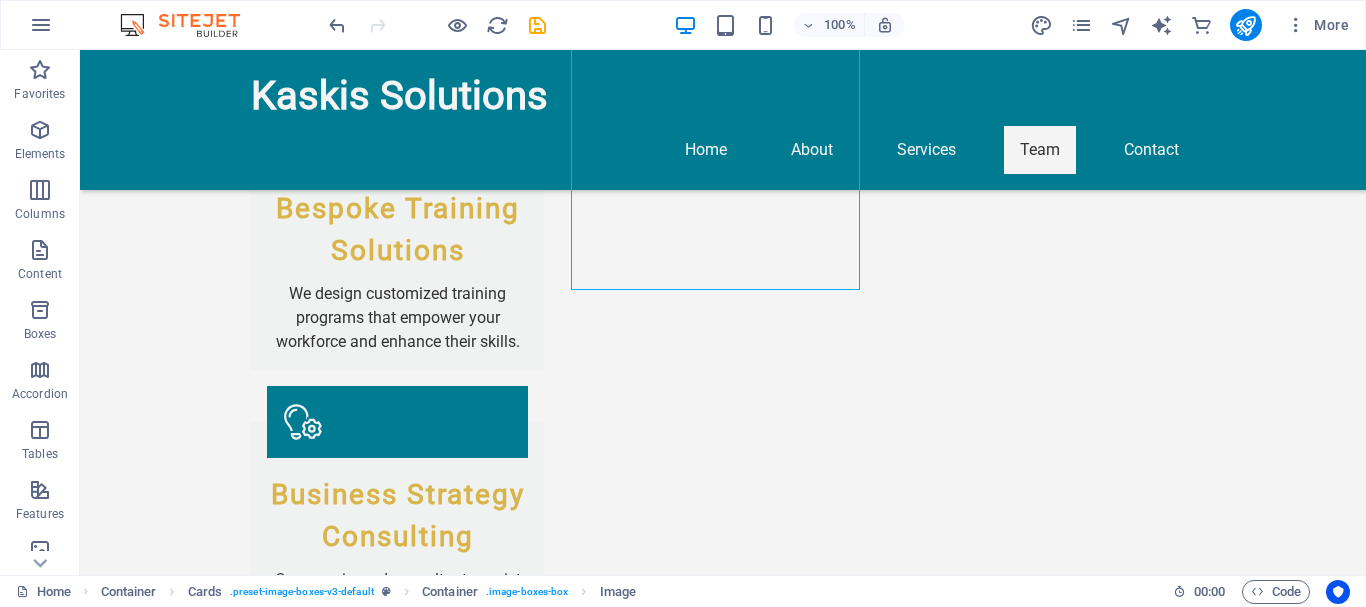 scroll, scrollTop: 2312, scrollLeft: 0, axis: vertical 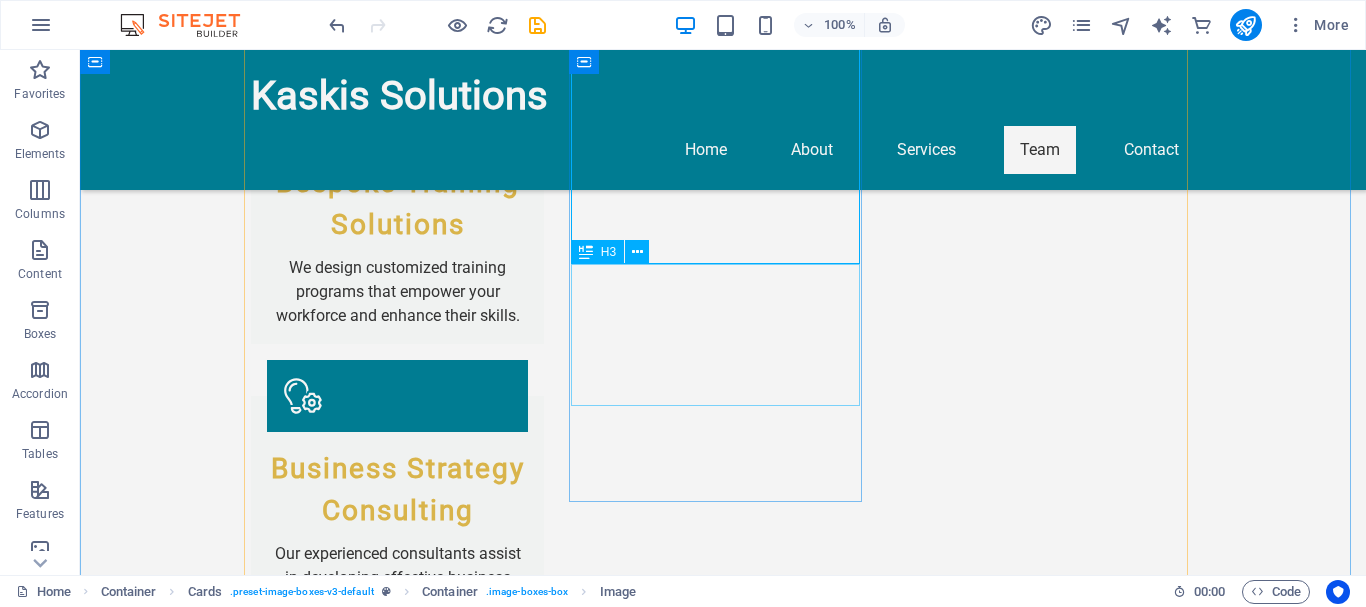 click on "Director of Training Solutions" at bounding box center (397, 2925) 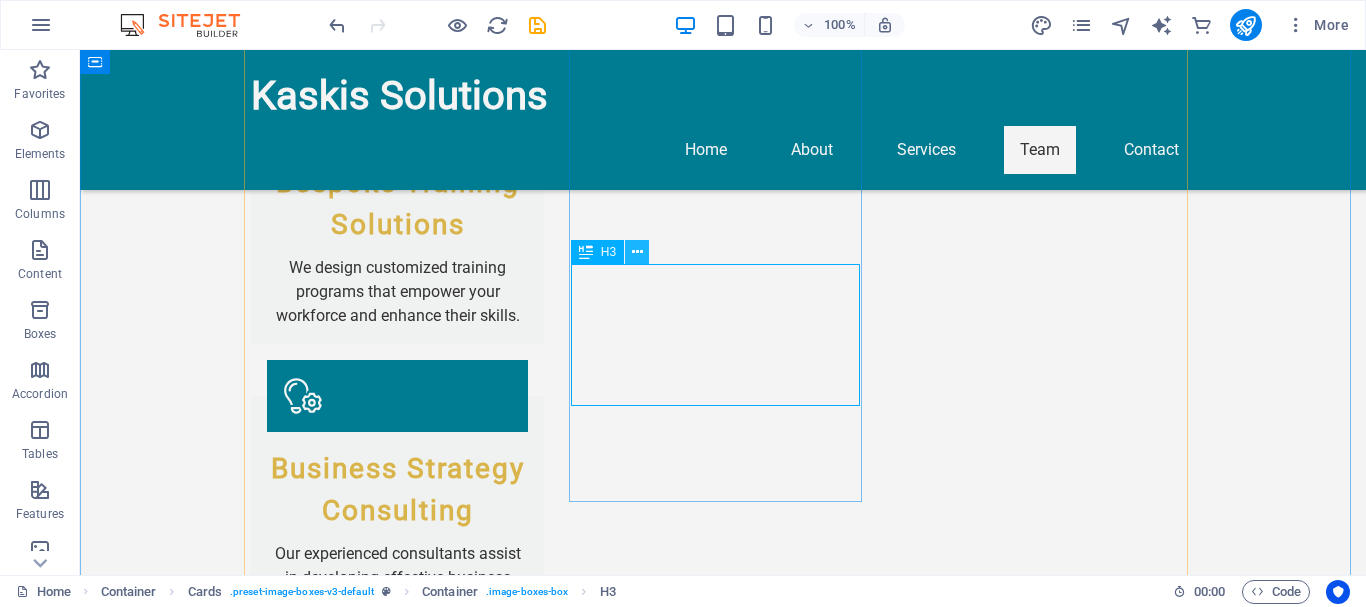 click at bounding box center (637, 252) 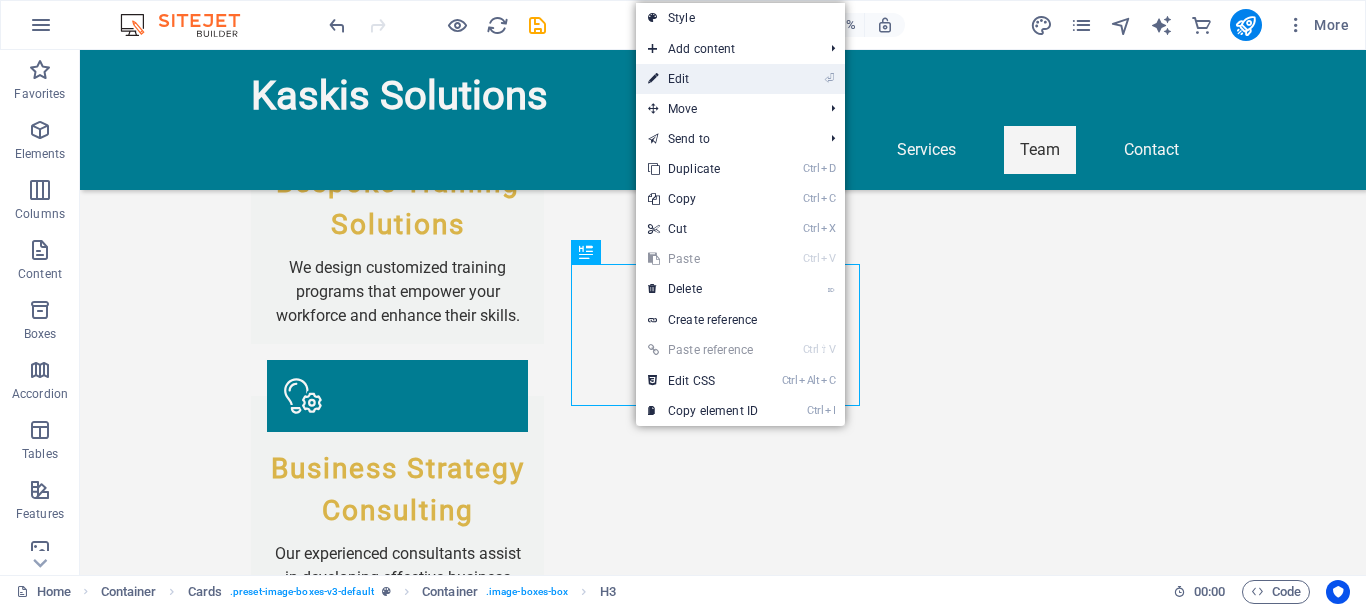 click on "⏎  Edit" at bounding box center [703, 79] 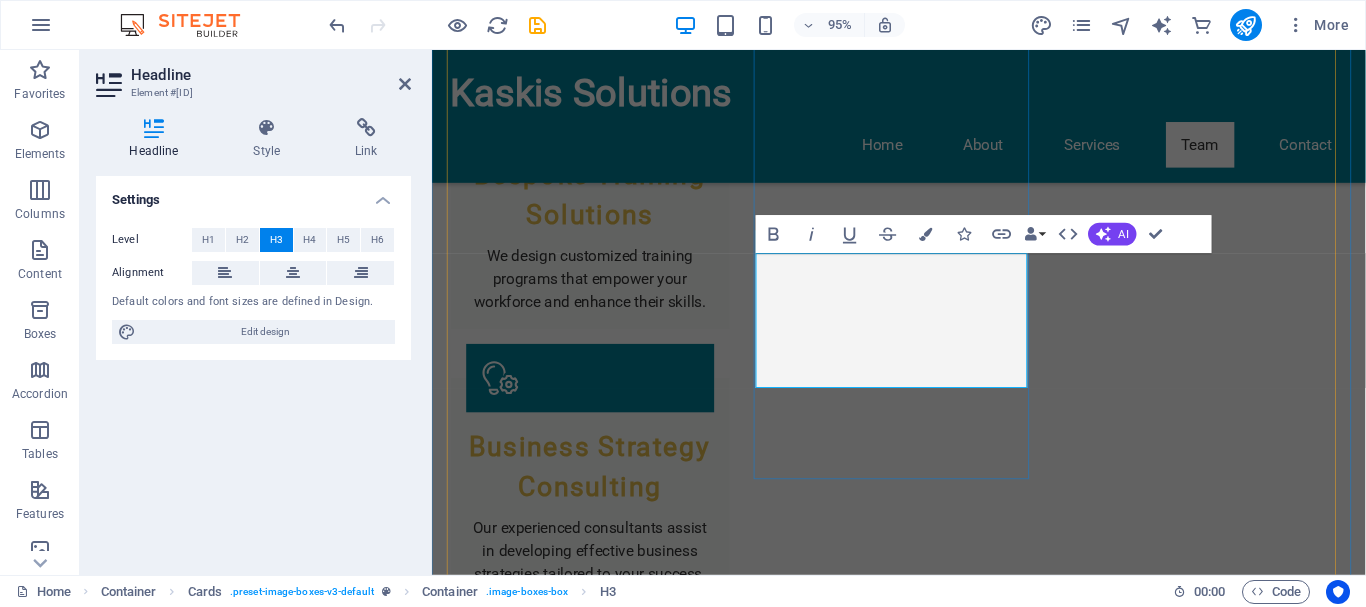 click on "Director of Training Solutions" at bounding box center (598, 2933) 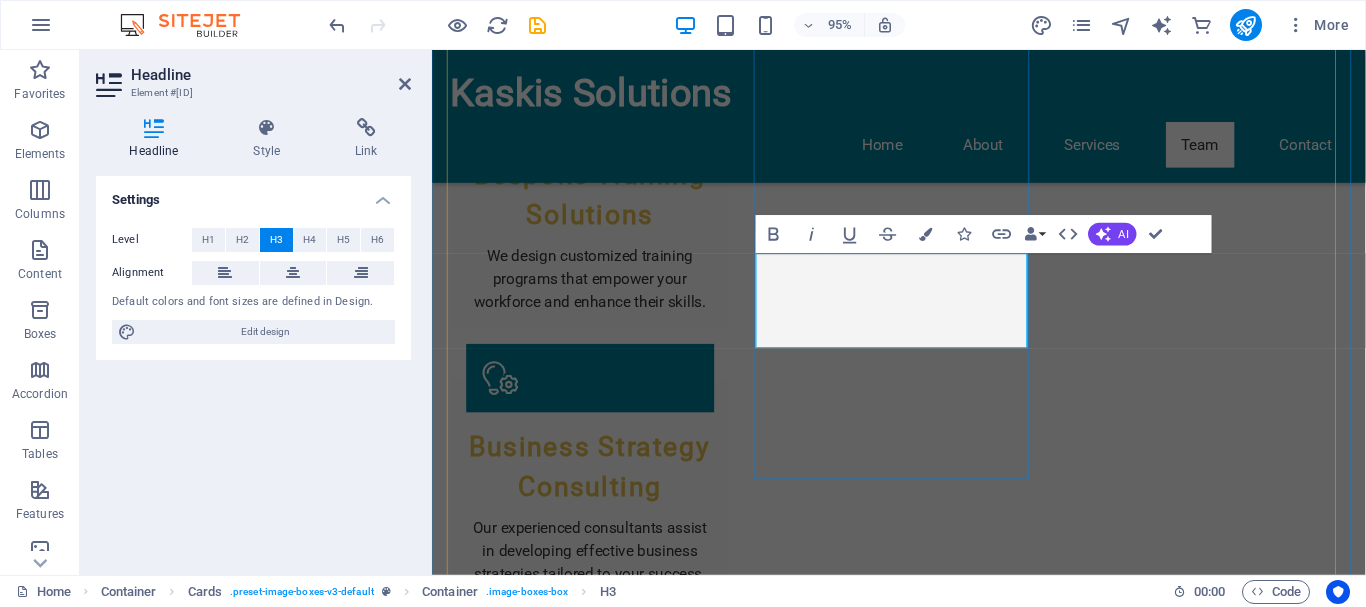 type 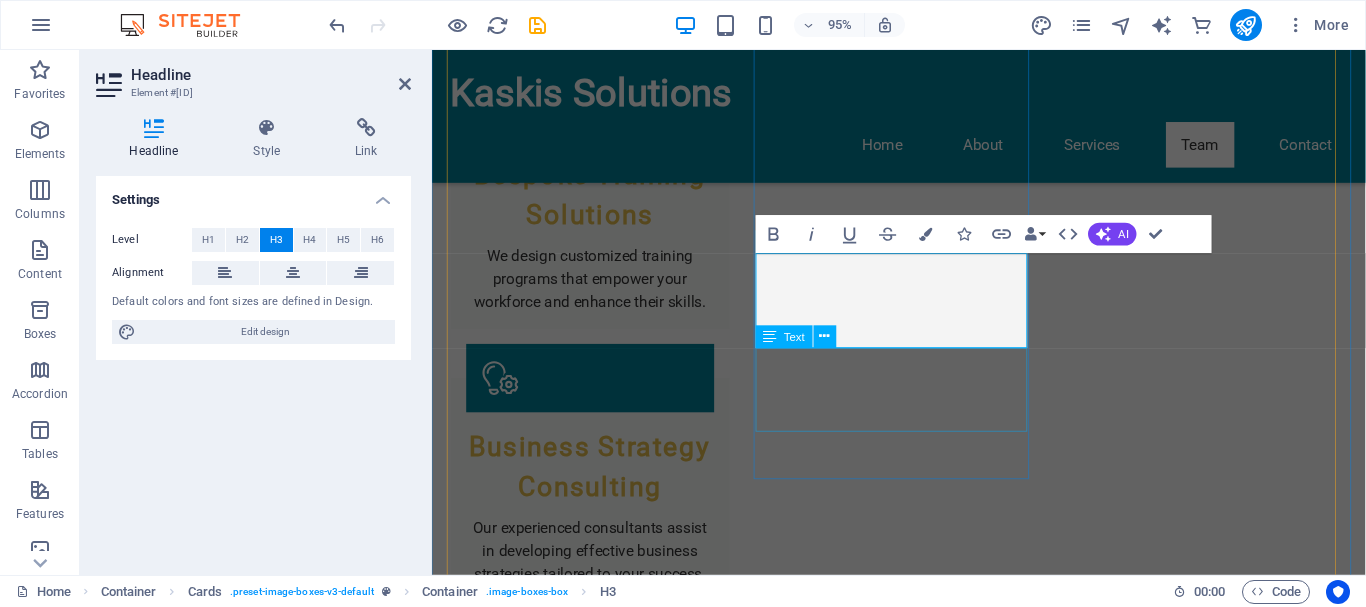 click on "Expert in developing training curricula tailored to the specific needs of diverse sectors." at bounding box center [598, 2998] 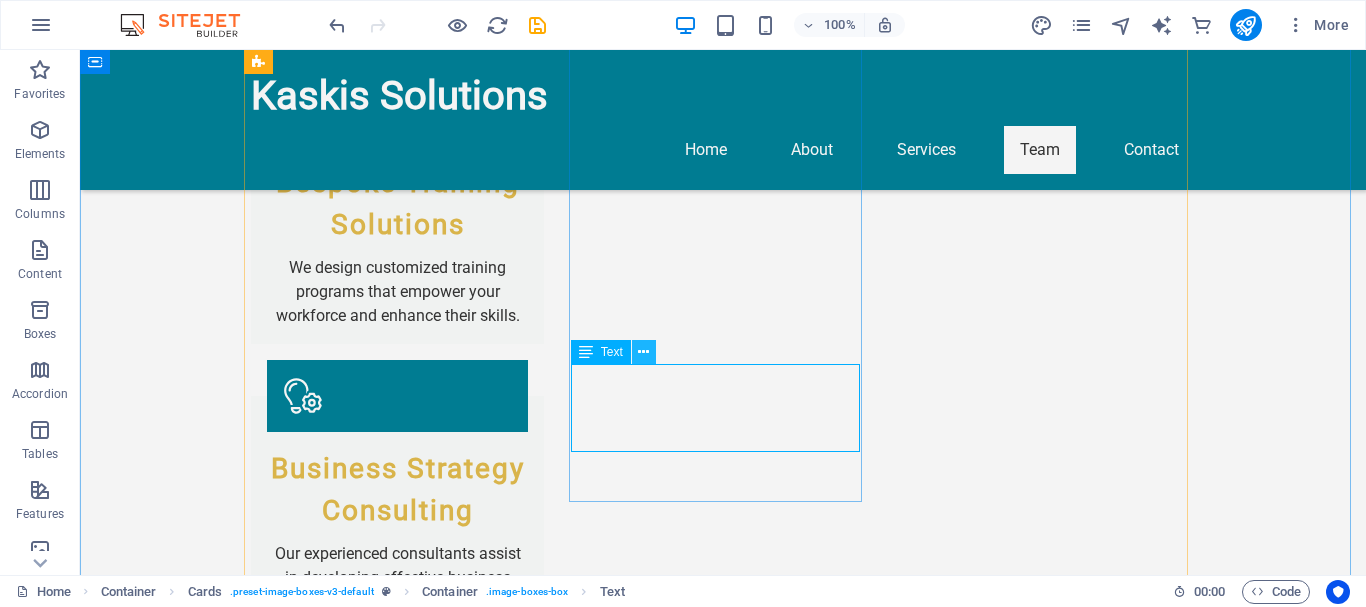 click at bounding box center (643, 352) 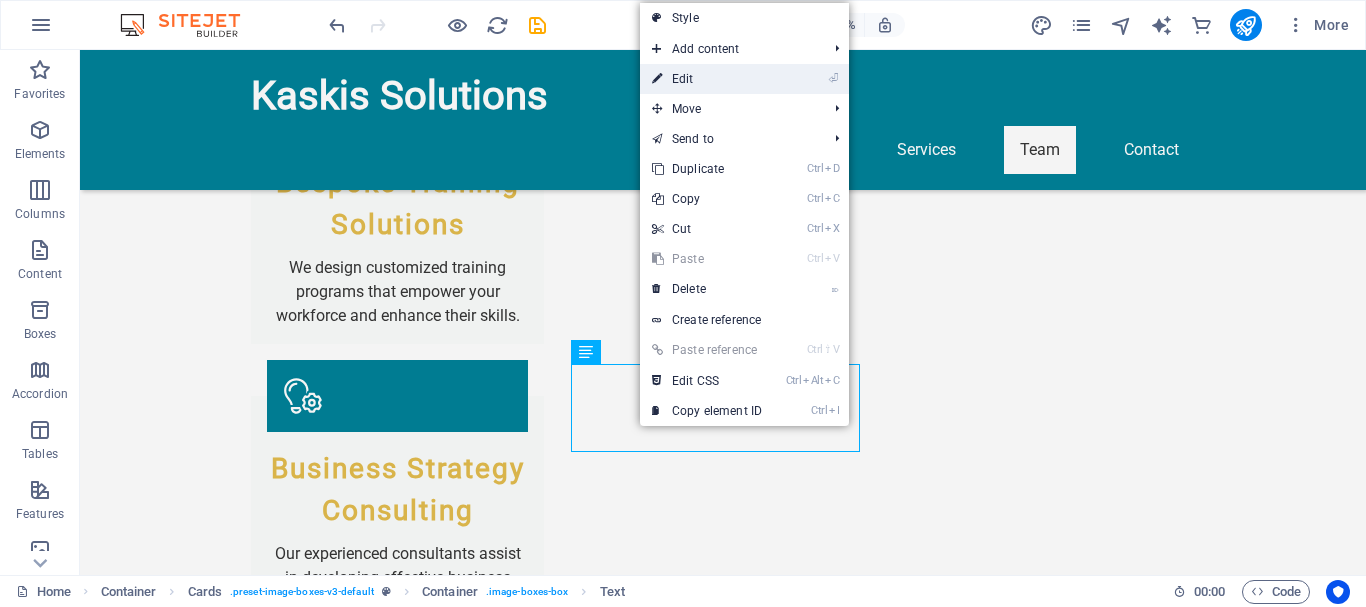 click on "⏎  Edit" at bounding box center (707, 79) 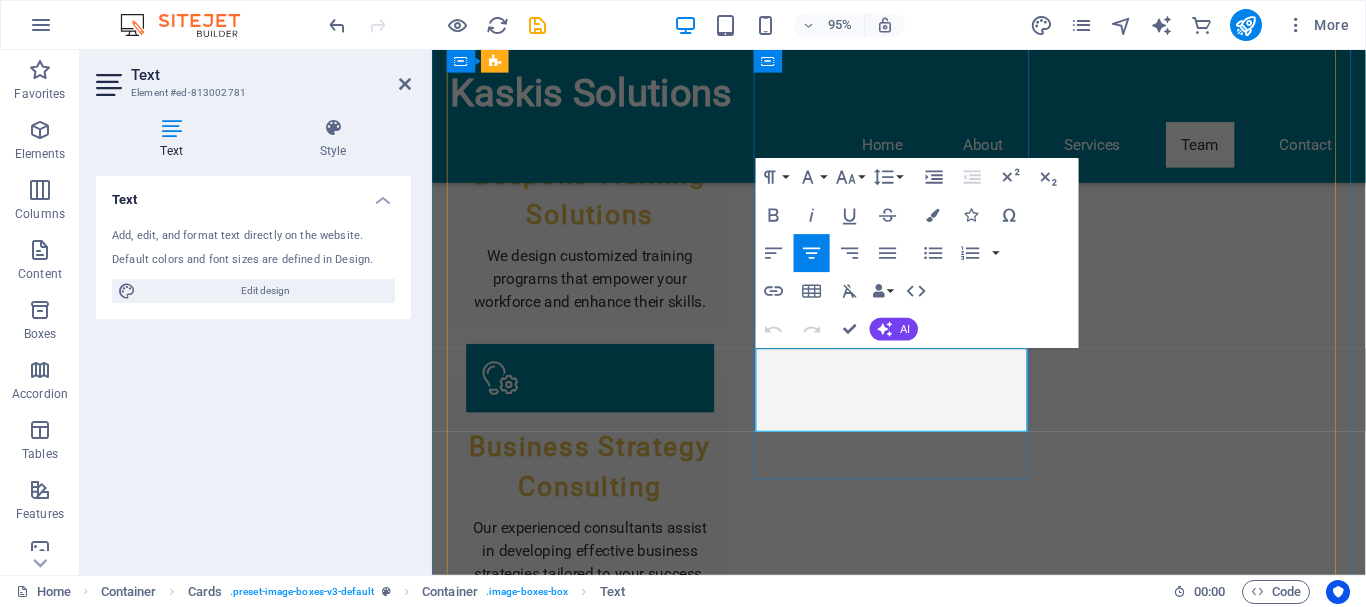 click on "Expert in developing training curricula tailored to the specific needs of diverse sectors." at bounding box center (598, 2990) 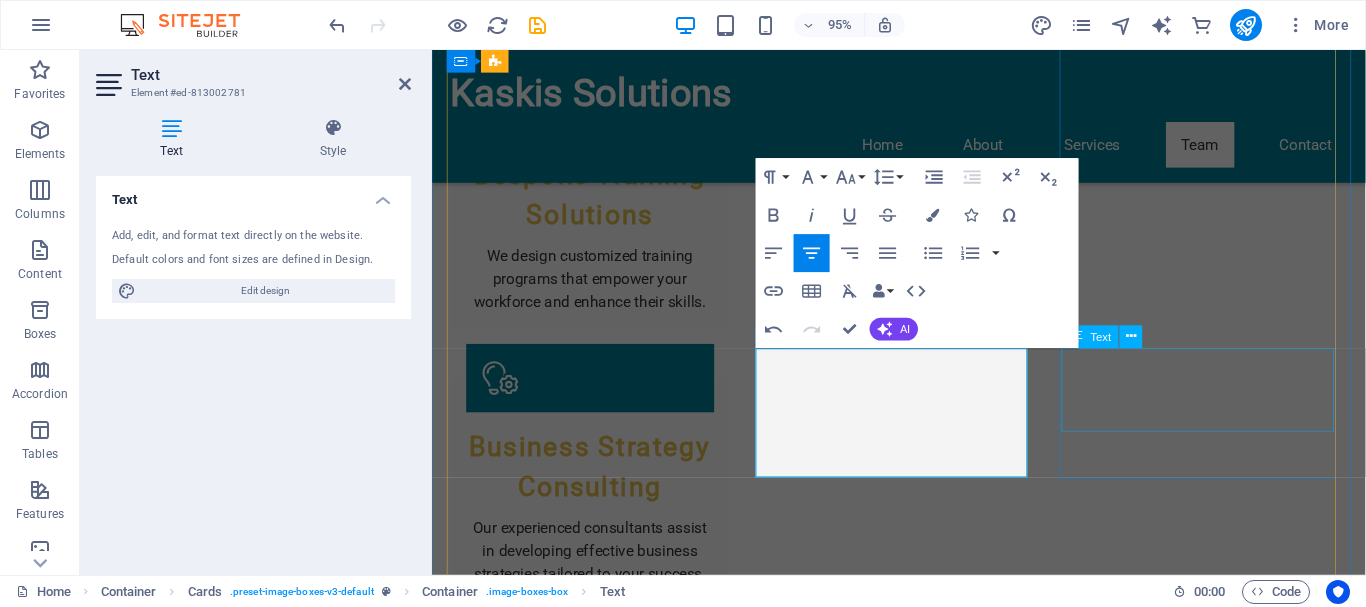 click on "Specializes in crafting bespoke business strategies that drive transformational change for clients." at bounding box center (598, 3504) 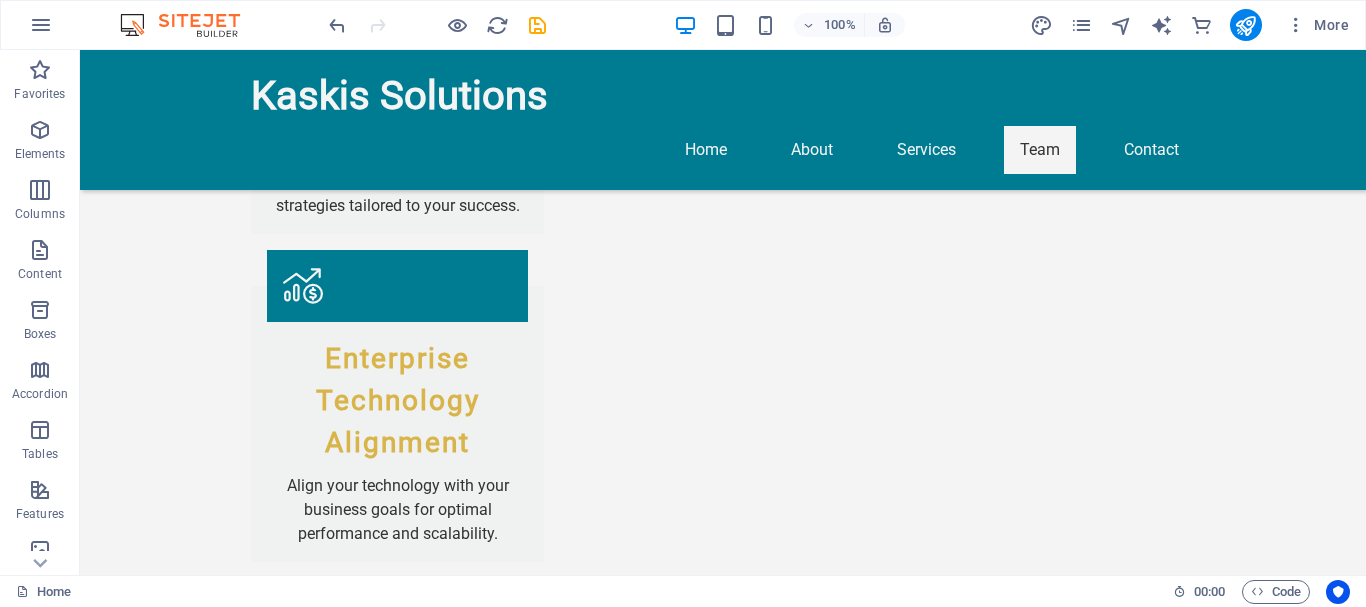 scroll, scrollTop: 2752, scrollLeft: 0, axis: vertical 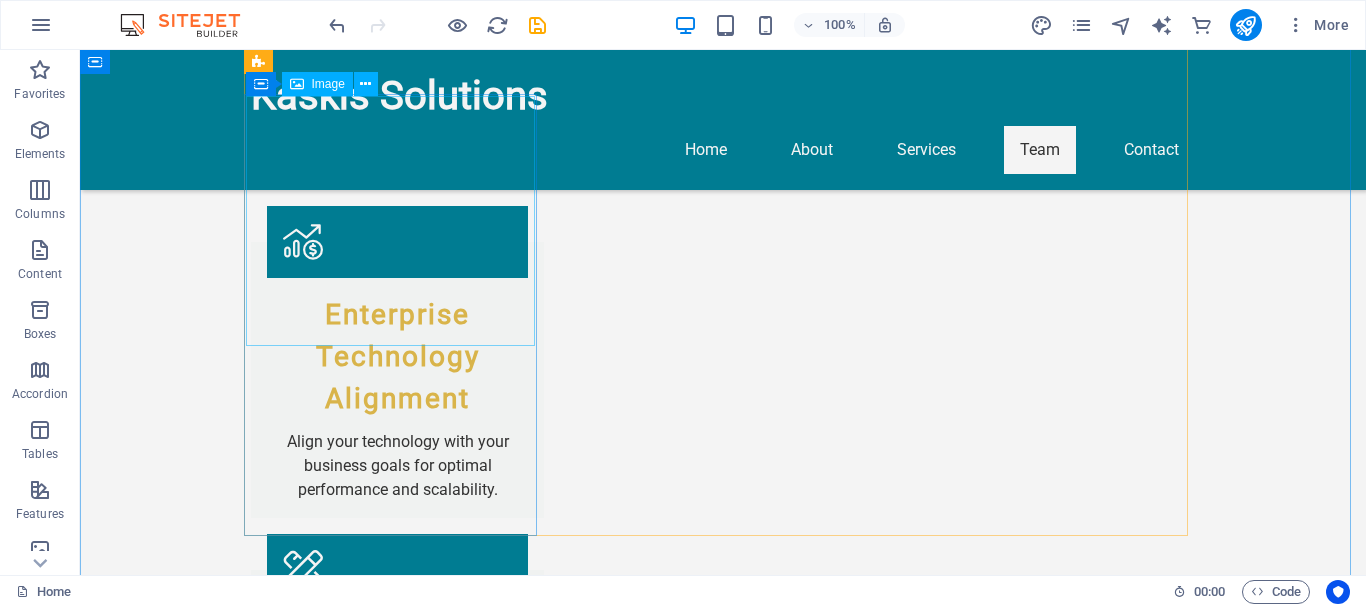click at bounding box center [397, 3253] 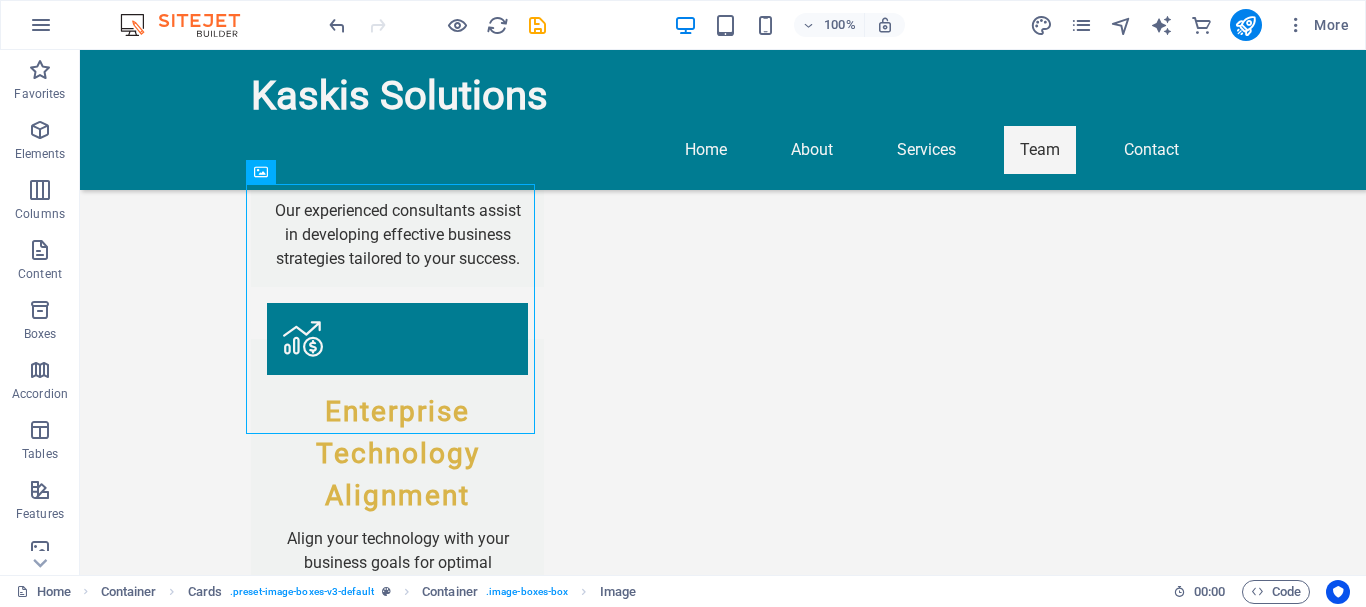 scroll, scrollTop: 2620, scrollLeft: 0, axis: vertical 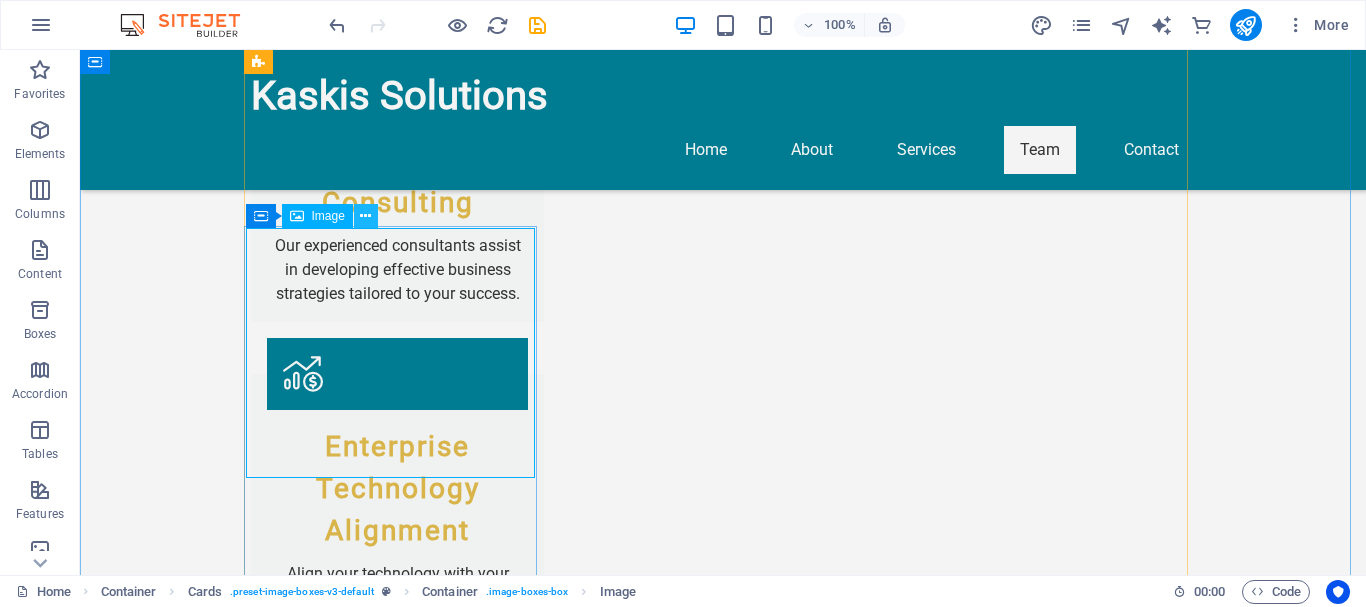 click at bounding box center [365, 216] 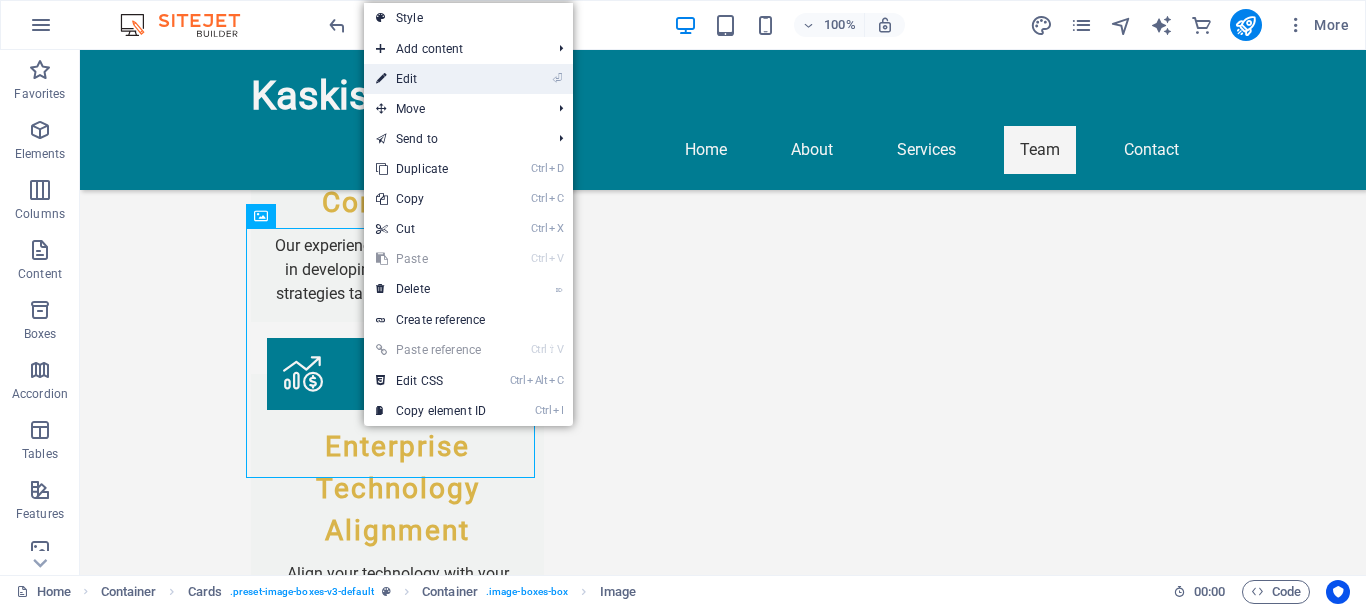 click on "⏎  Edit" at bounding box center (431, 79) 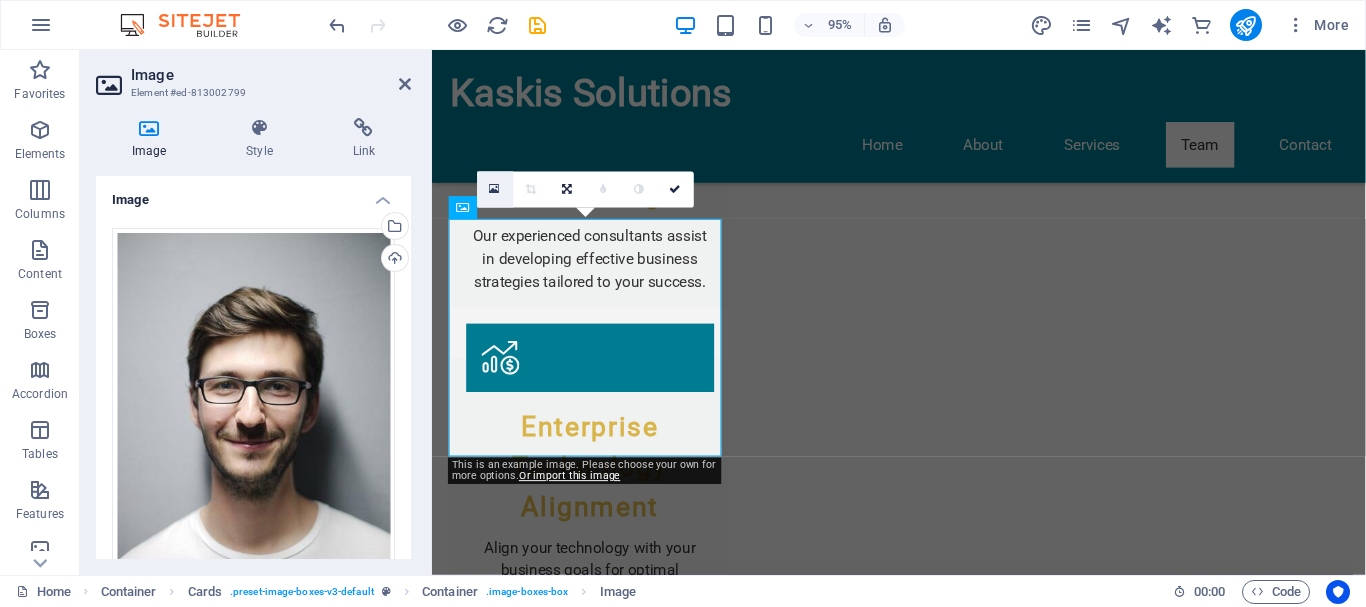 click at bounding box center (495, 190) 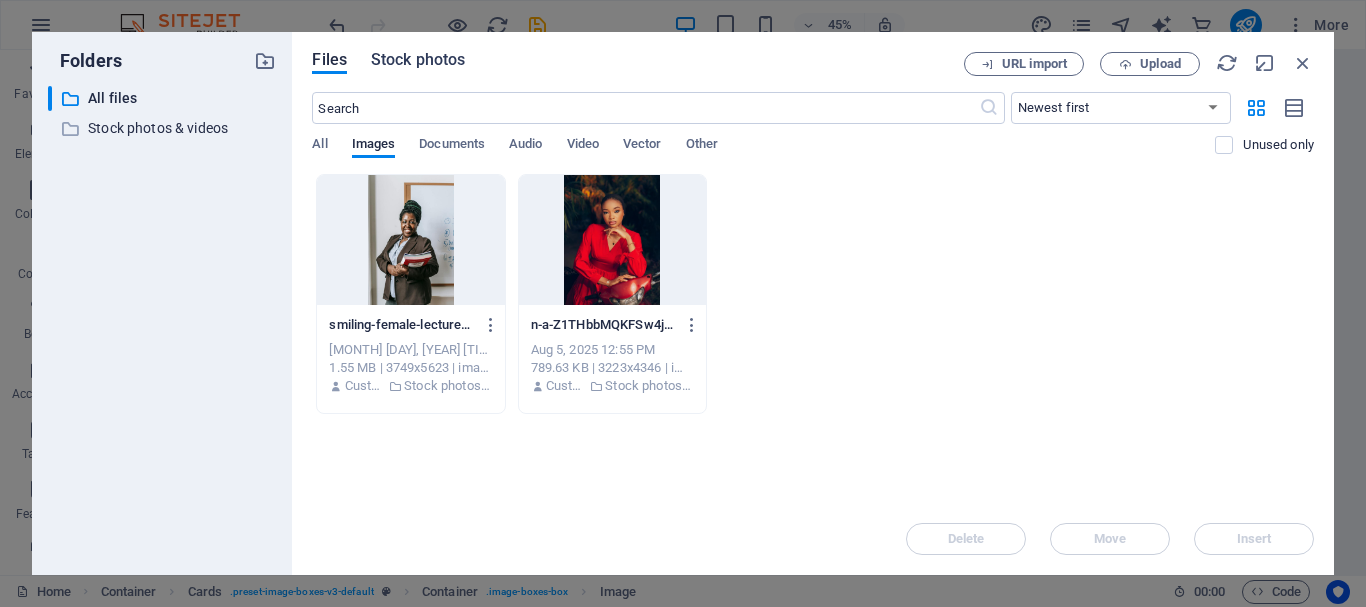 click on "Stock photos" at bounding box center [418, 60] 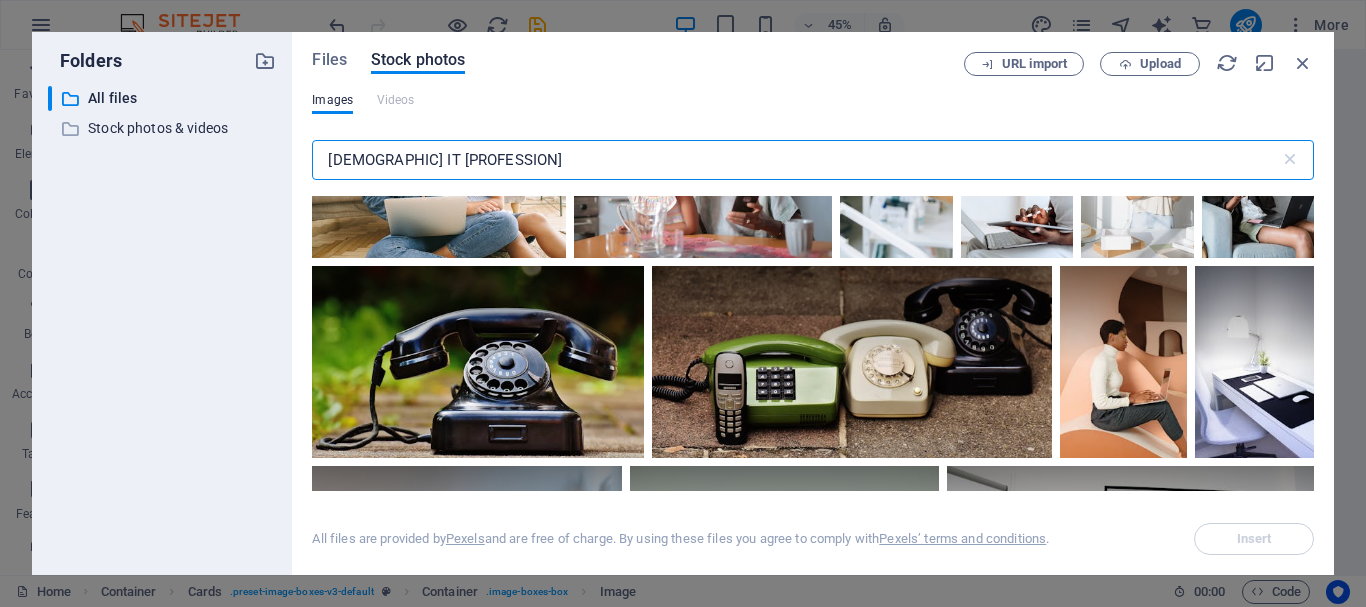 scroll, scrollTop: 2692, scrollLeft: 0, axis: vertical 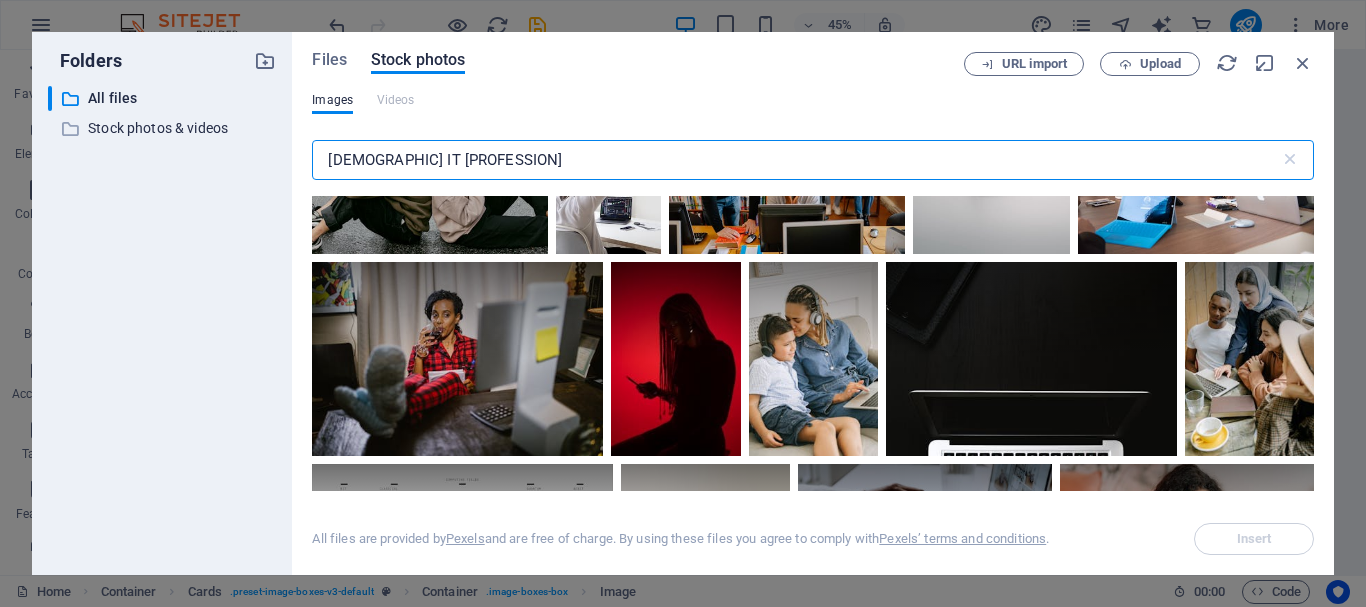 type on "[DEMOGRAPHIC] IT [PROFESSION]" 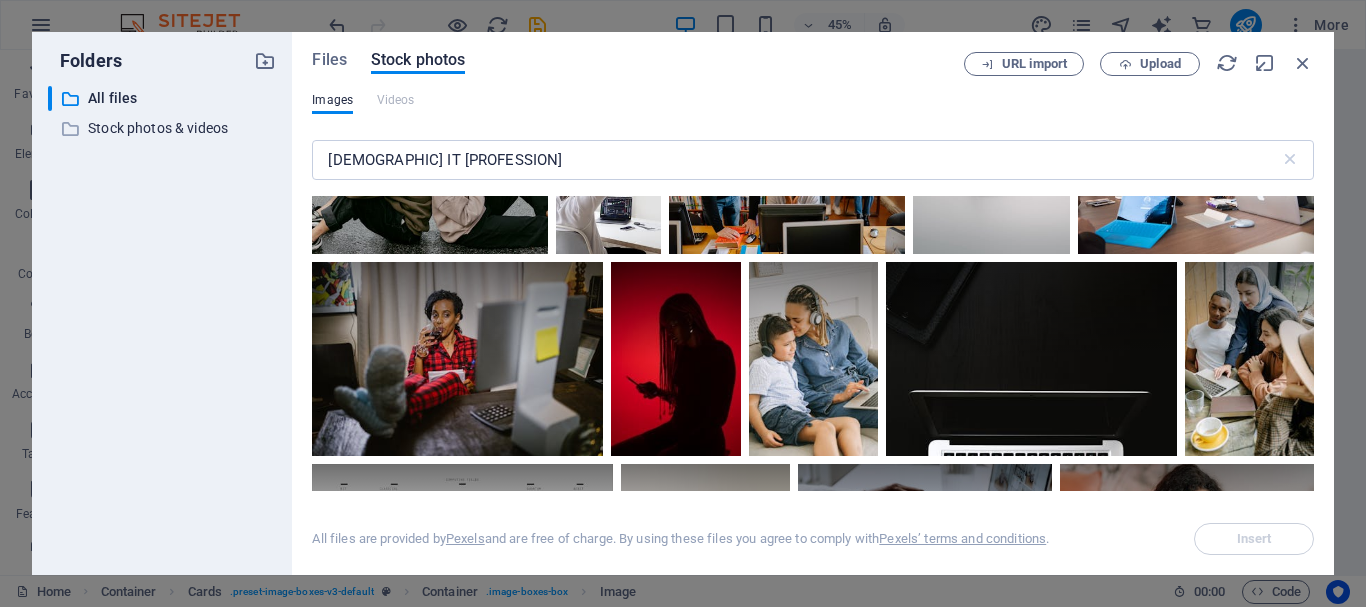 click at bounding box center (973, 9) 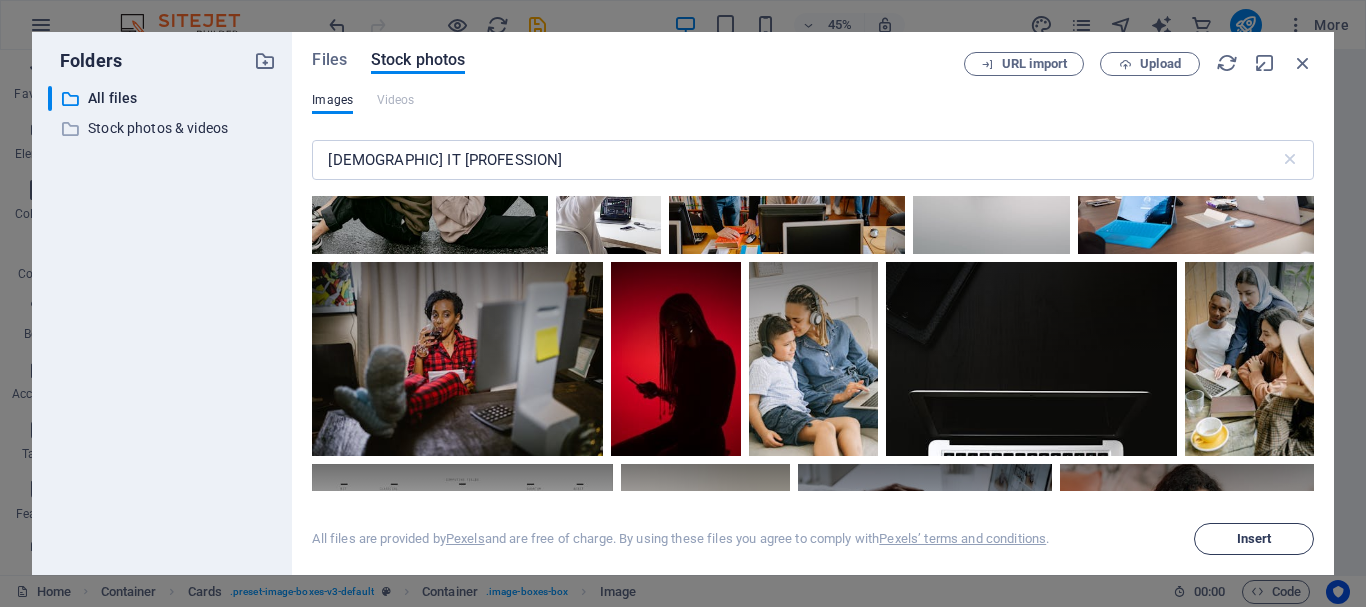 click on "Insert" at bounding box center (1254, 539) 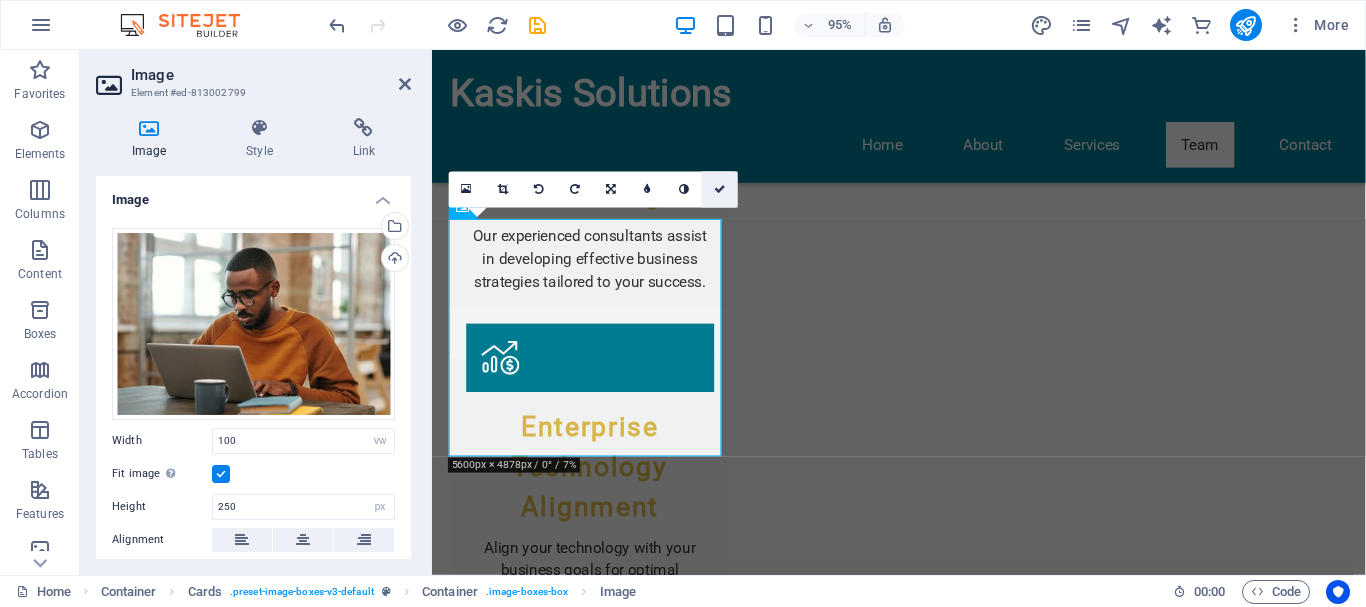 click at bounding box center [720, 189] 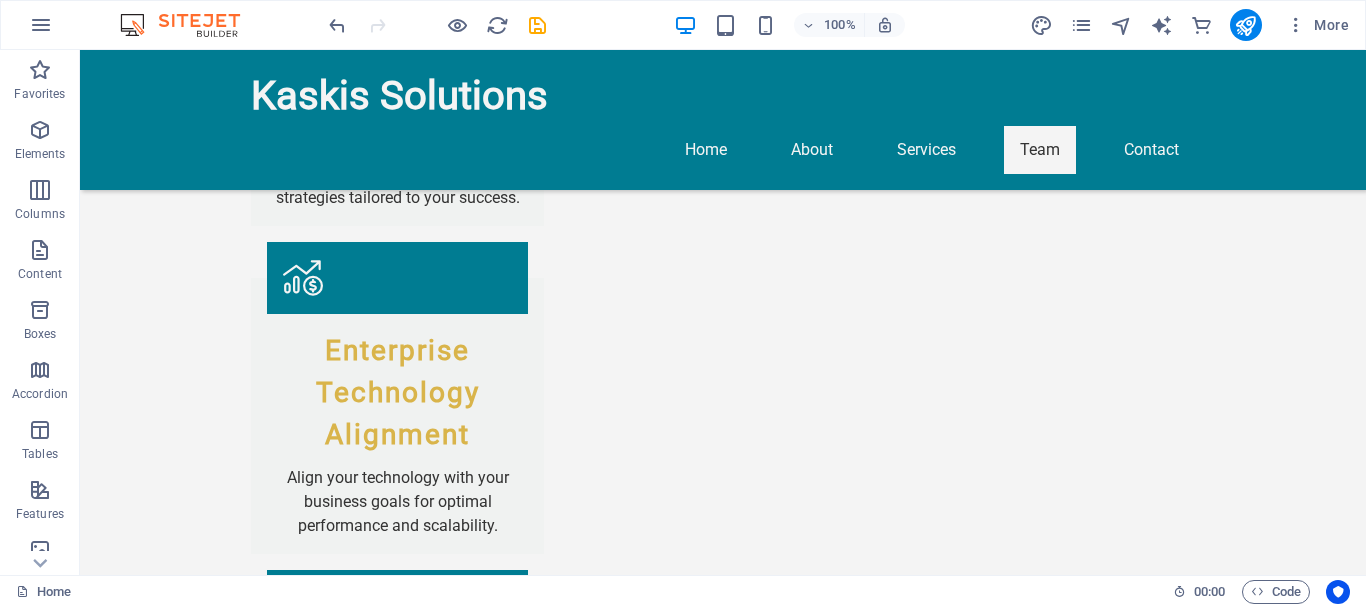 scroll, scrollTop: 2664, scrollLeft: 0, axis: vertical 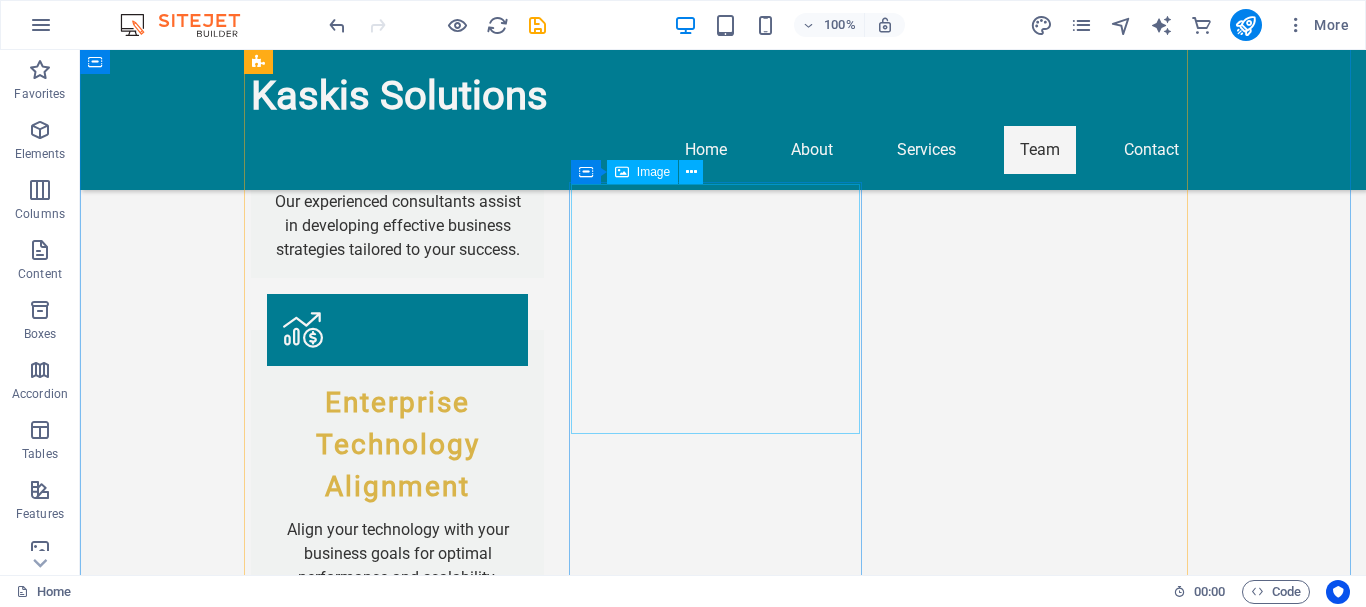 click at bounding box center (397, 3799) 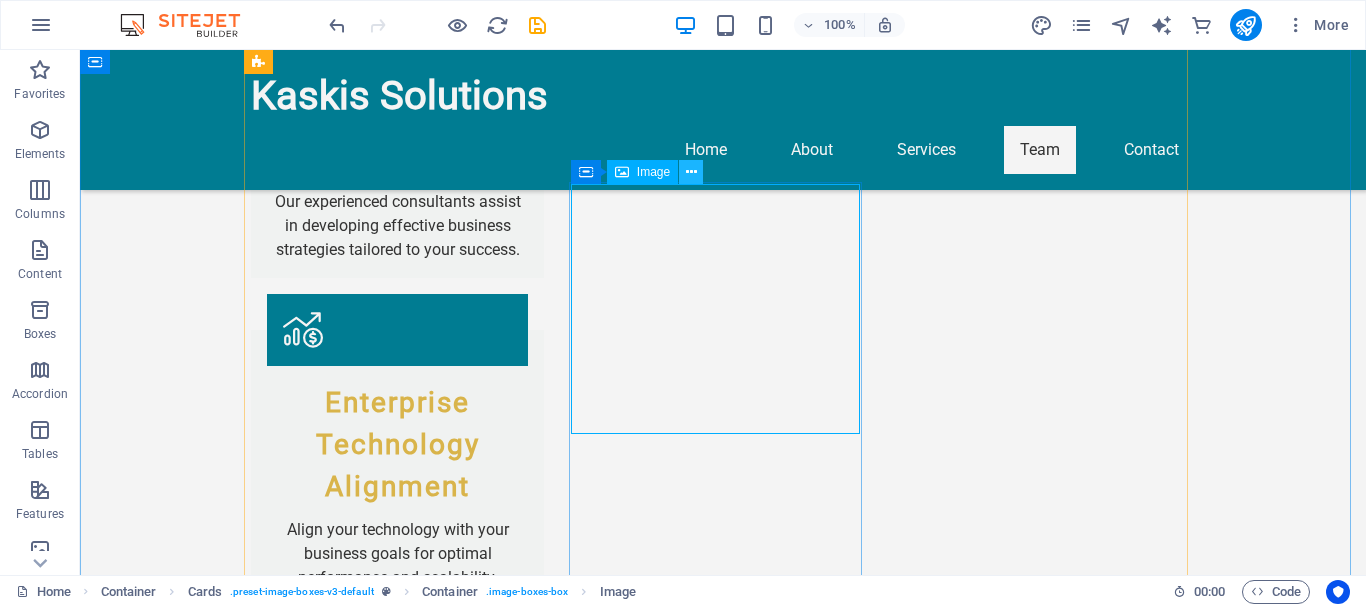 click at bounding box center (691, 172) 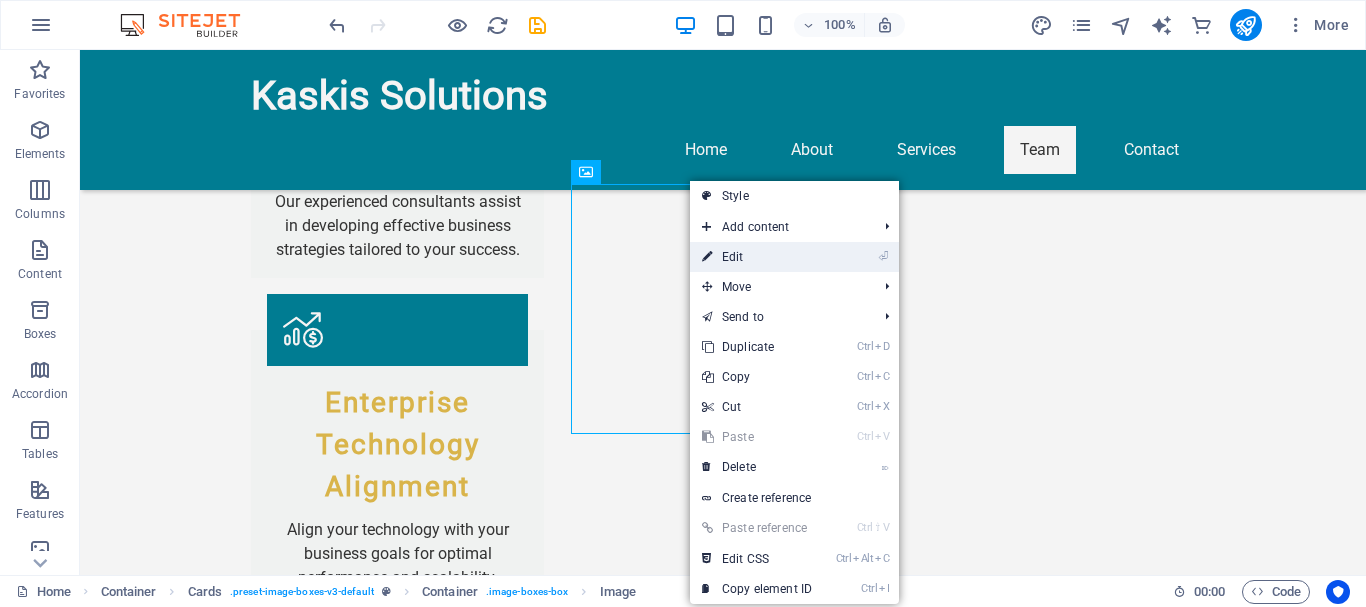 click on "⏎  Edit" at bounding box center [757, 257] 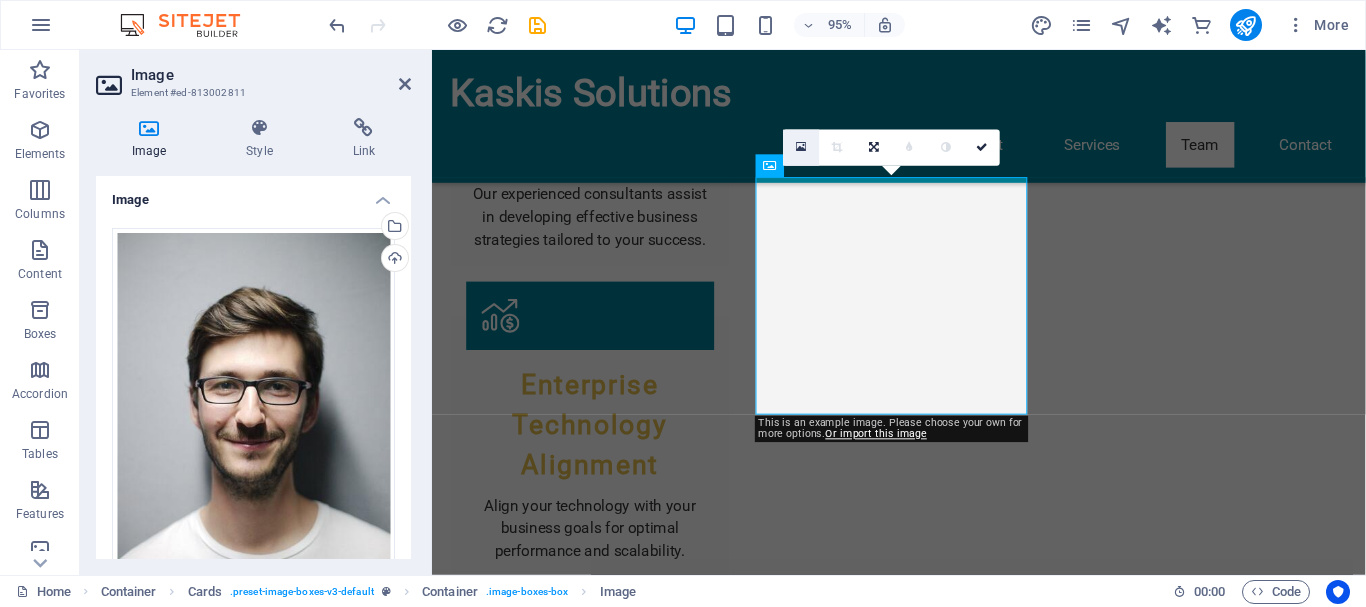 click at bounding box center [801, 147] 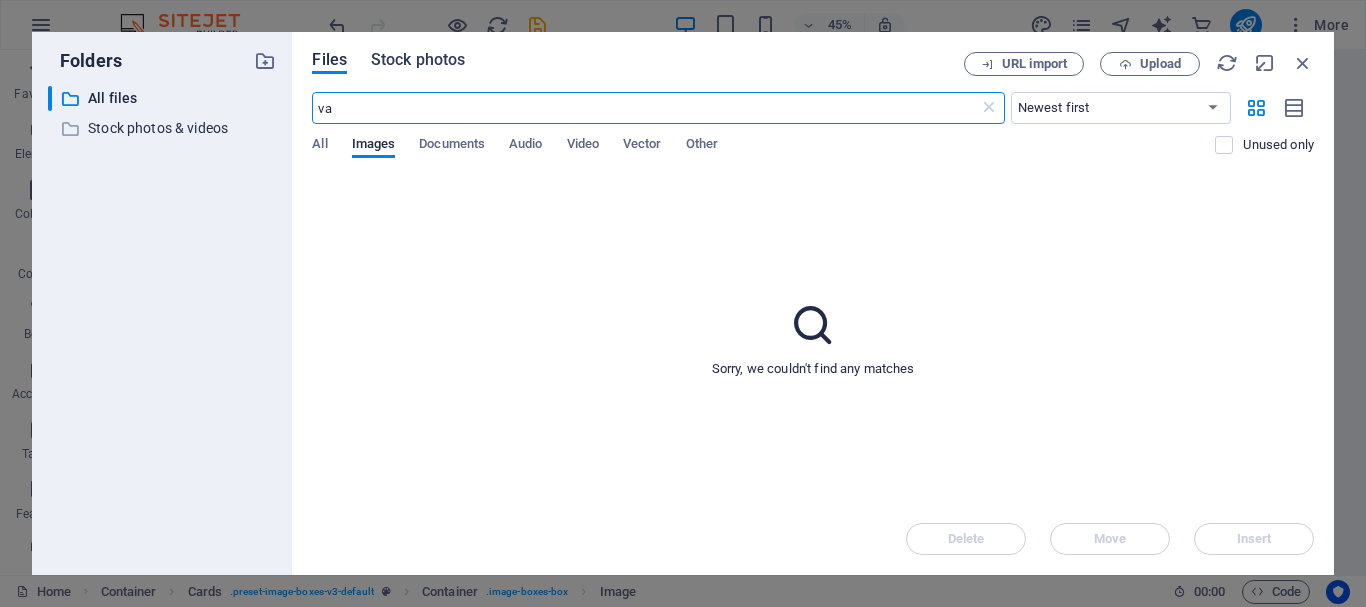 type on "va" 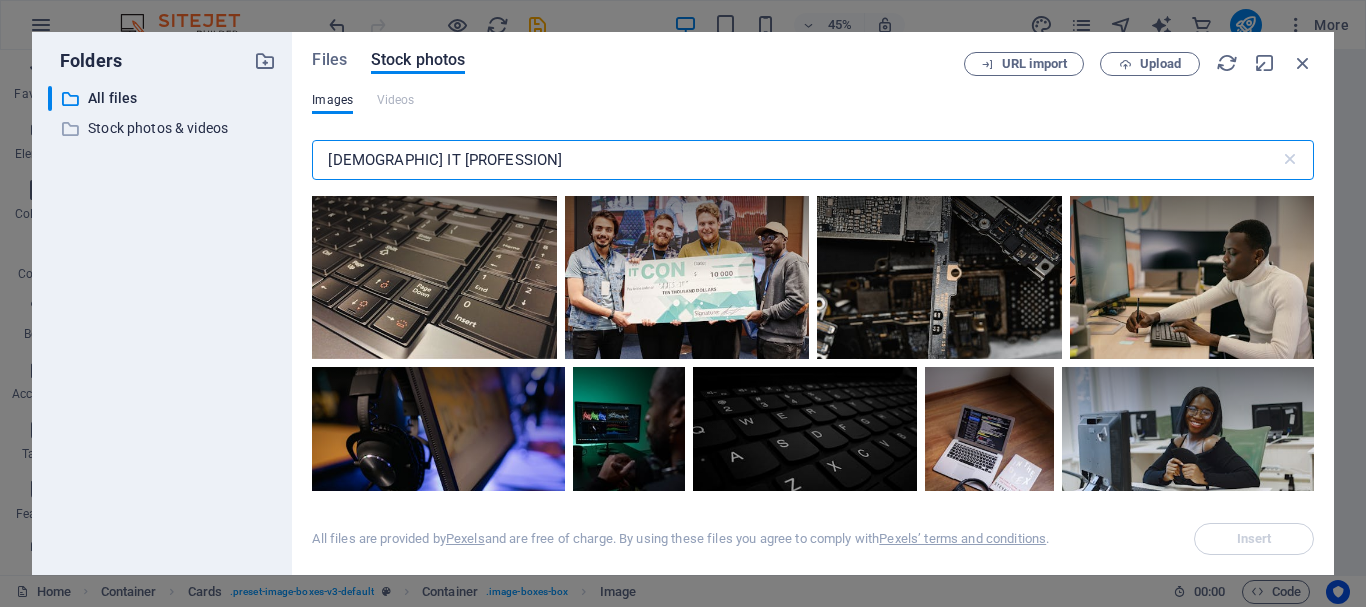 drag, startPoint x: 437, startPoint y: 144, endPoint x: 305, endPoint y: 161, distance: 133.0902 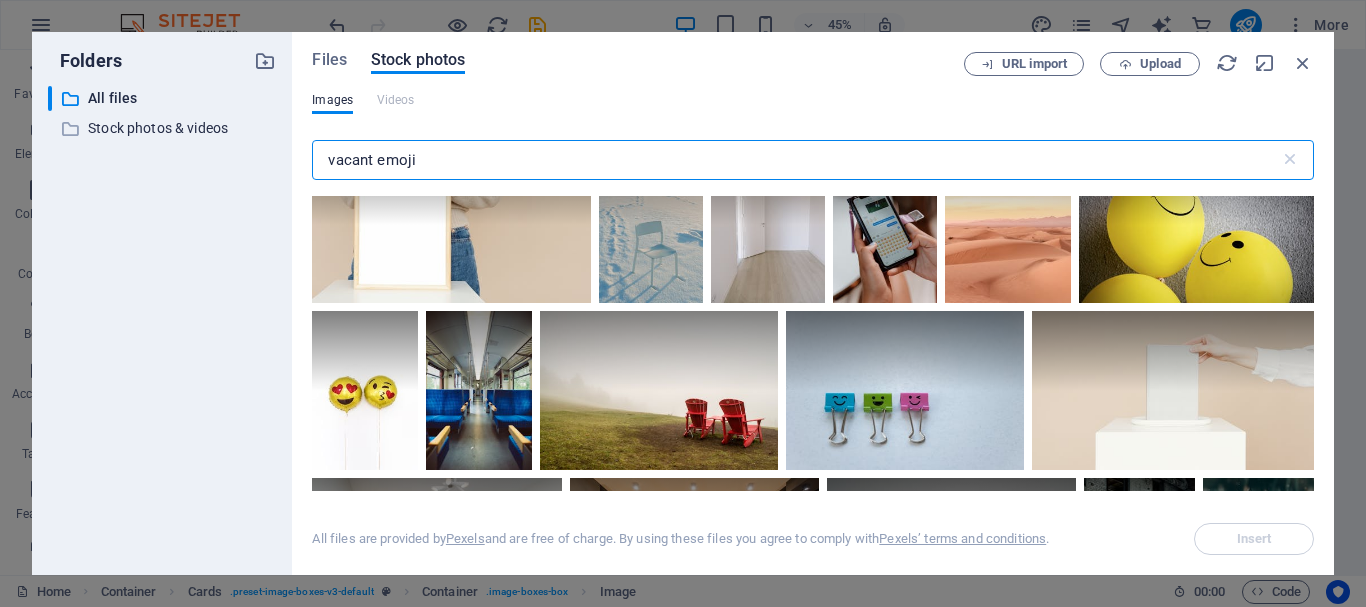 scroll, scrollTop: 1607, scrollLeft: 0, axis: vertical 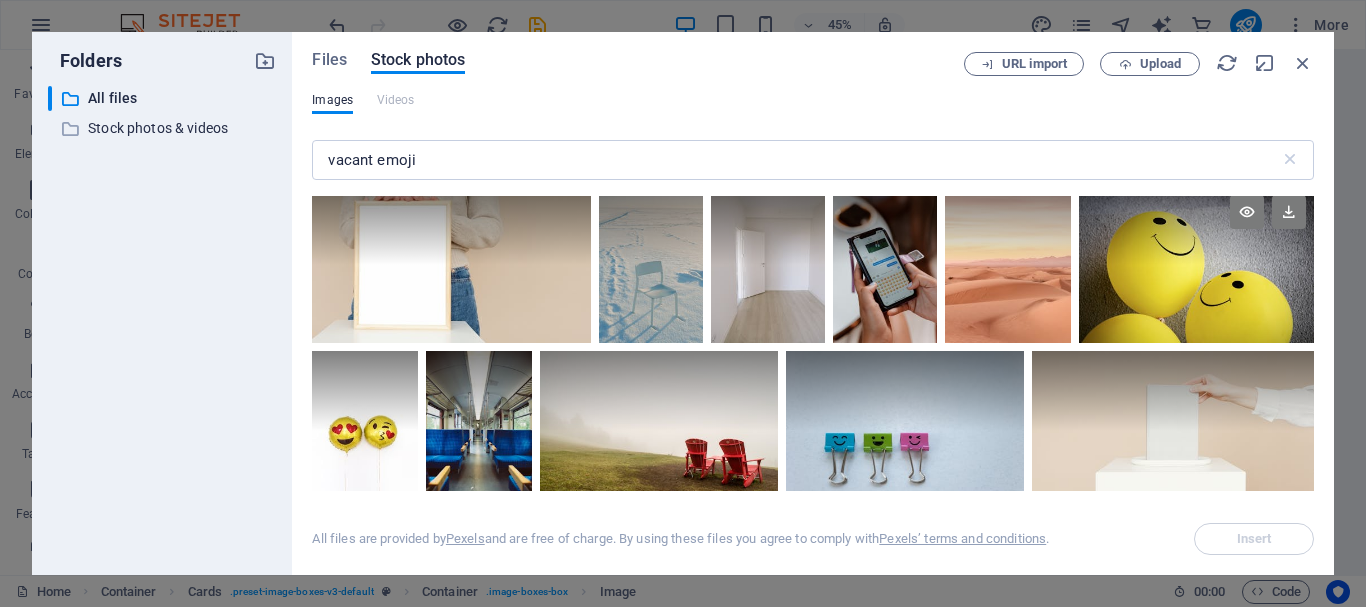 click at bounding box center (1196, 265) 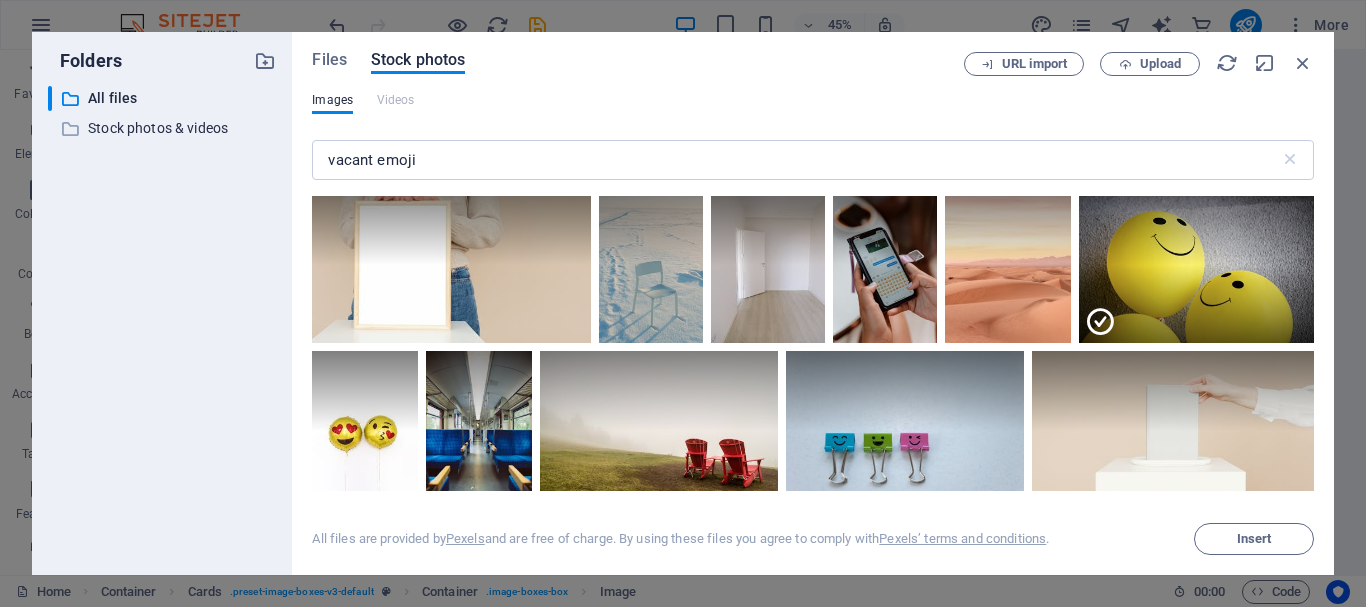 drag, startPoint x: 1308, startPoint y: 285, endPoint x: 1319, endPoint y: 332, distance: 48.270073 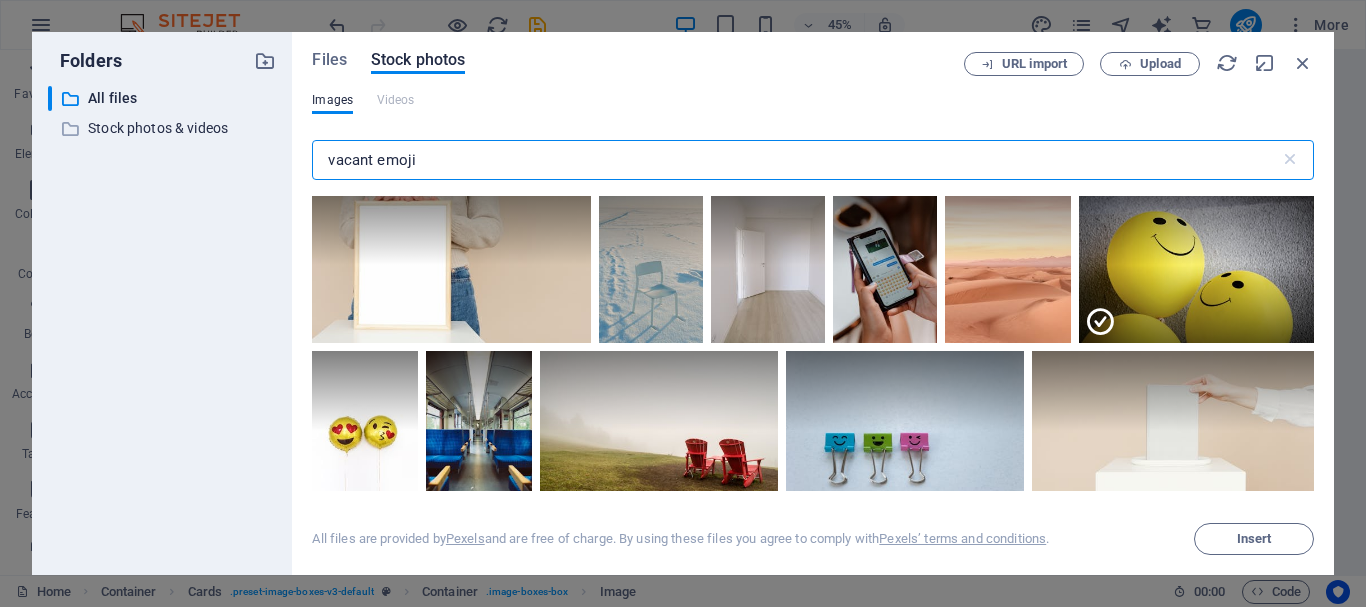 drag, startPoint x: 444, startPoint y: 166, endPoint x: 302, endPoint y: 160, distance: 142.12671 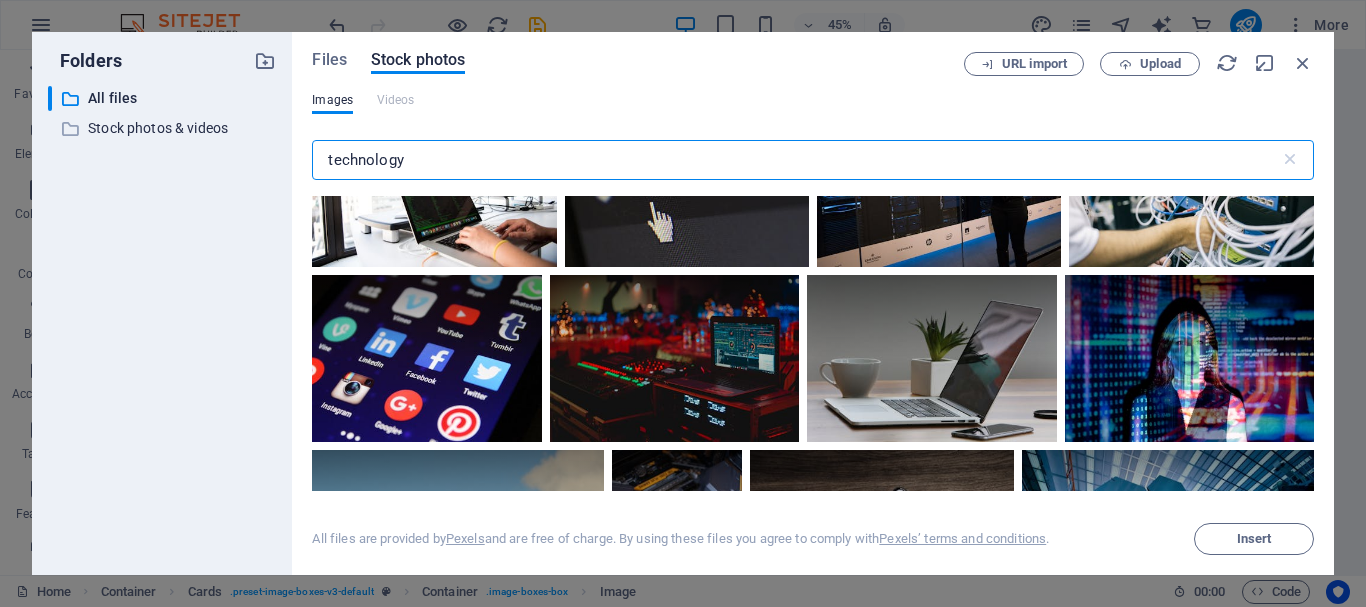 scroll, scrollTop: 436, scrollLeft: 0, axis: vertical 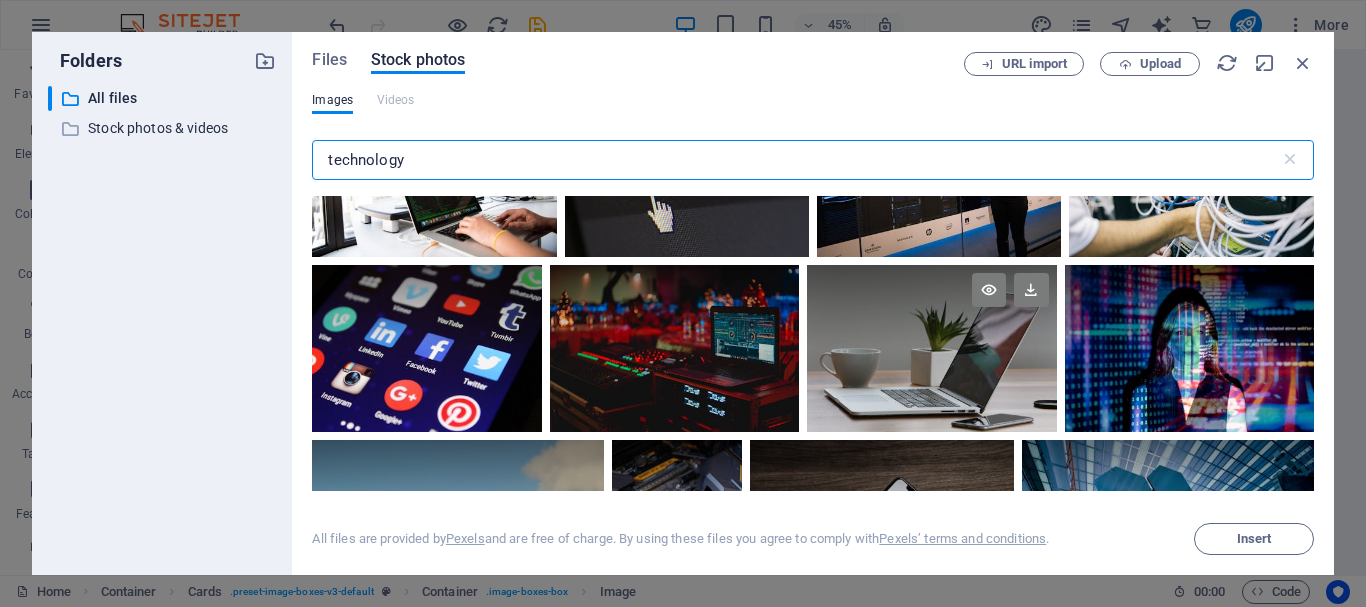 type on "technology" 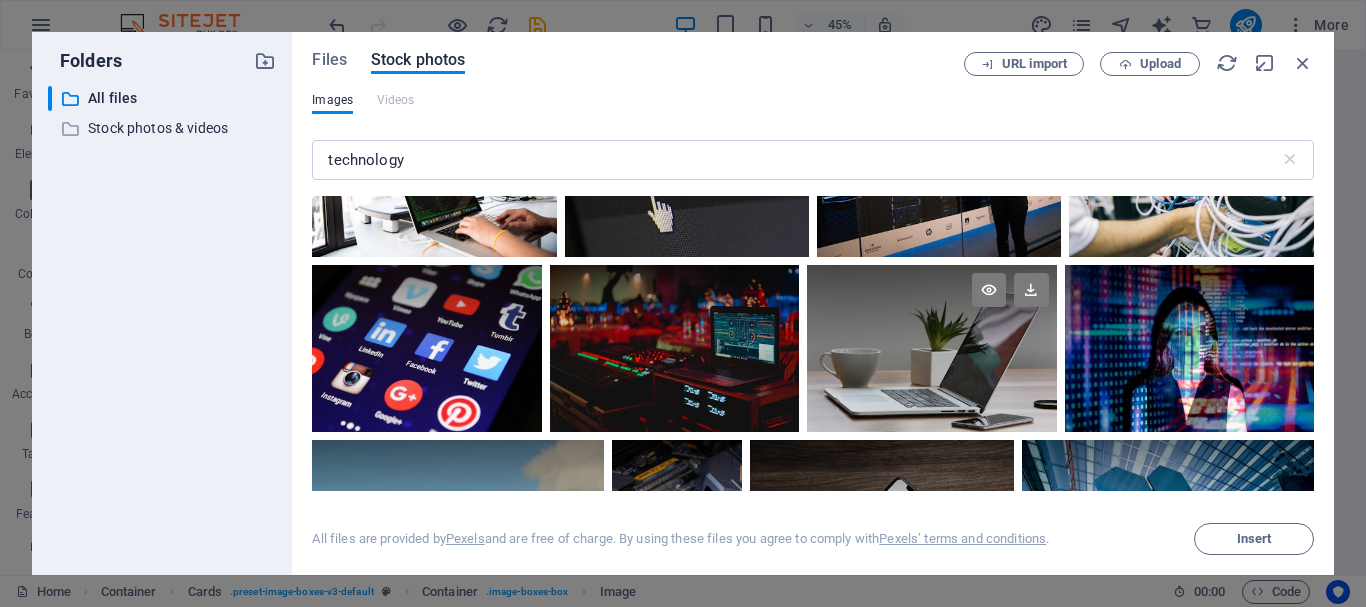 click at bounding box center [931, 348] 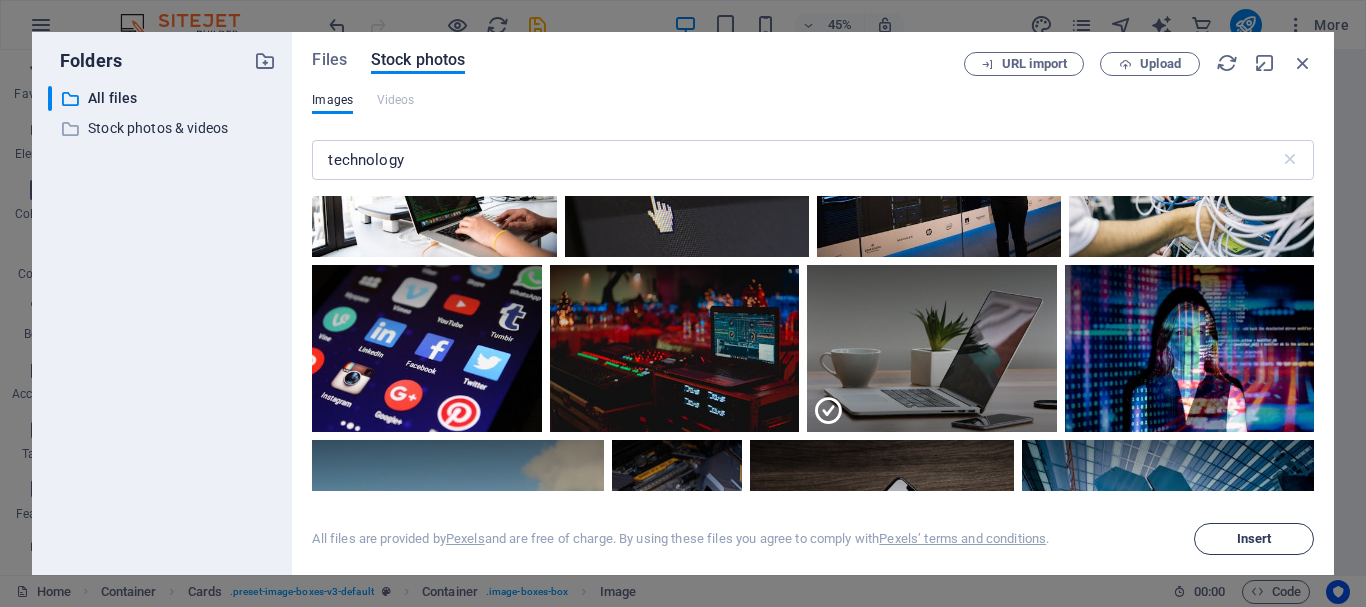 click on "Insert" at bounding box center (1254, 539) 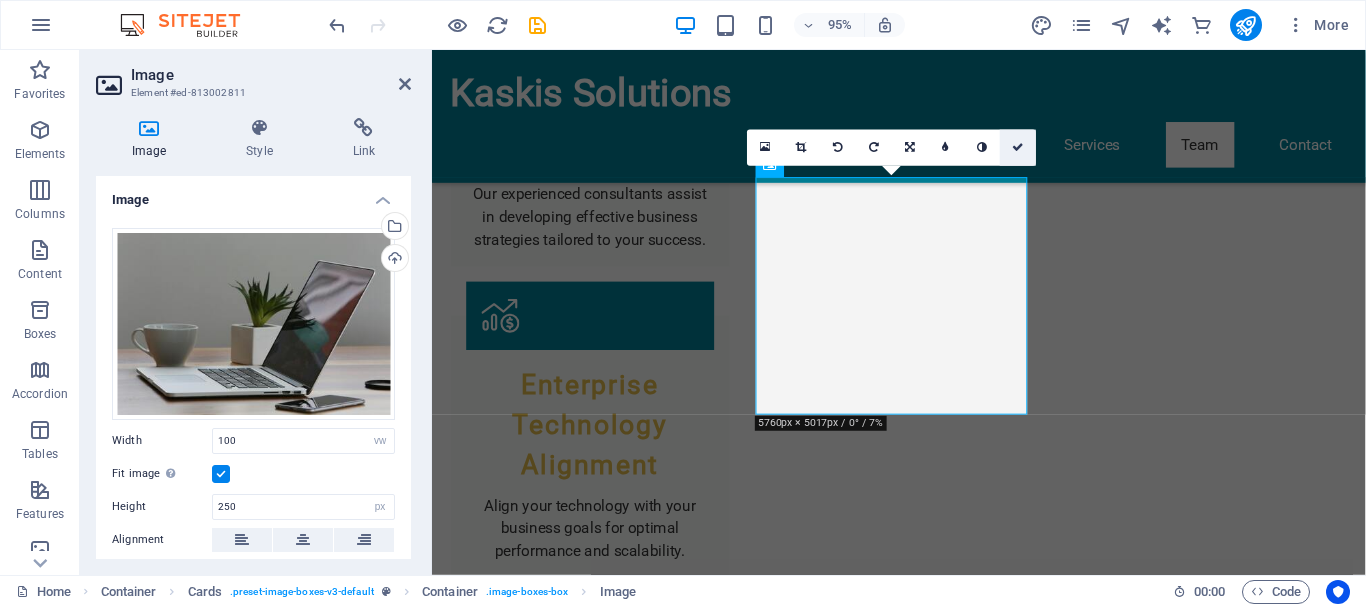 click at bounding box center [1019, 147] 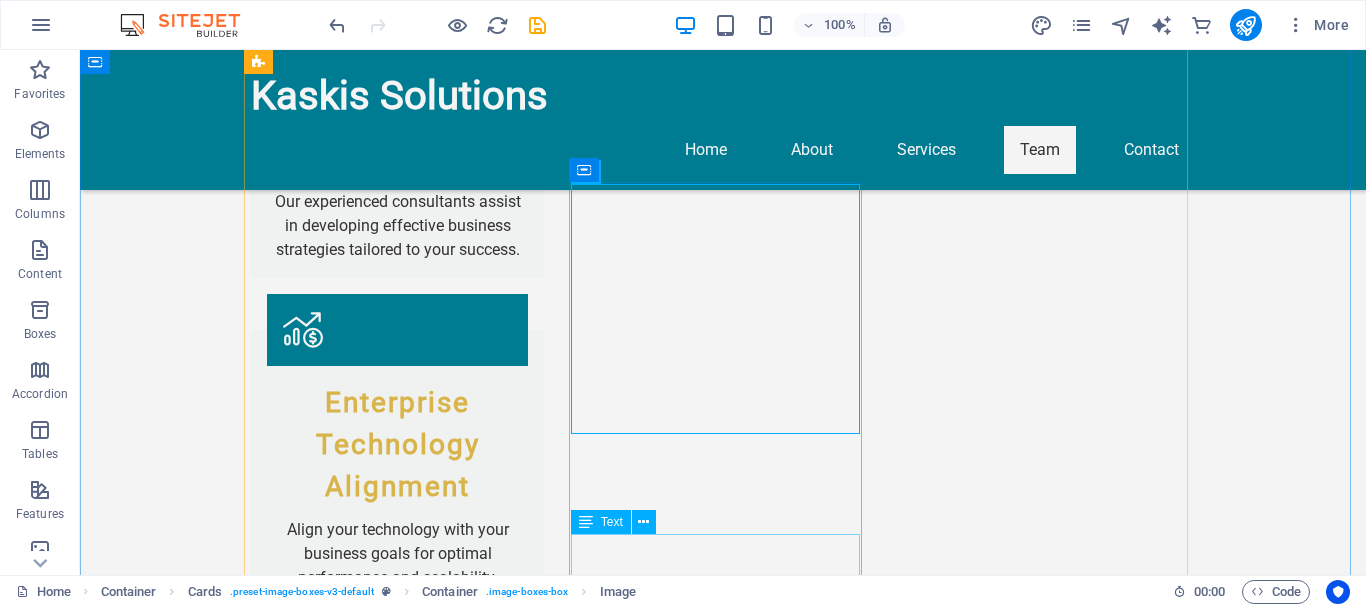 click on "Overseeing outreach initiatives and client engagement strategies." at bounding box center (397, 4056) 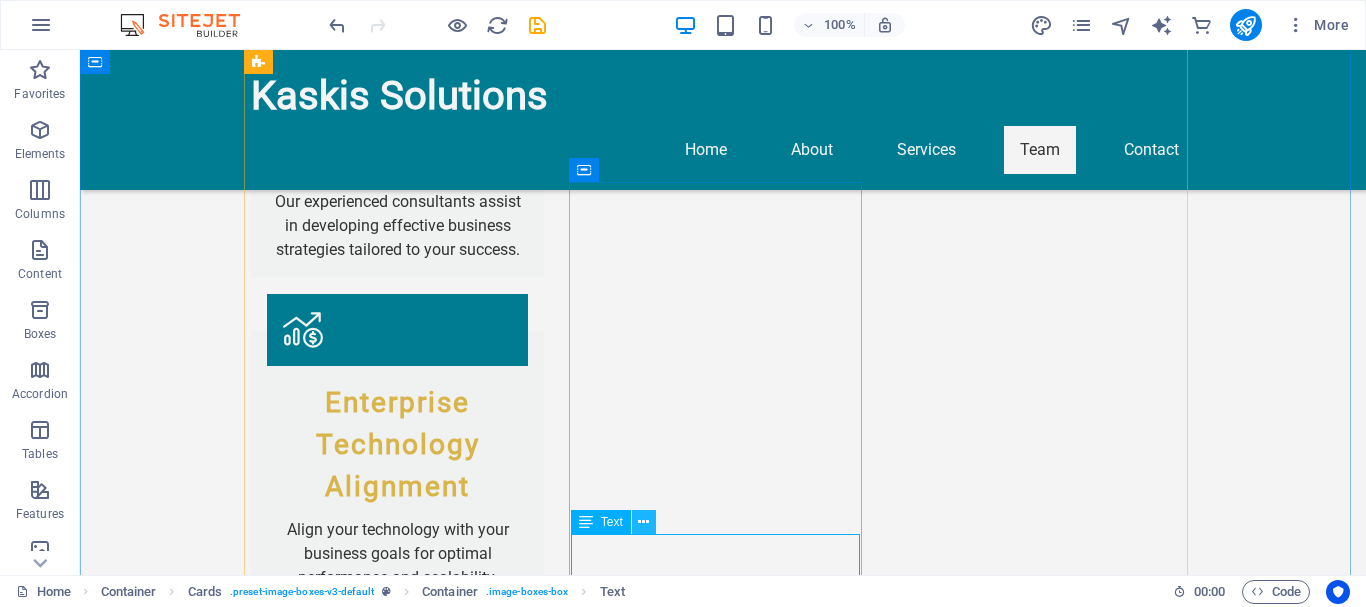 click at bounding box center [643, 522] 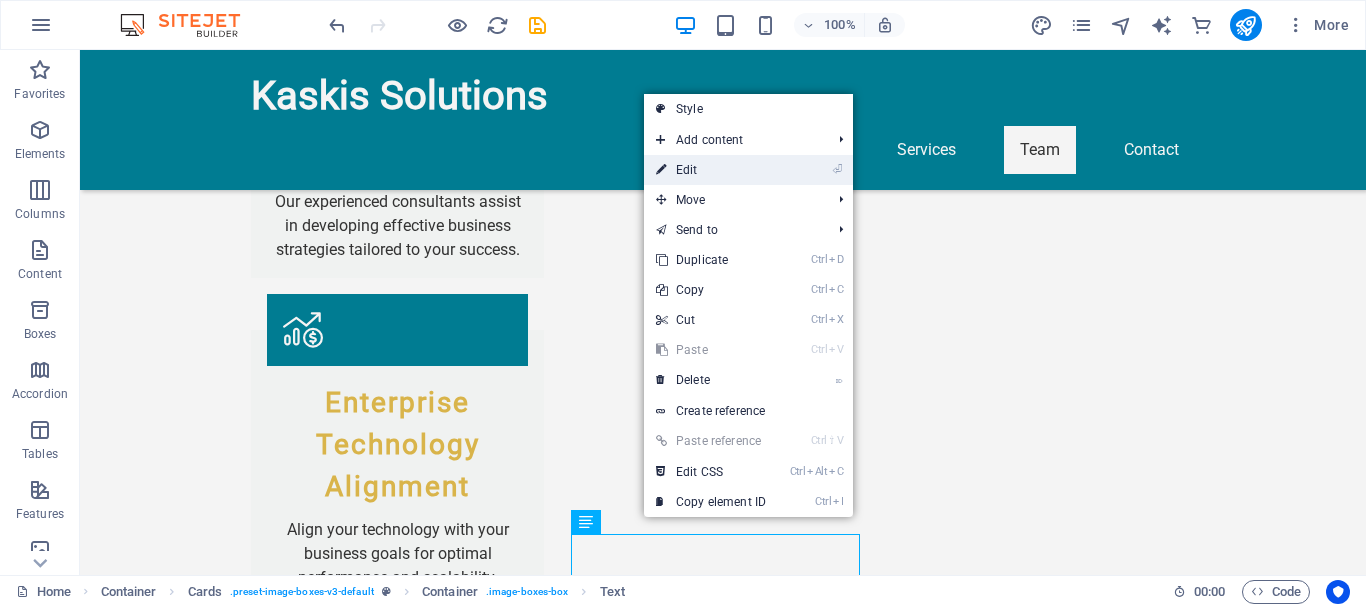 click on "⏎  Edit" at bounding box center (711, 170) 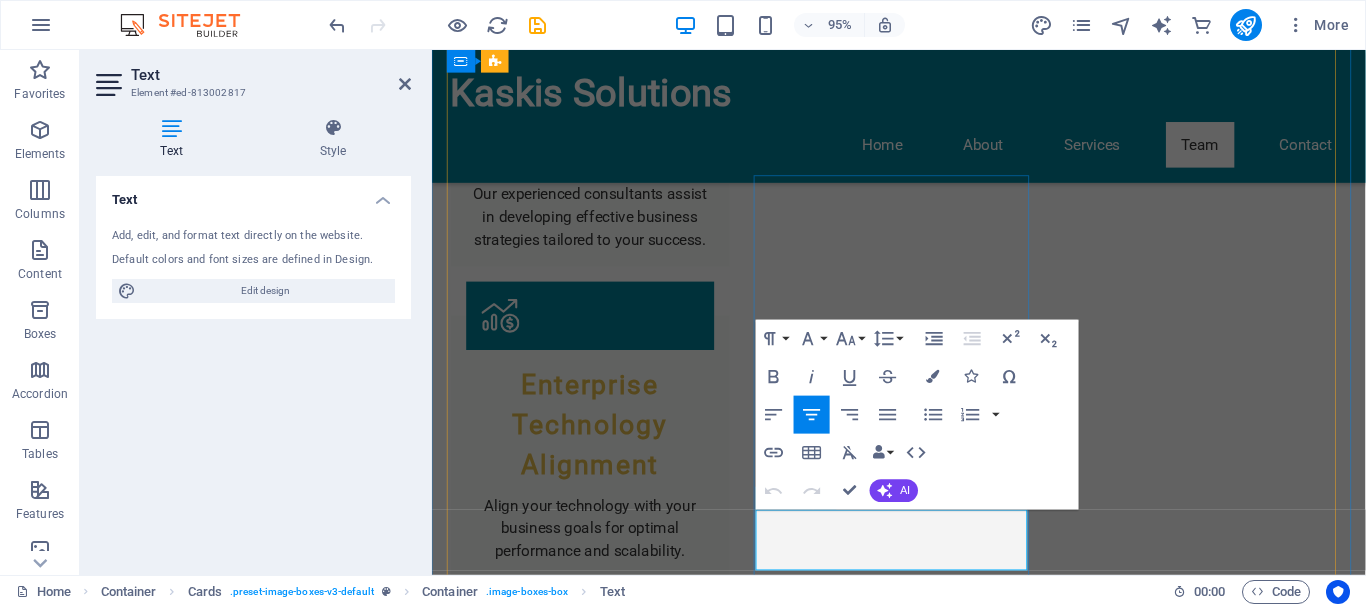 type 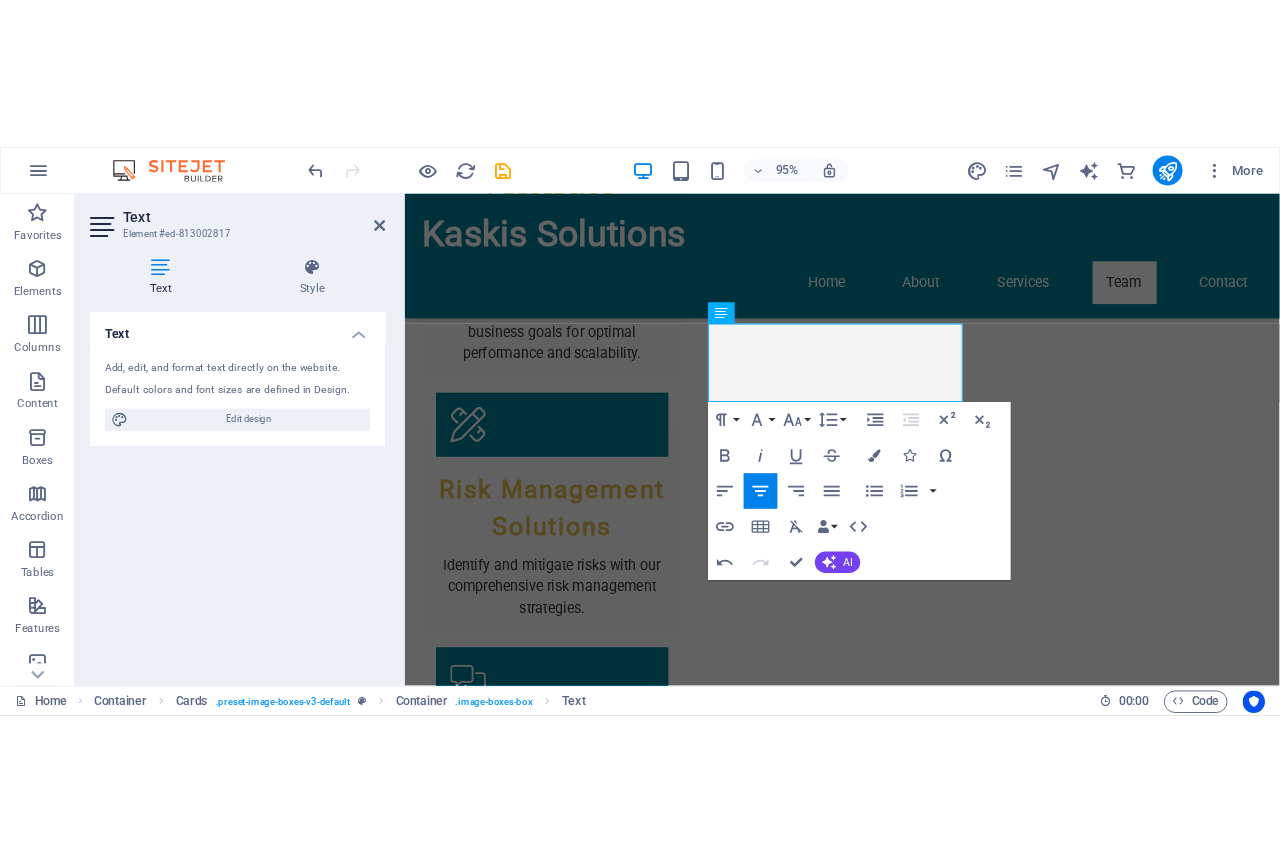 scroll, scrollTop: 3003, scrollLeft: 0, axis: vertical 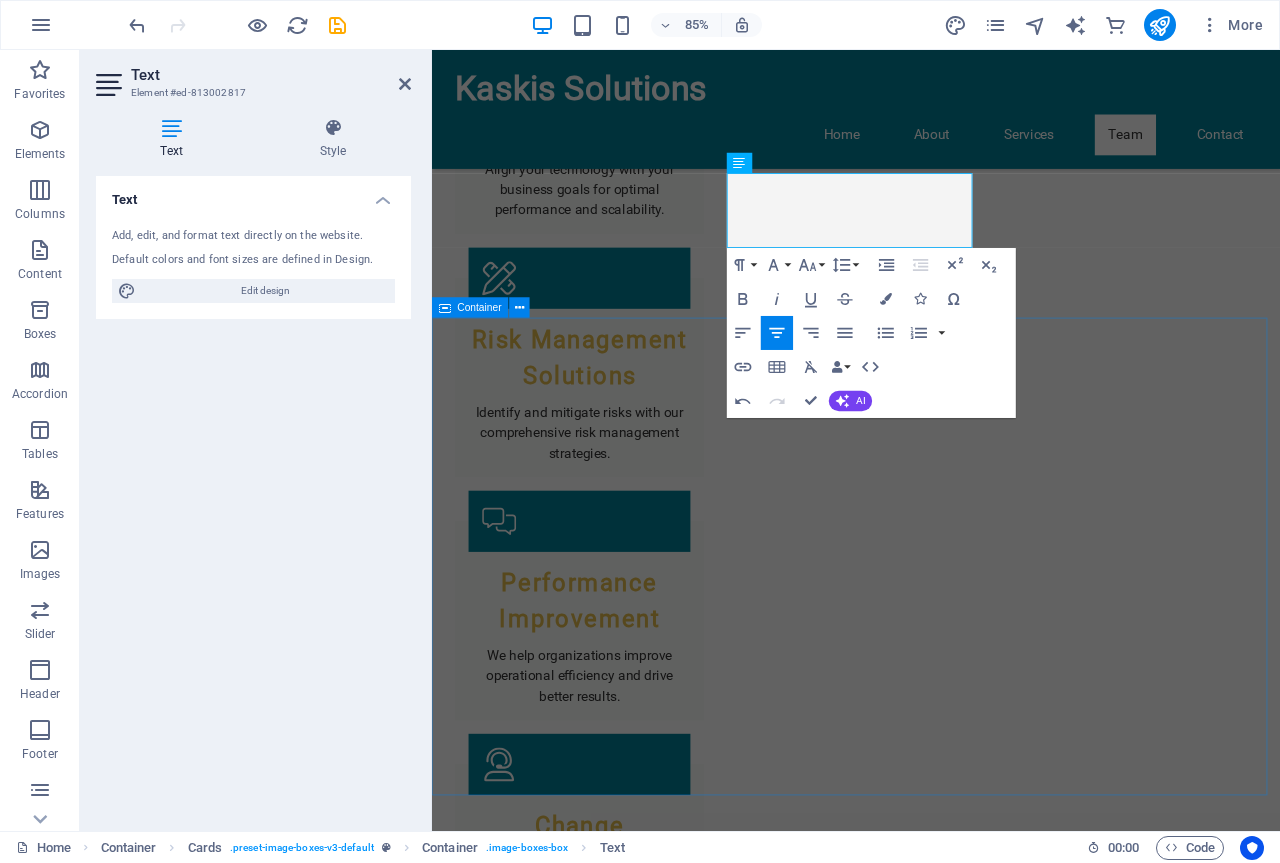 click on "Get in Touch with Us   I have read and understand the privacy policy. Unreadable? Load new Submit Inquiry" at bounding box center [931, 4599] 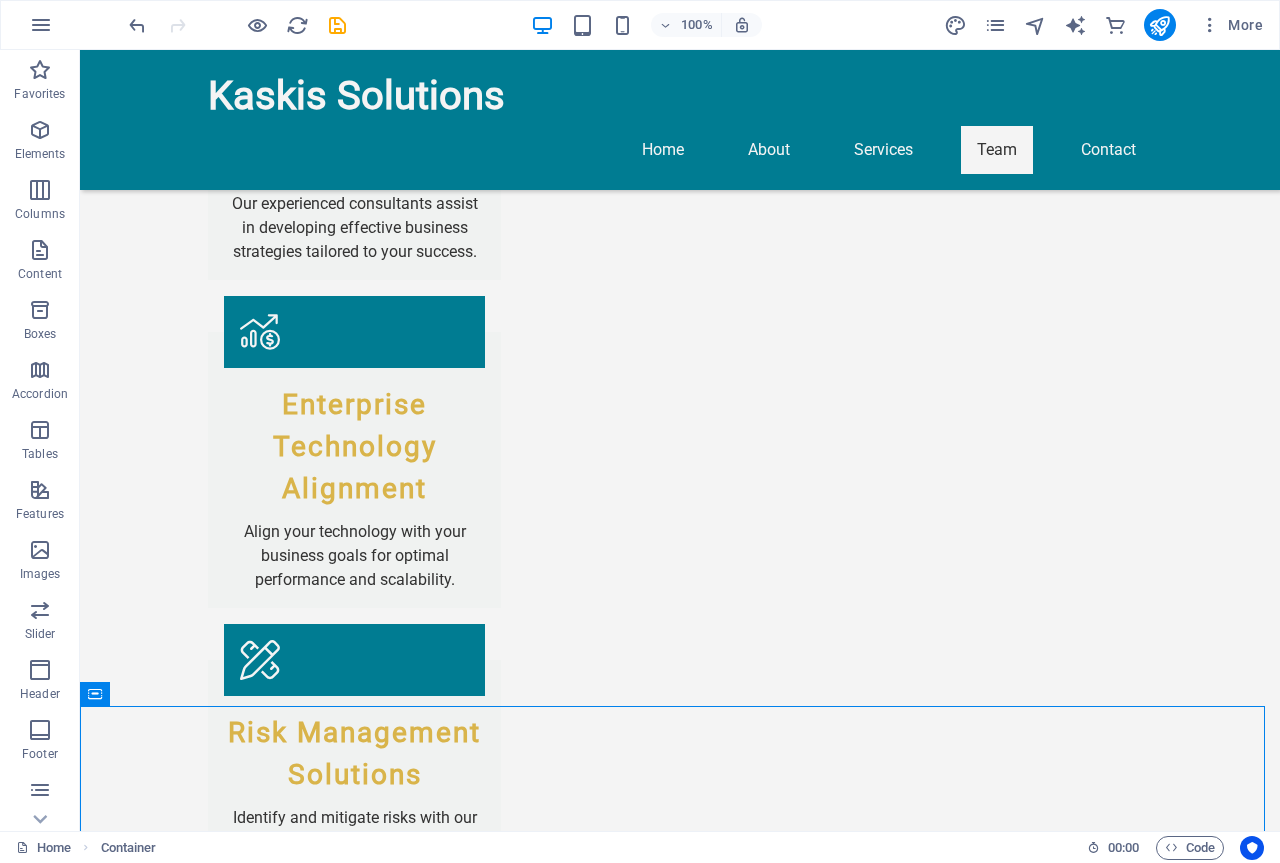 scroll, scrollTop: 2633, scrollLeft: 0, axis: vertical 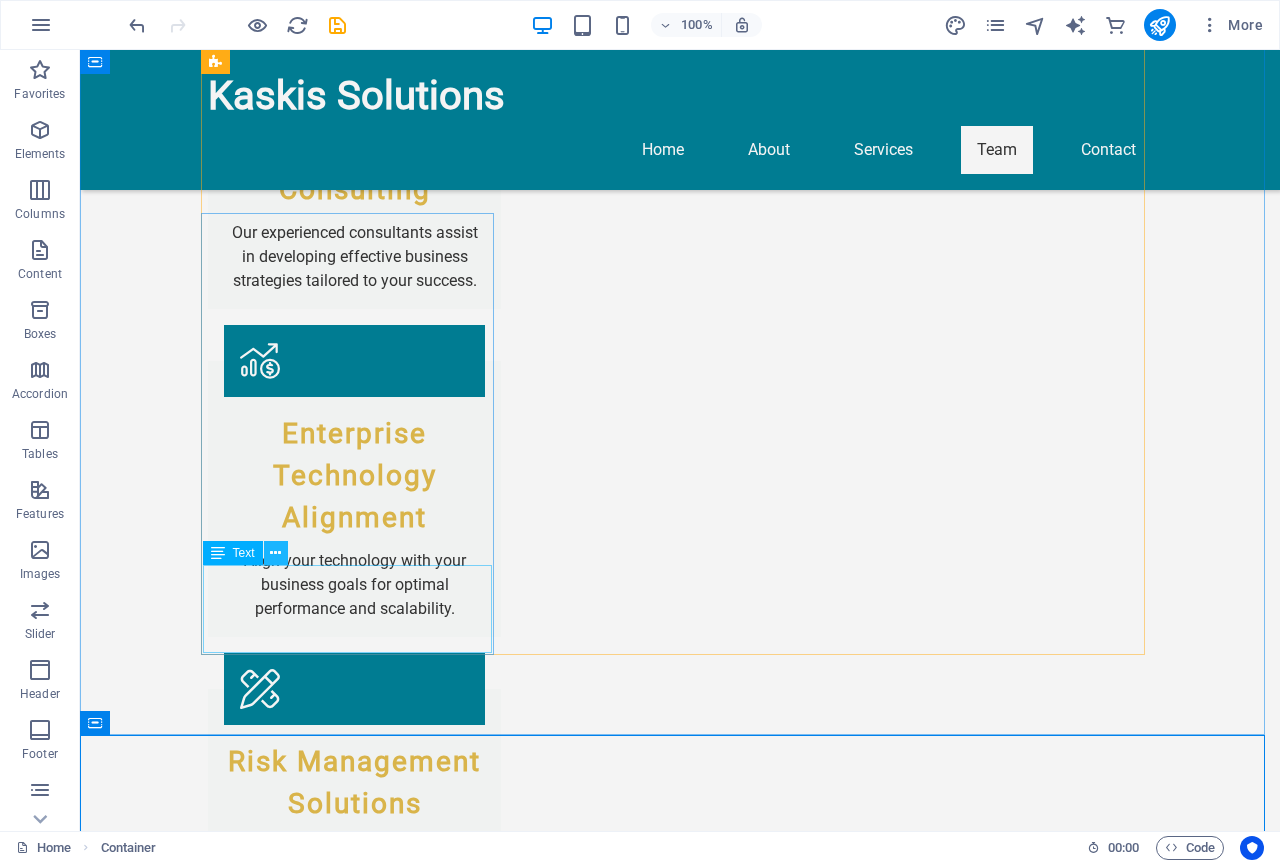 click at bounding box center (275, 553) 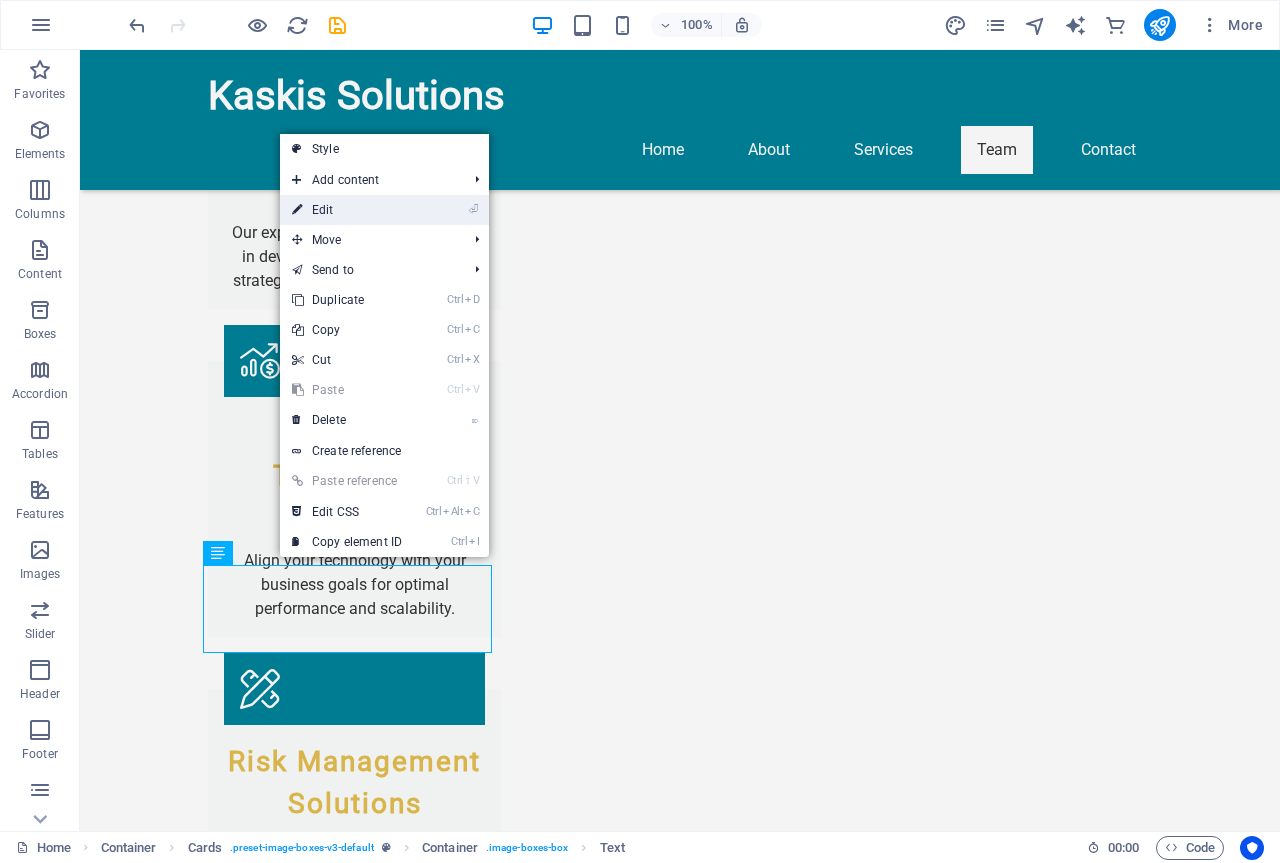 click on "⏎  Edit" at bounding box center (347, 210) 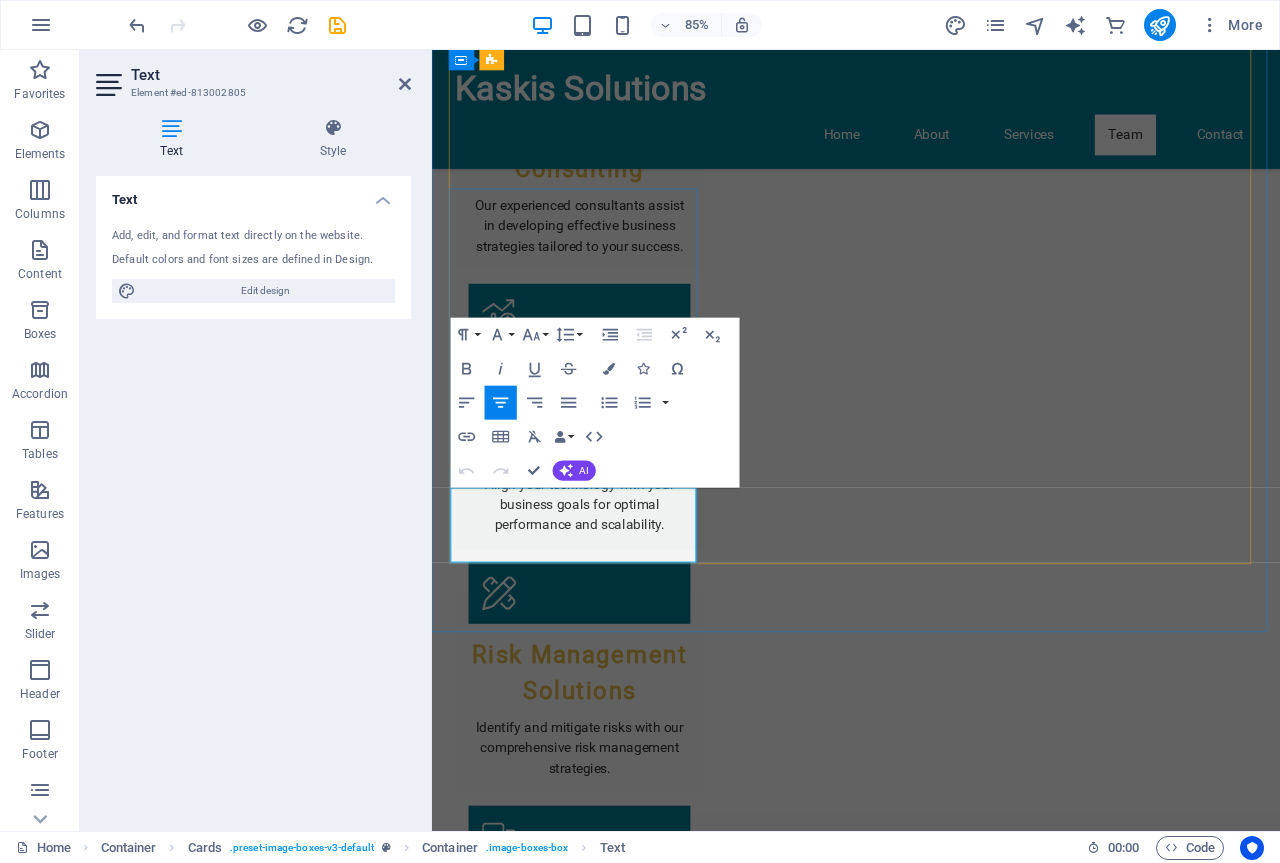 type 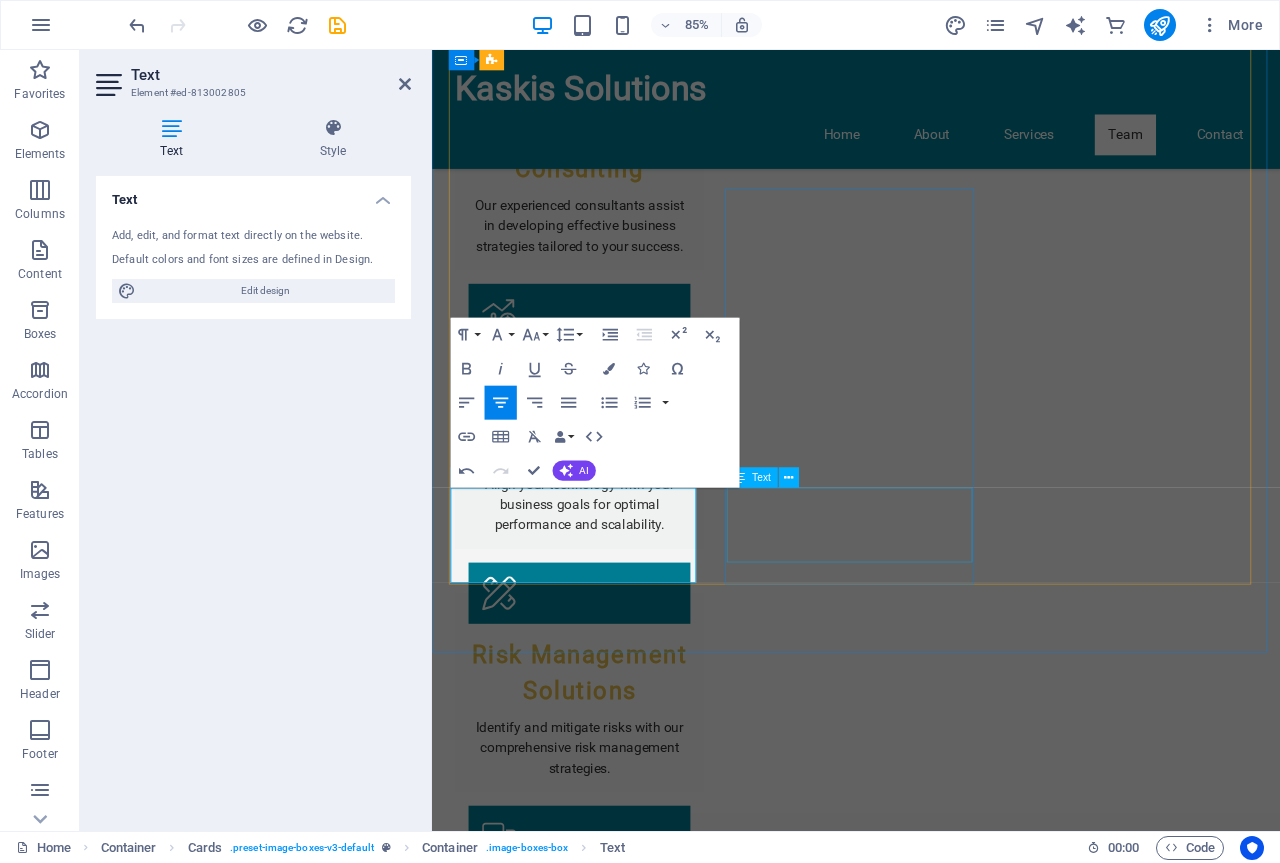 click on "Kaskis is looking for a person to Overseeing outreach initiatives and client engagement strategies." at bounding box center [605, 4123] 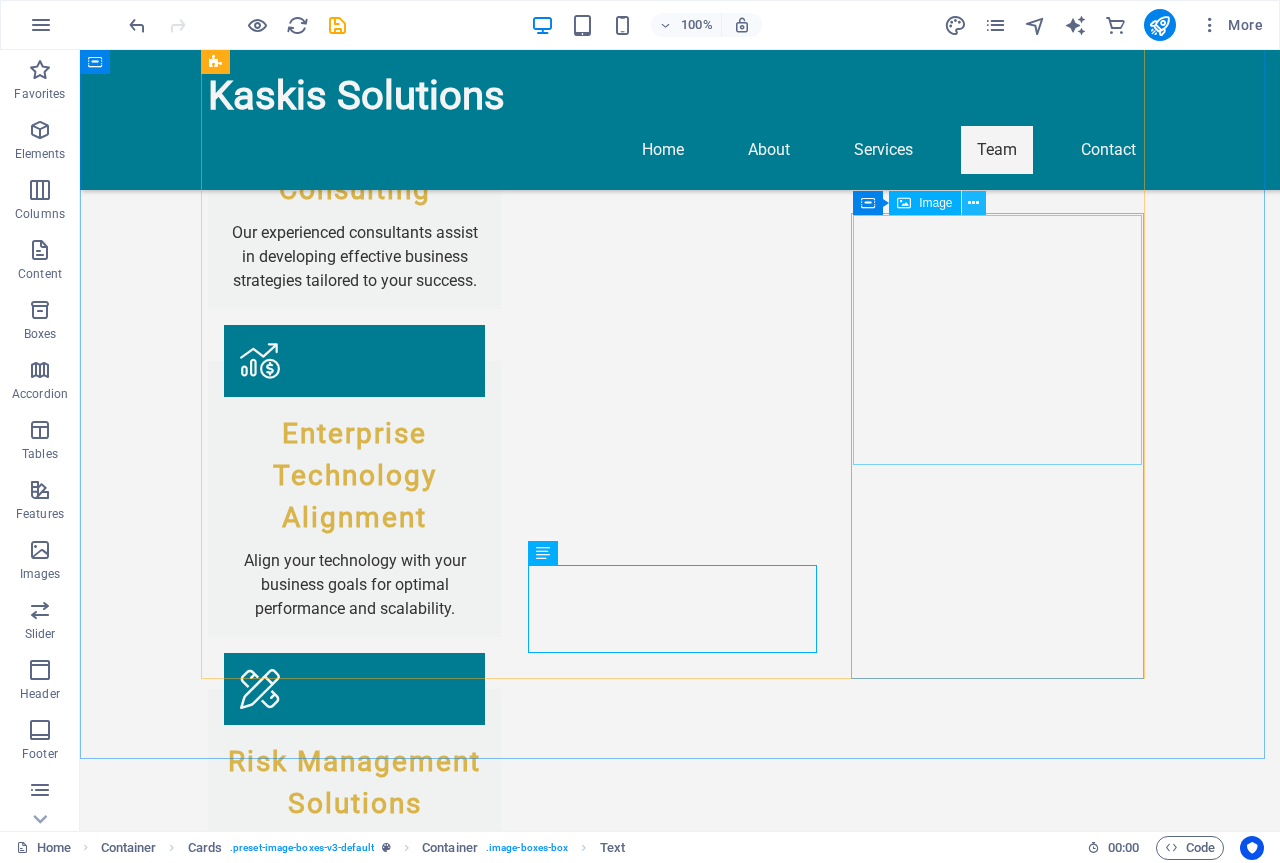 click at bounding box center (973, 203) 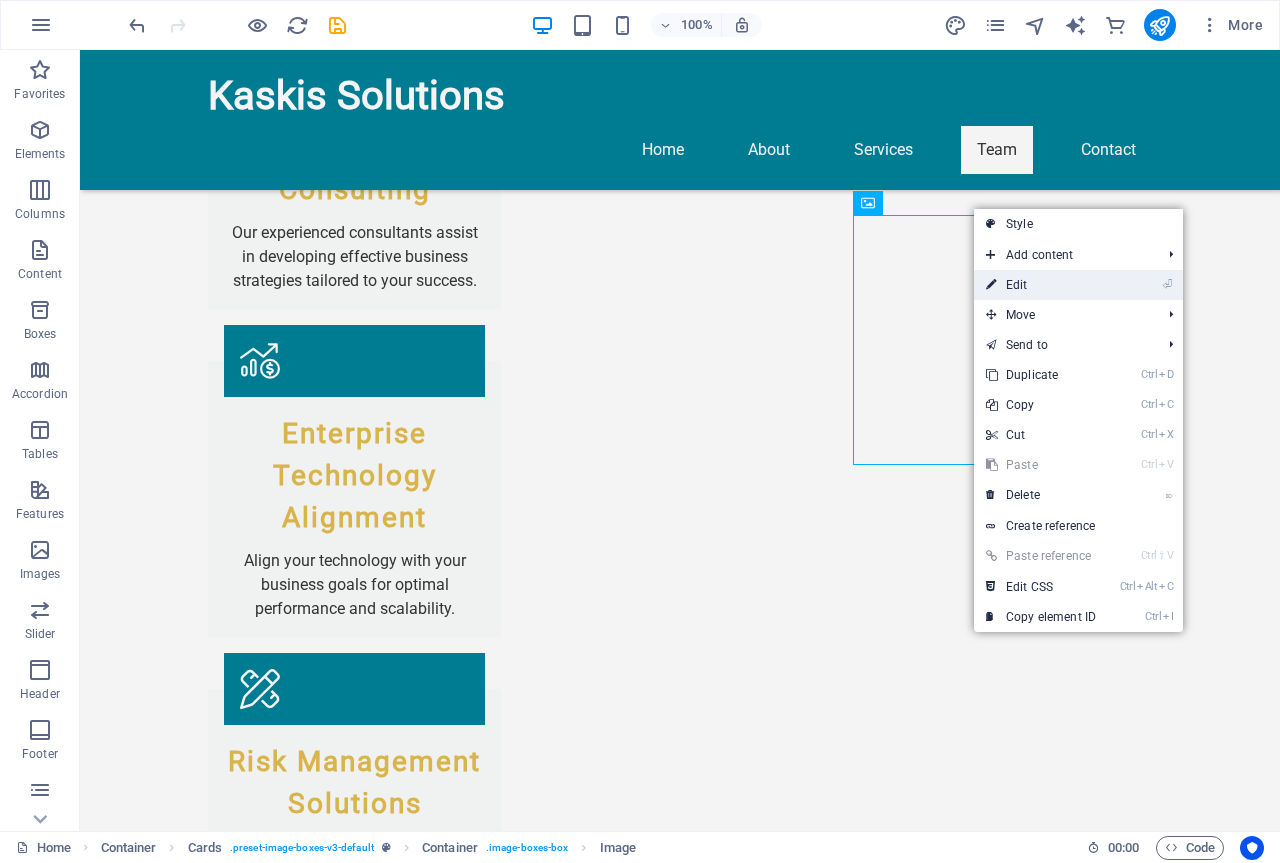click on "⏎  Edit" at bounding box center [1041, 285] 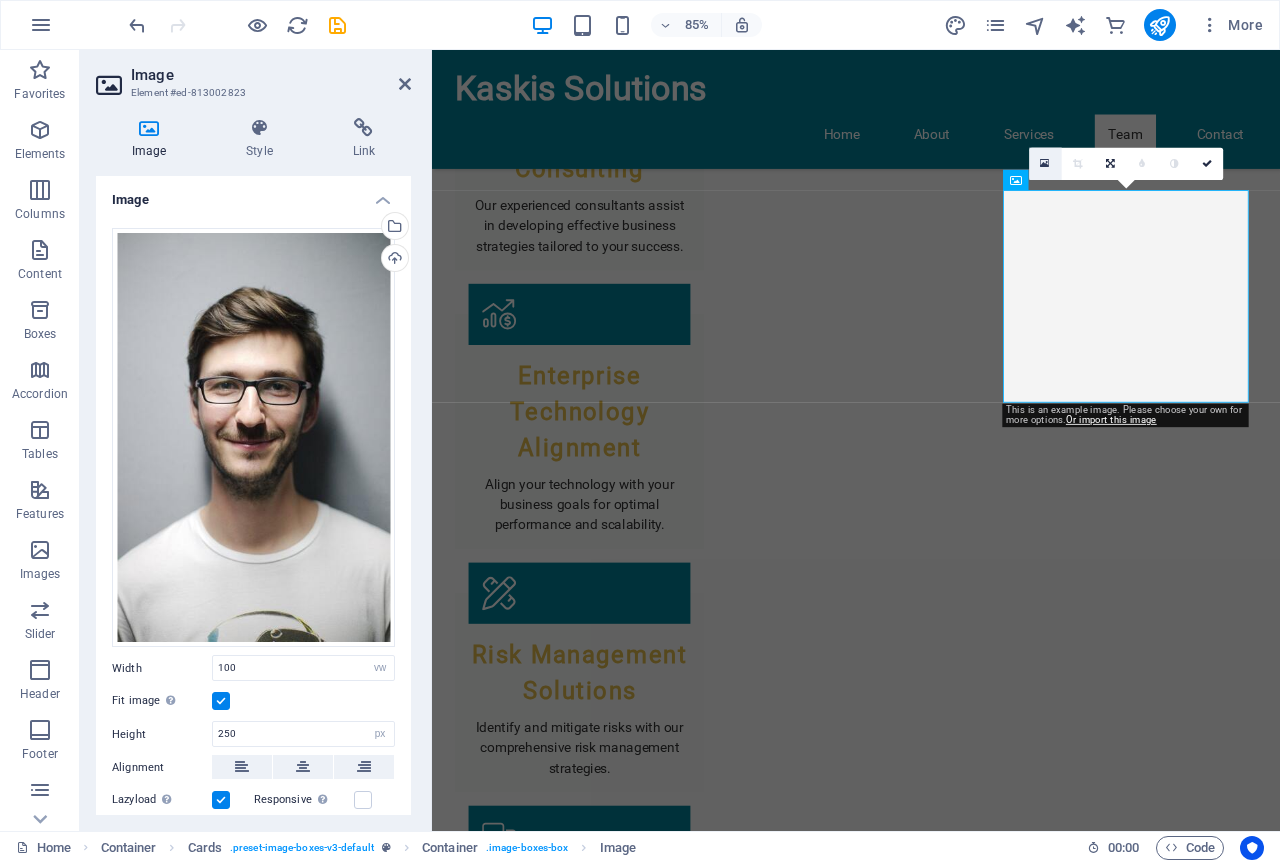 click at bounding box center (1045, 164) 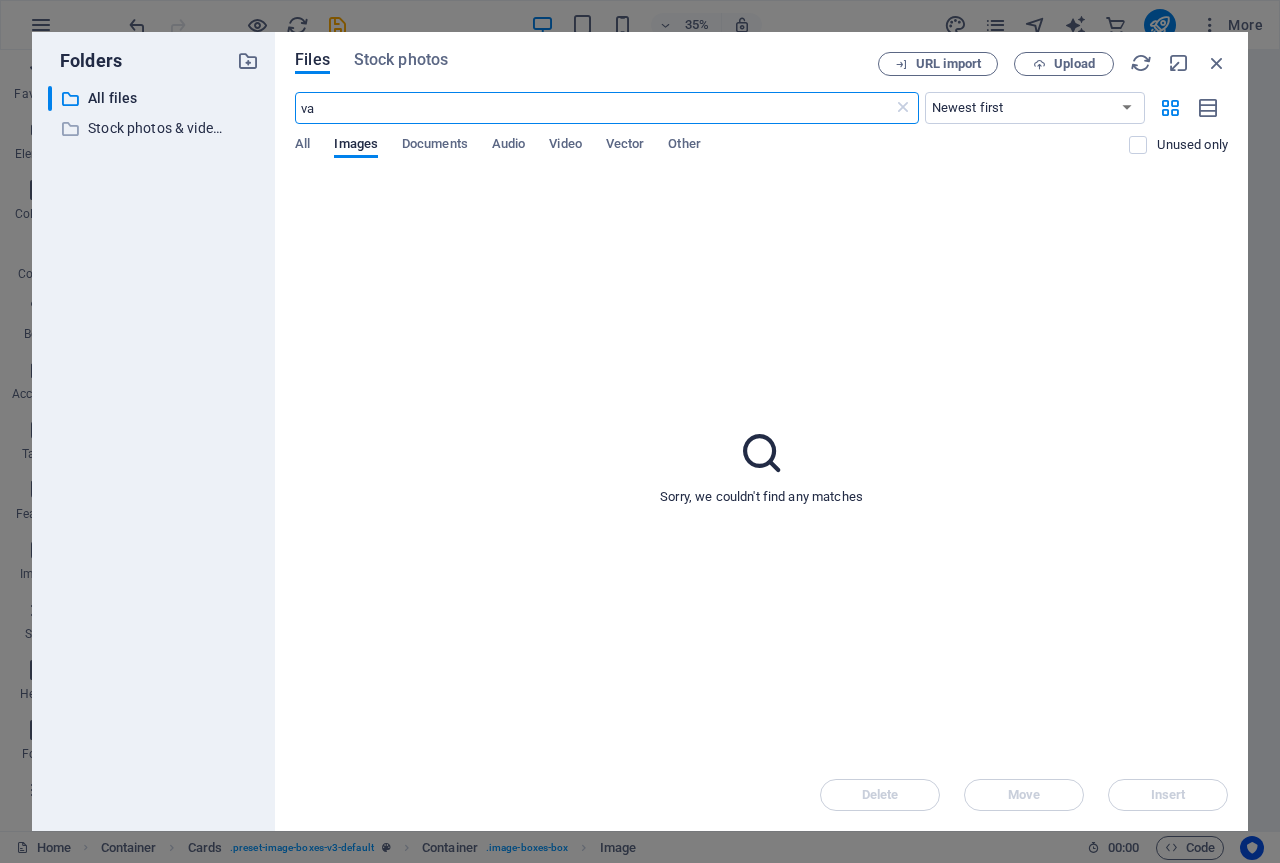 scroll, scrollTop: 2089, scrollLeft: 0, axis: vertical 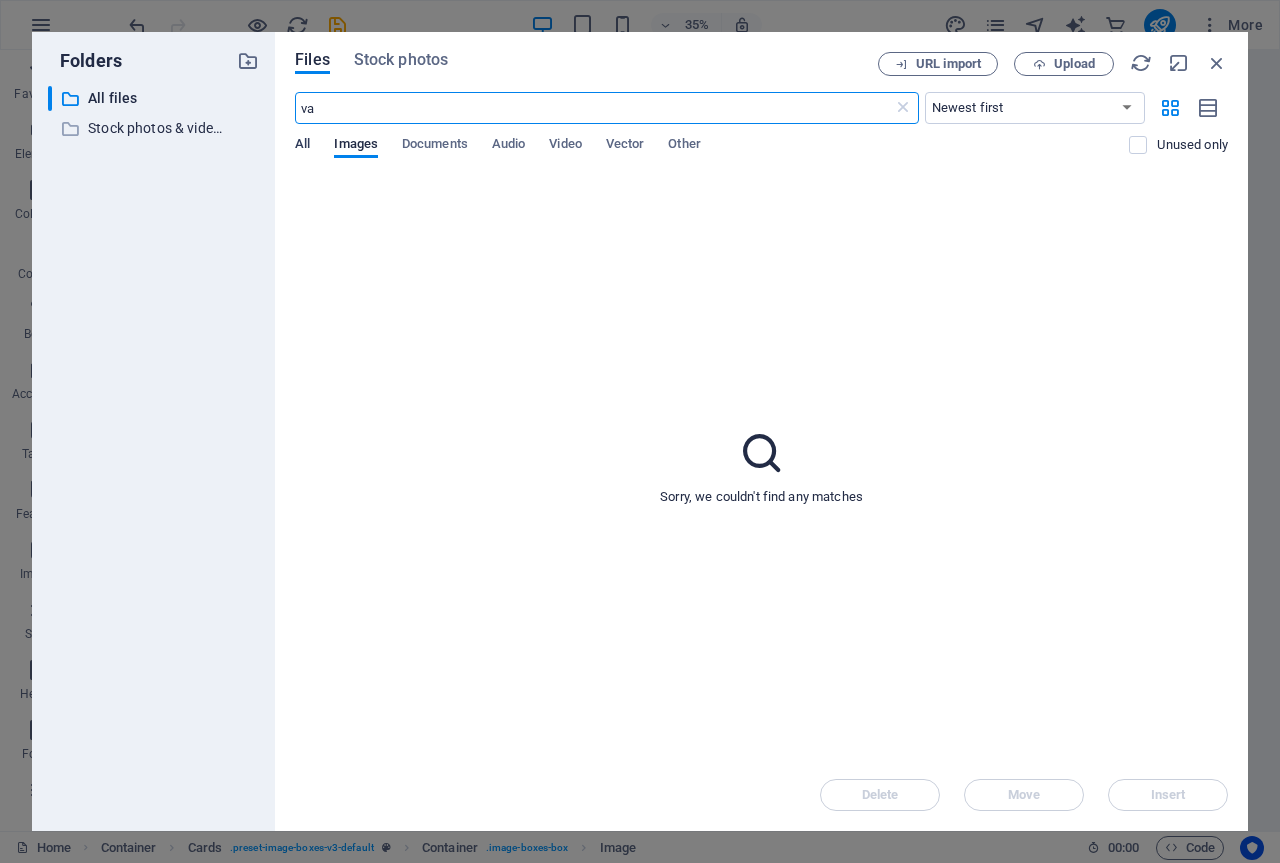 click on "All" at bounding box center (302, 146) 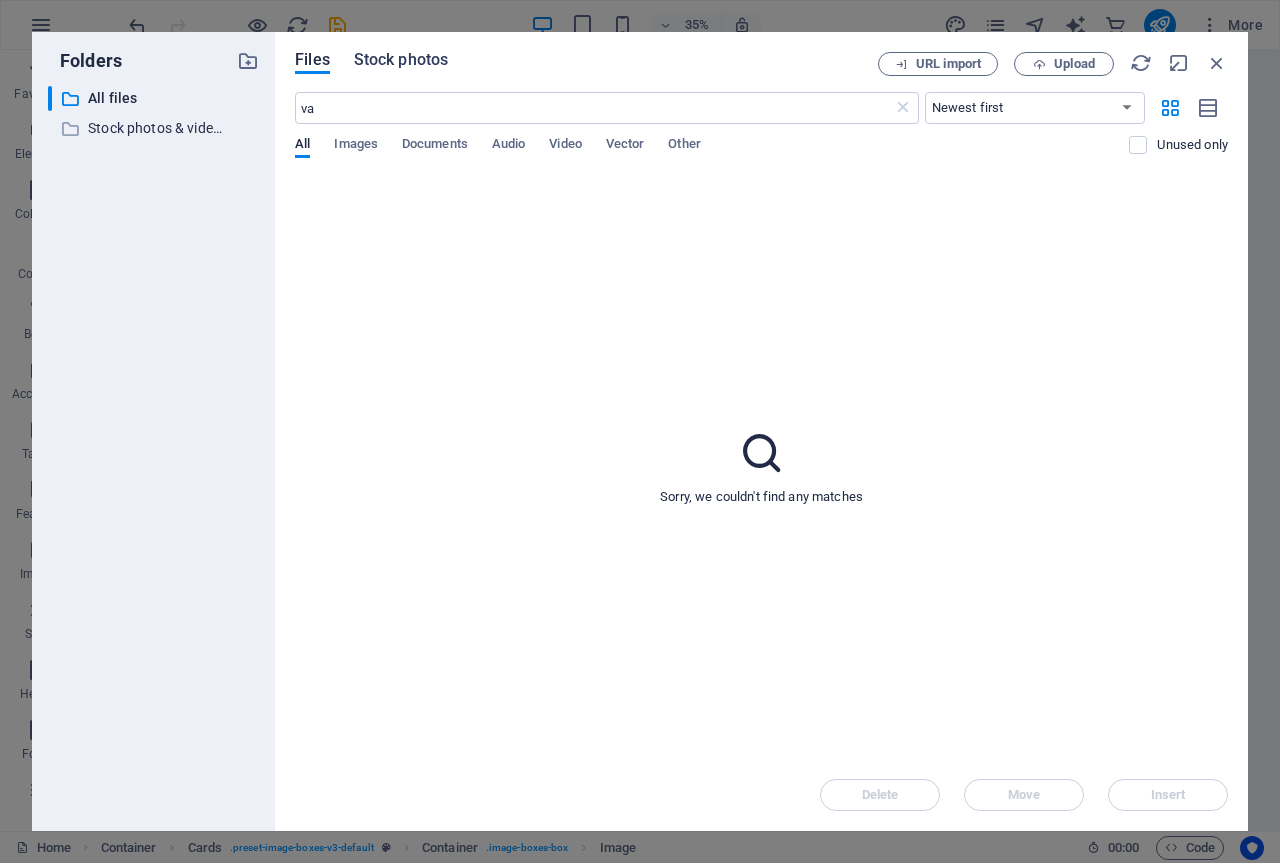 click on "Stock photos" at bounding box center [401, 60] 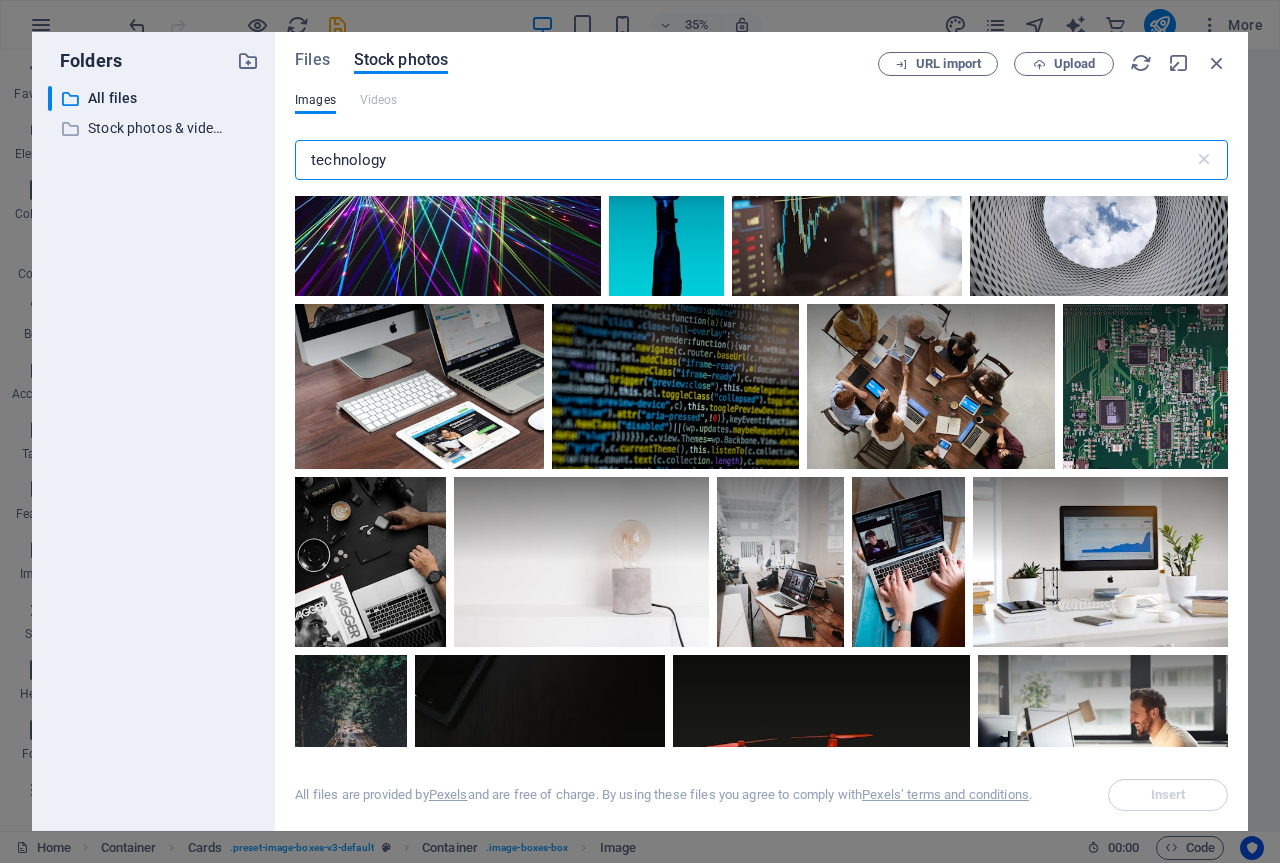 scroll, scrollTop: 1151, scrollLeft: 0, axis: vertical 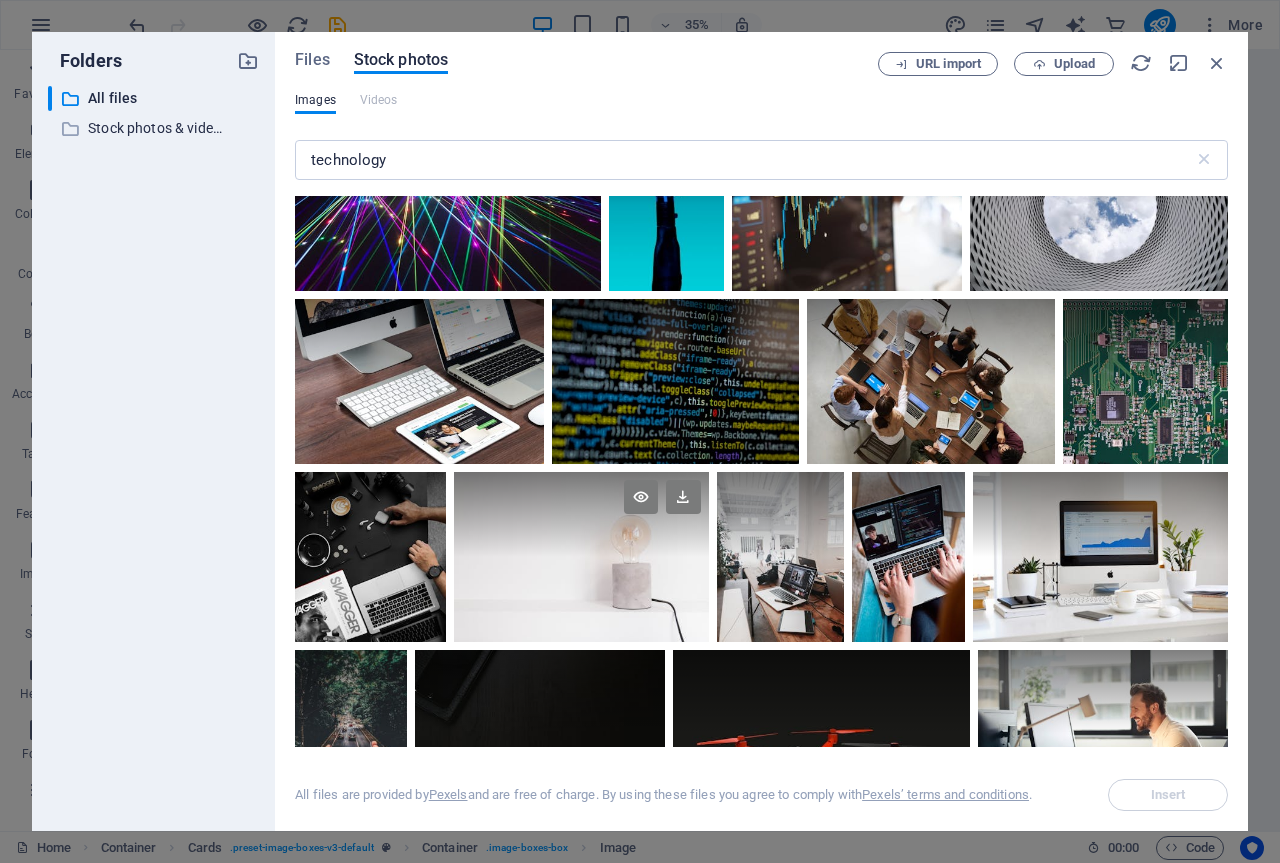 click at bounding box center (581, 514) 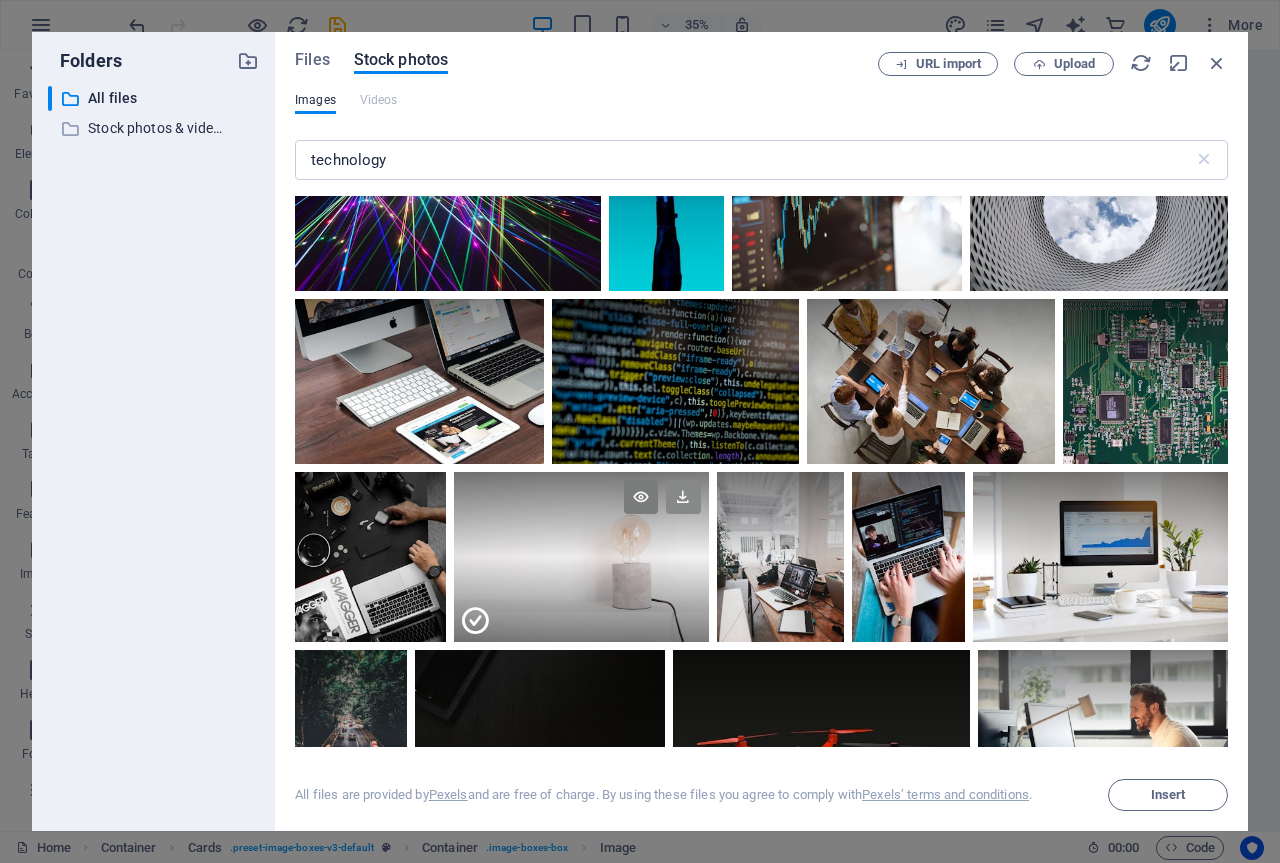 click at bounding box center (683, 497) 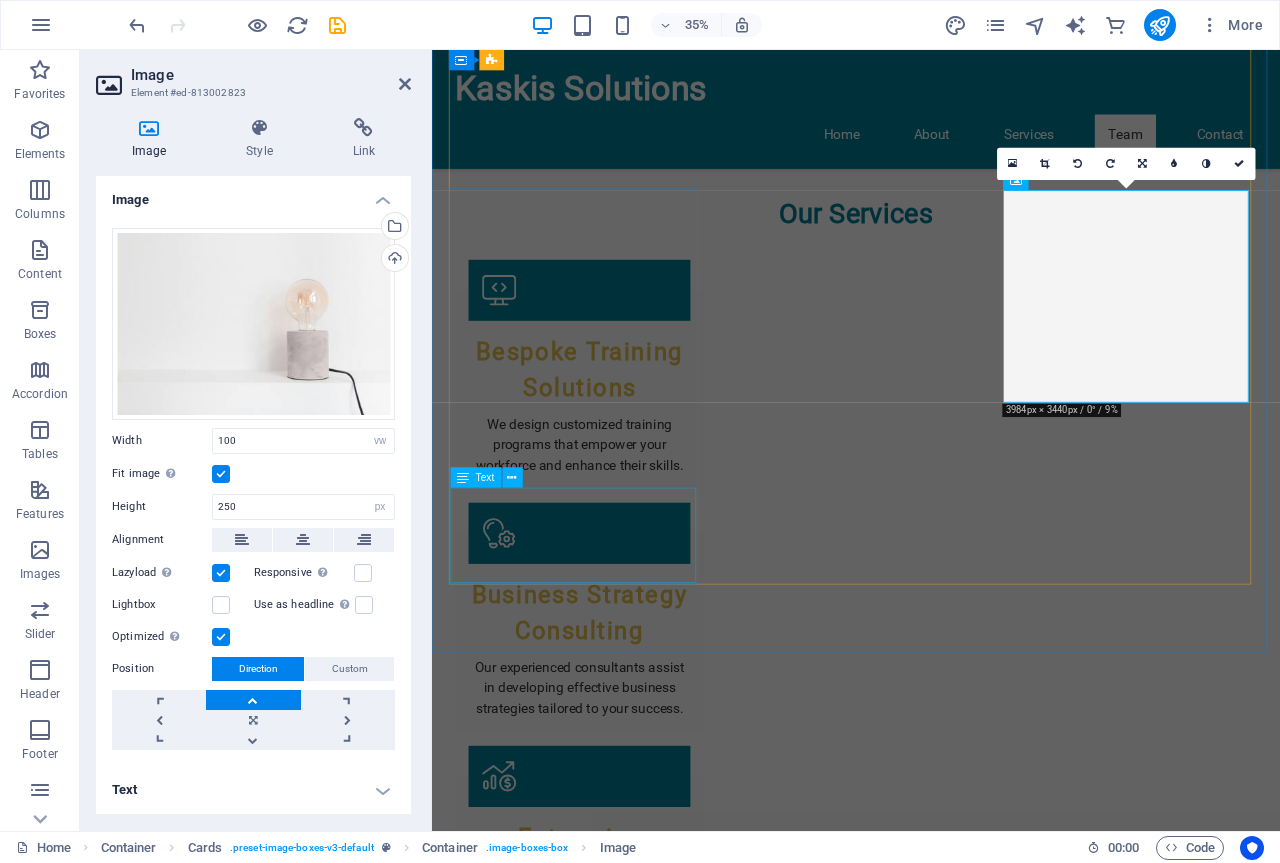 scroll, scrollTop: 2633, scrollLeft: 0, axis: vertical 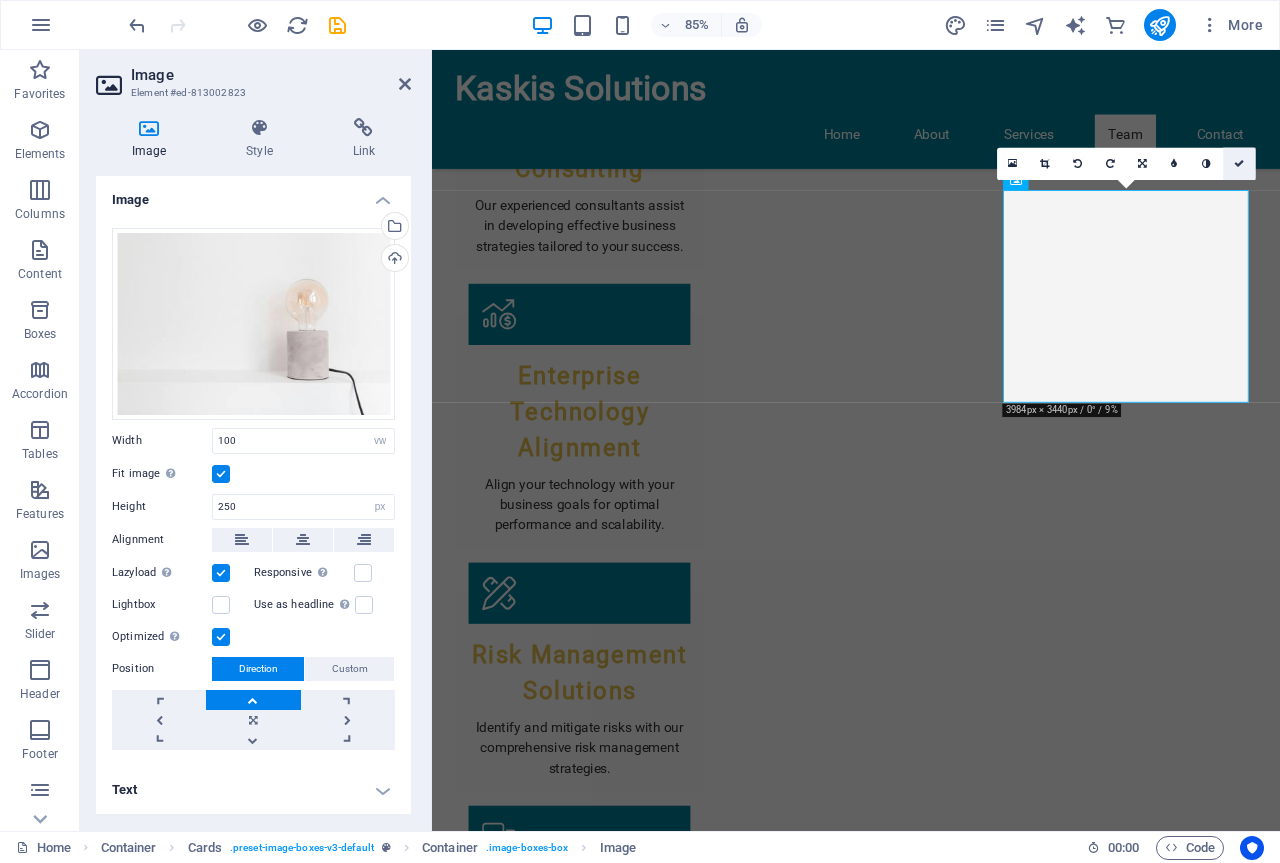 click at bounding box center (1239, 164) 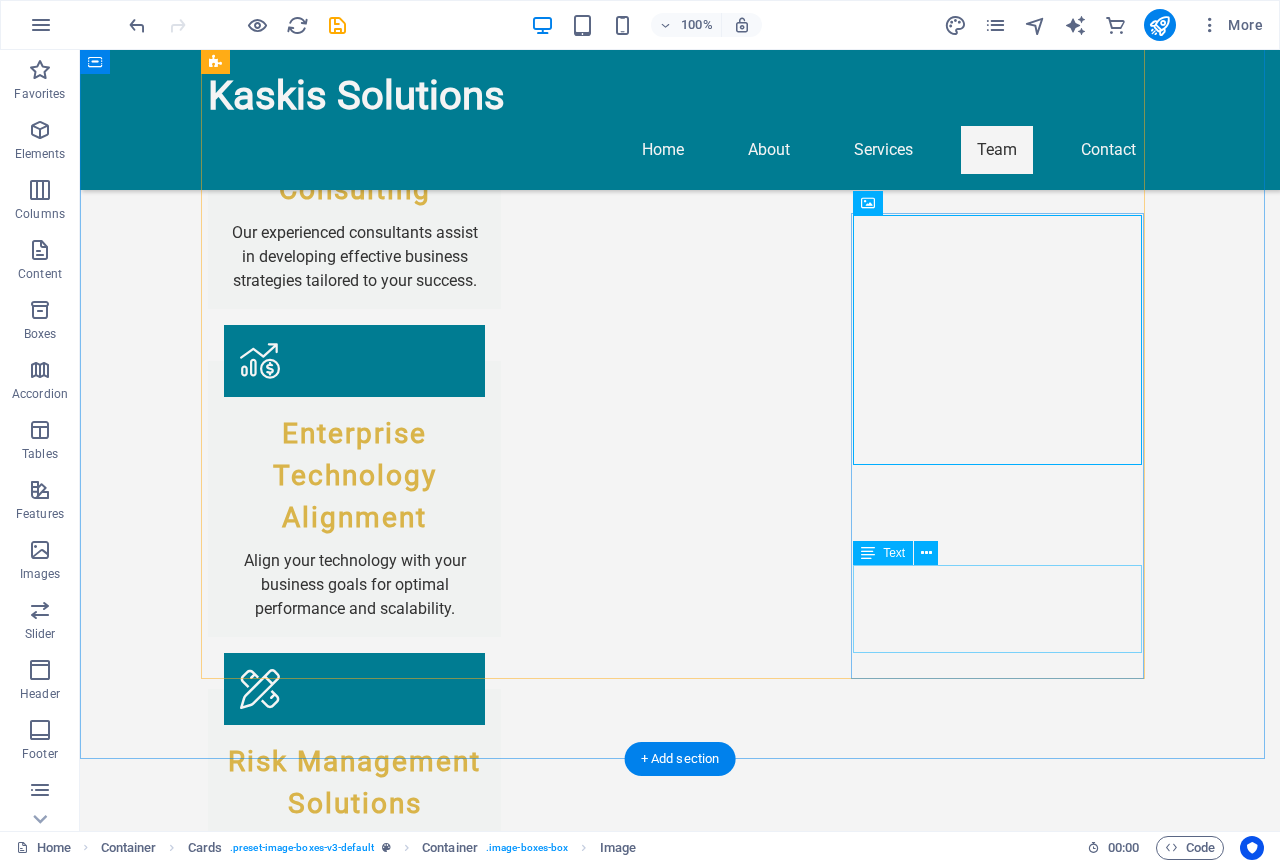 click on "Building strong relationships to ensure our clients receive the utmost care and attention." at bounding box center [354, 4581] 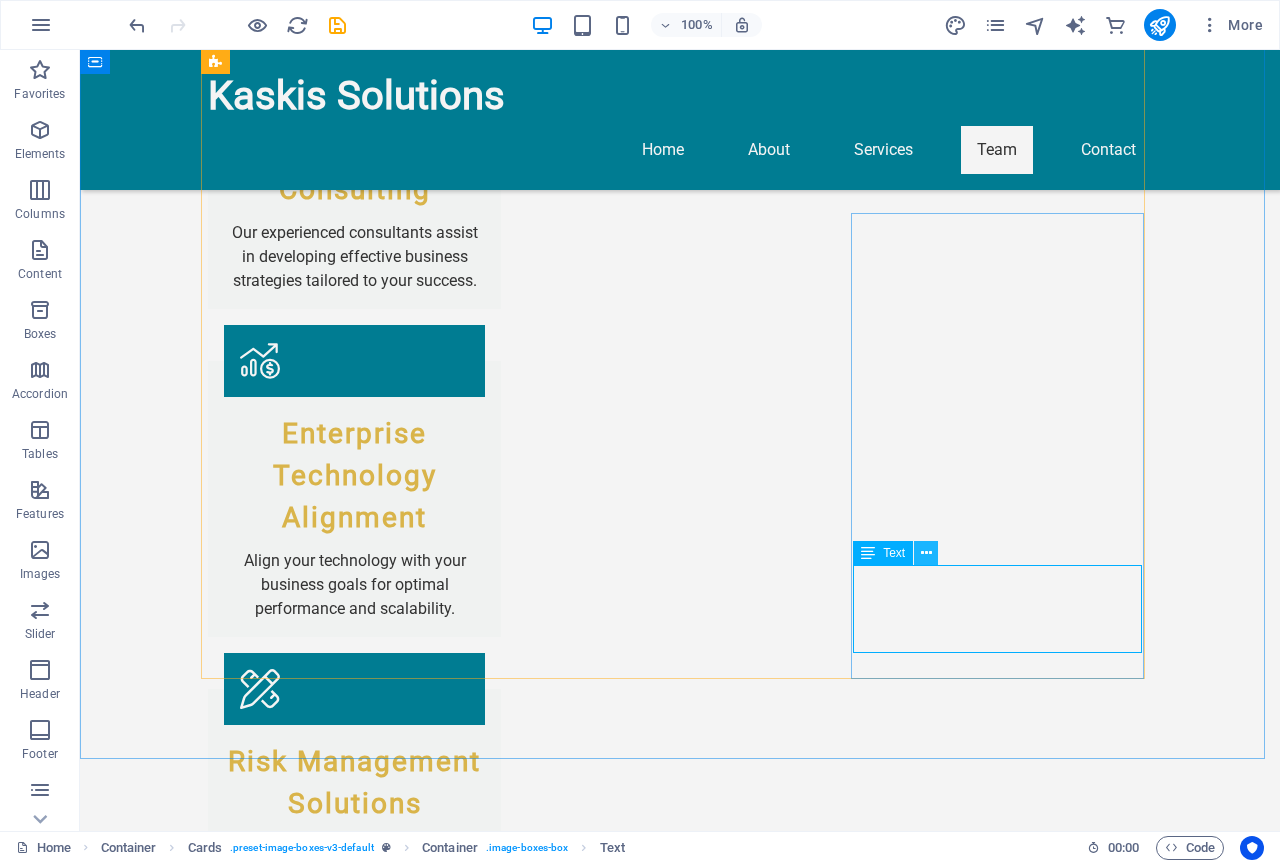 click at bounding box center (926, 553) 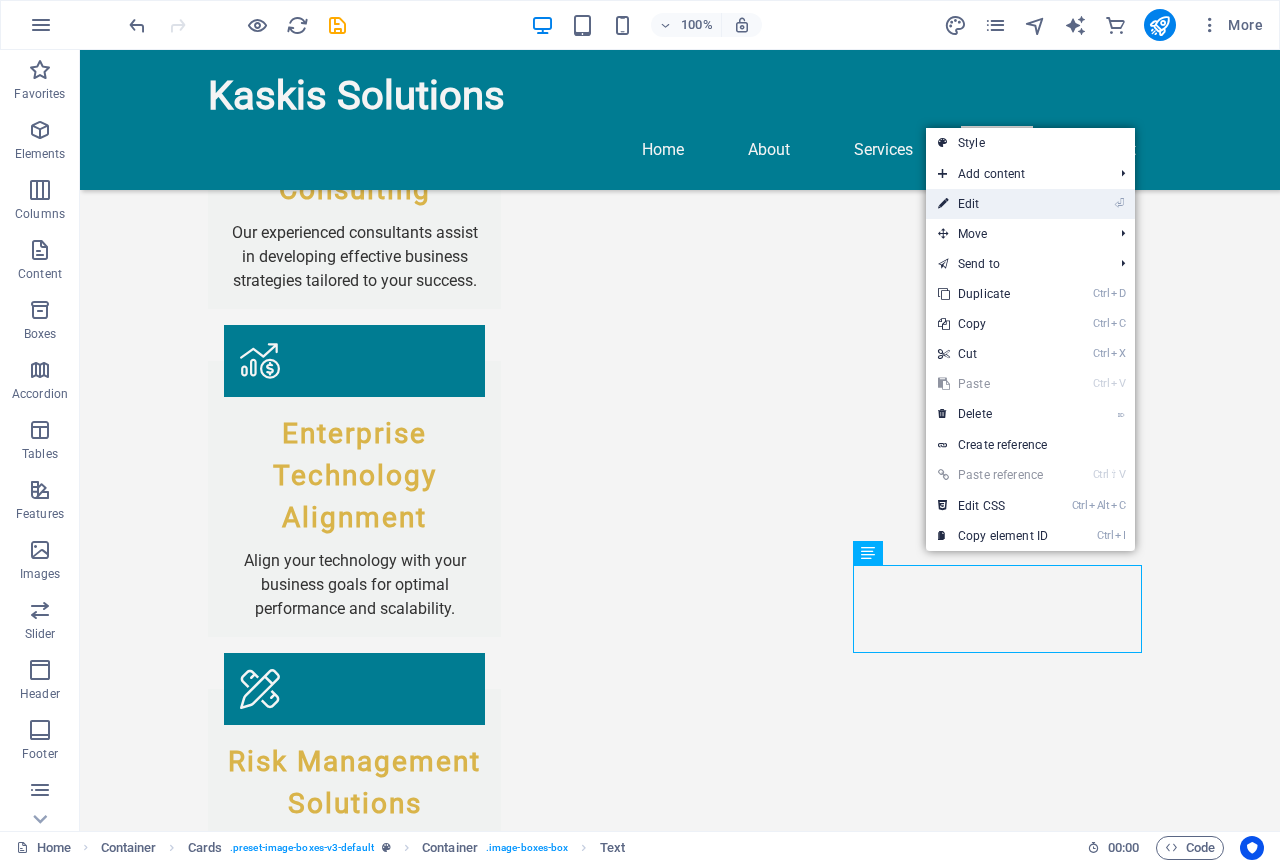 click on "⏎  Edit" at bounding box center [993, 204] 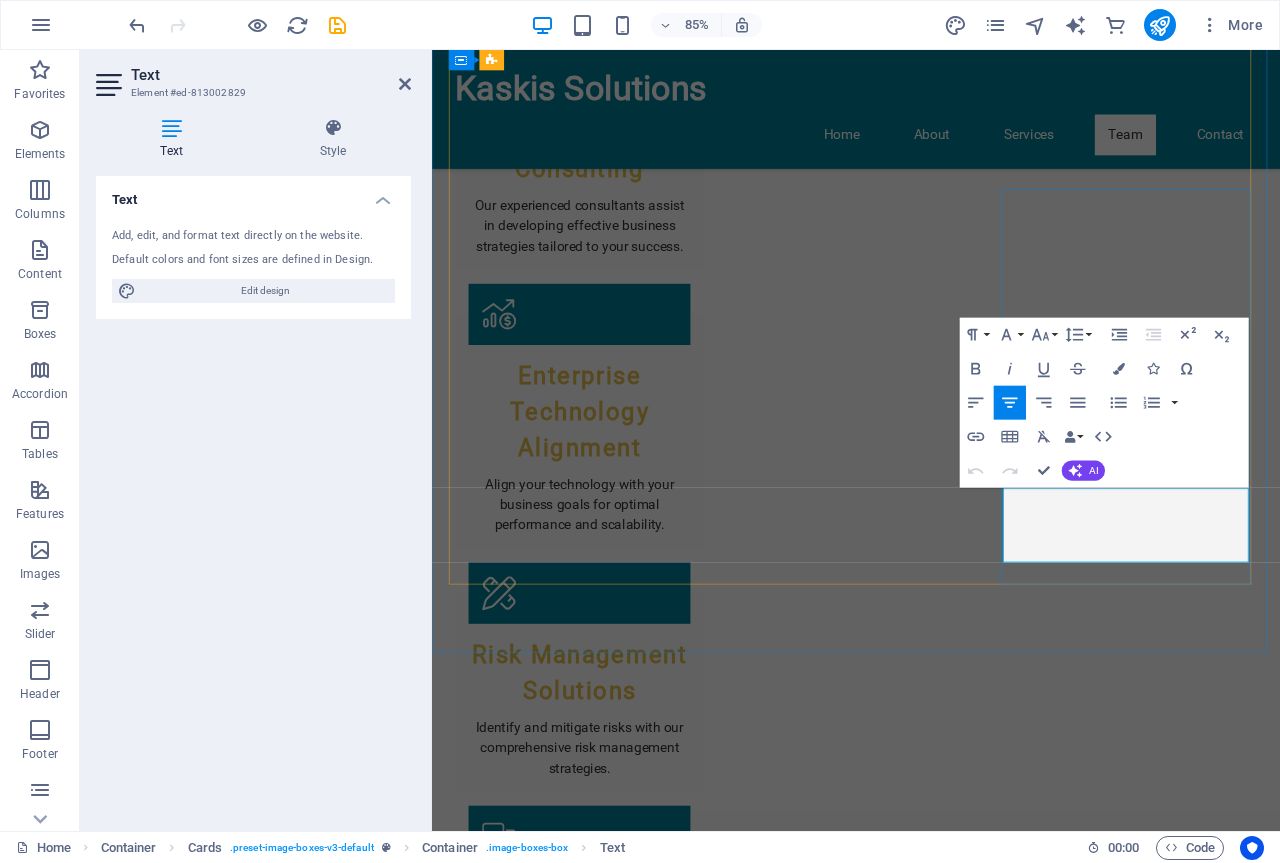click on "Building strong relationships to ensure our clients receive the utmost care and attention." at bounding box center (605, 4573) 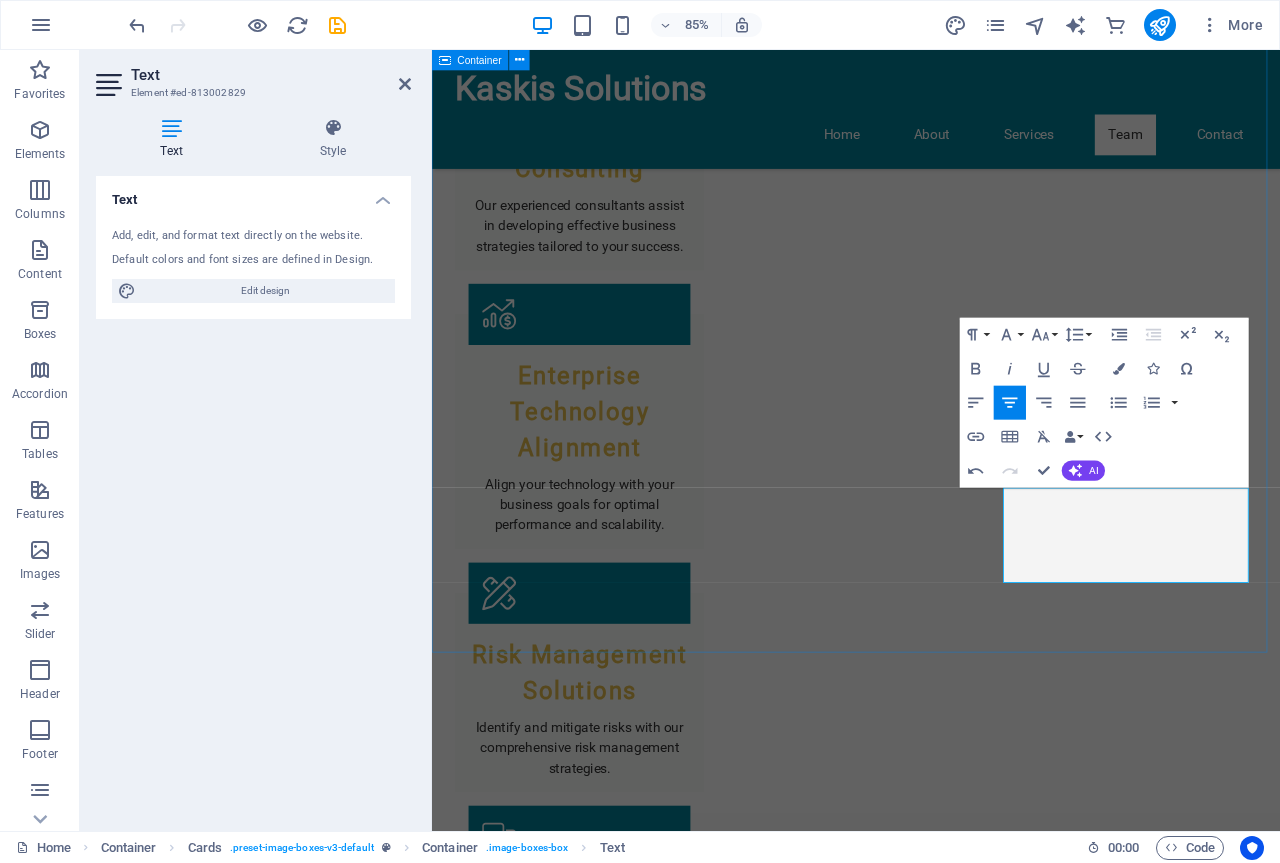 click on "Team Chief Executive Officer [FIRST] [LAST] has extensive experience in leading the strategy and vision of Kaskis Solutions with over 15 years of experience in banking and financial services. Head of Training Solutions Expert in developing training curricula tailored to the specific needs of diverse sectors. [LAST] [LAST] has over 30 years in the teaching and education sector Senior Business Consultant Specializes in crafting bespoke business strategies that drive transformational change for clients. IT Solutions Architect [FIRST] is responsible for designing and implementing technology solutions that align with client objectives. Marketing Specialist Kaskis is looking for a person to Overseeing outreach initiatives and client engagement strategies. Client Relations Manager Kaskis is lokking for a person to building strong relationships to ensure our clients receive the utmost care and attention." at bounding box center (931, 3174) 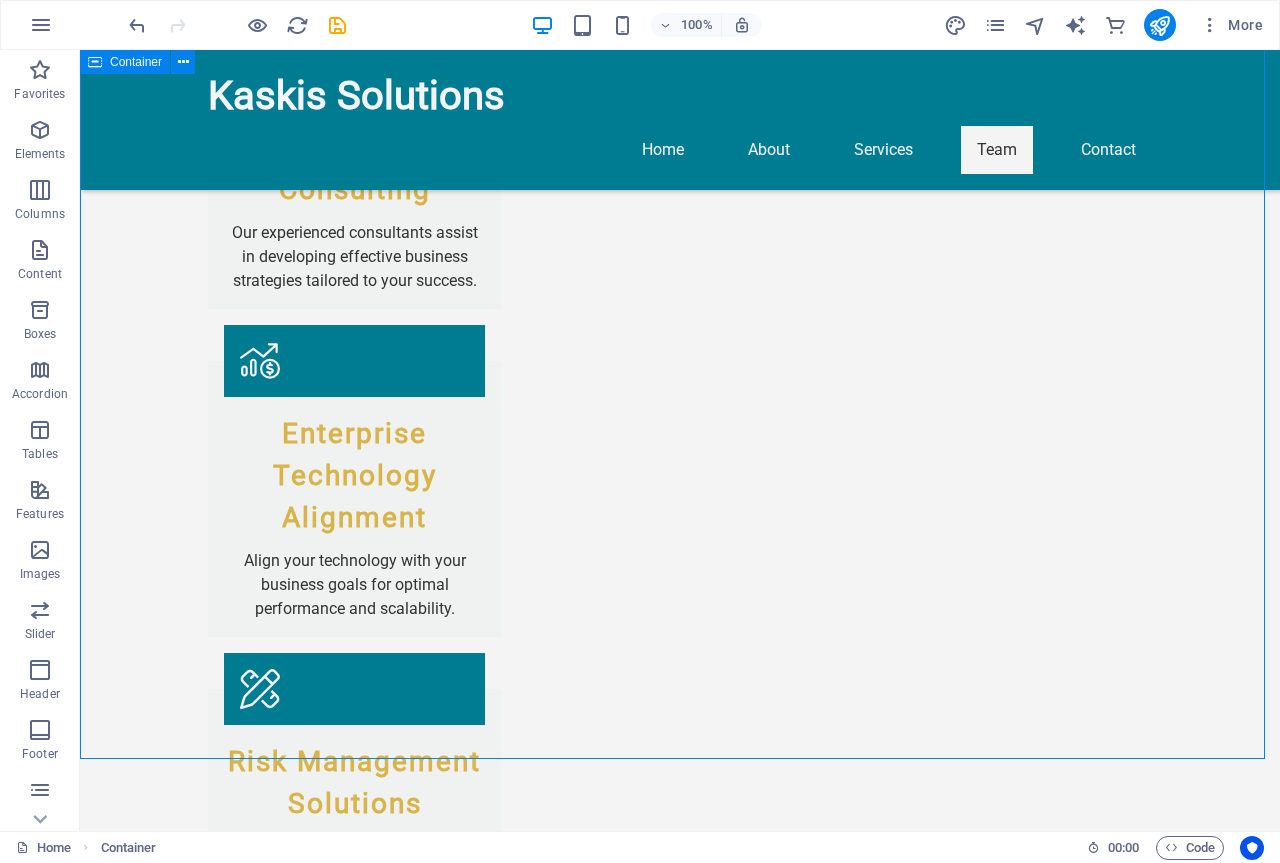 drag, startPoint x: 1261, startPoint y: 584, endPoint x: 1259, endPoint y: 607, distance: 23.086792 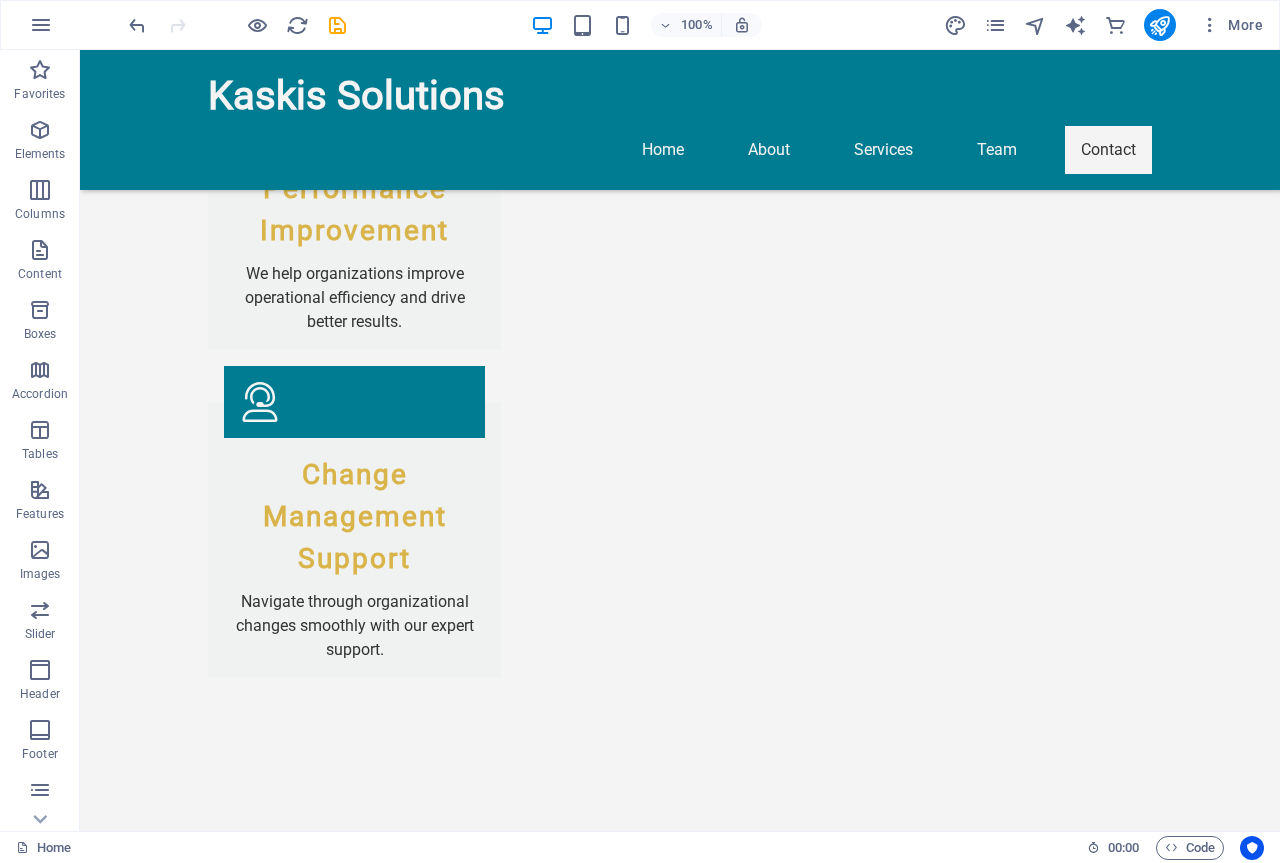 scroll, scrollTop: 3539, scrollLeft: 0, axis: vertical 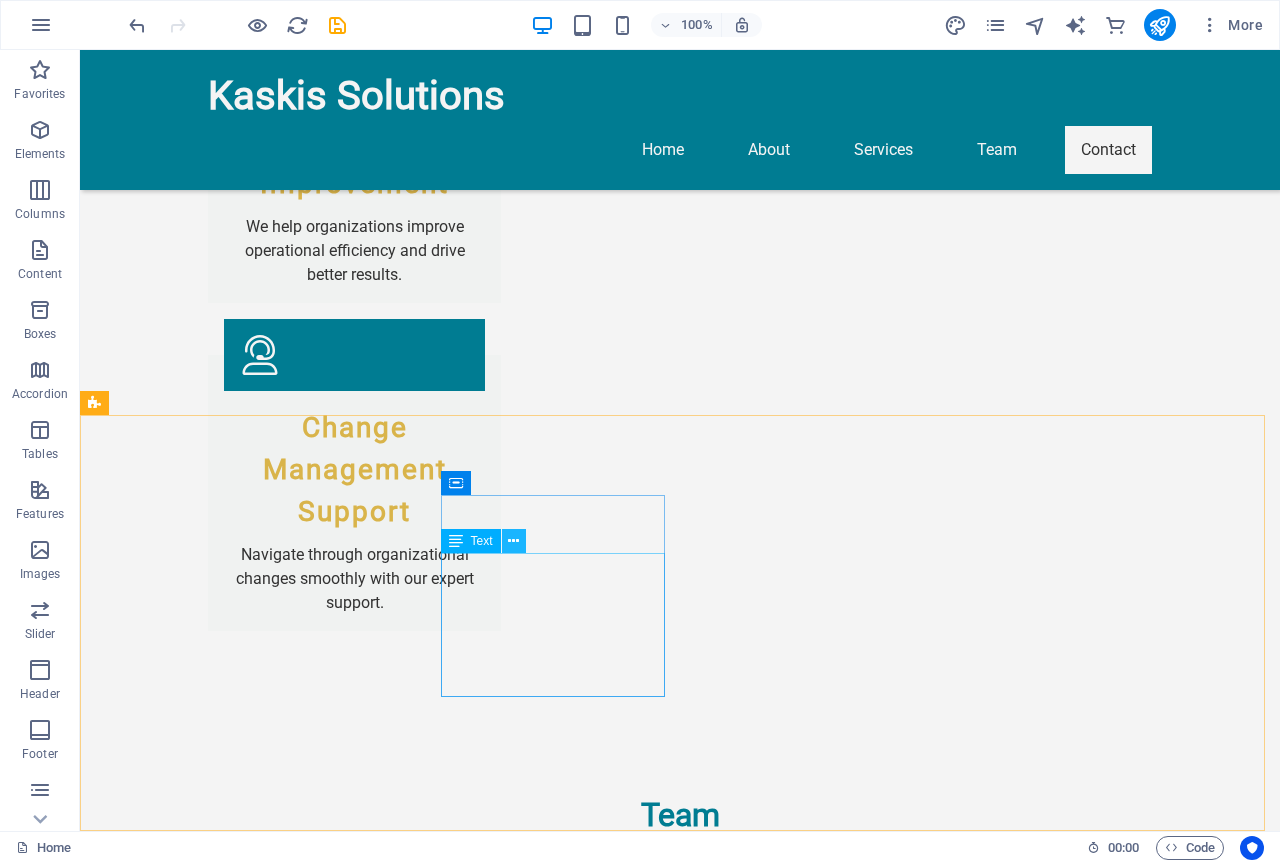 click at bounding box center [513, 541] 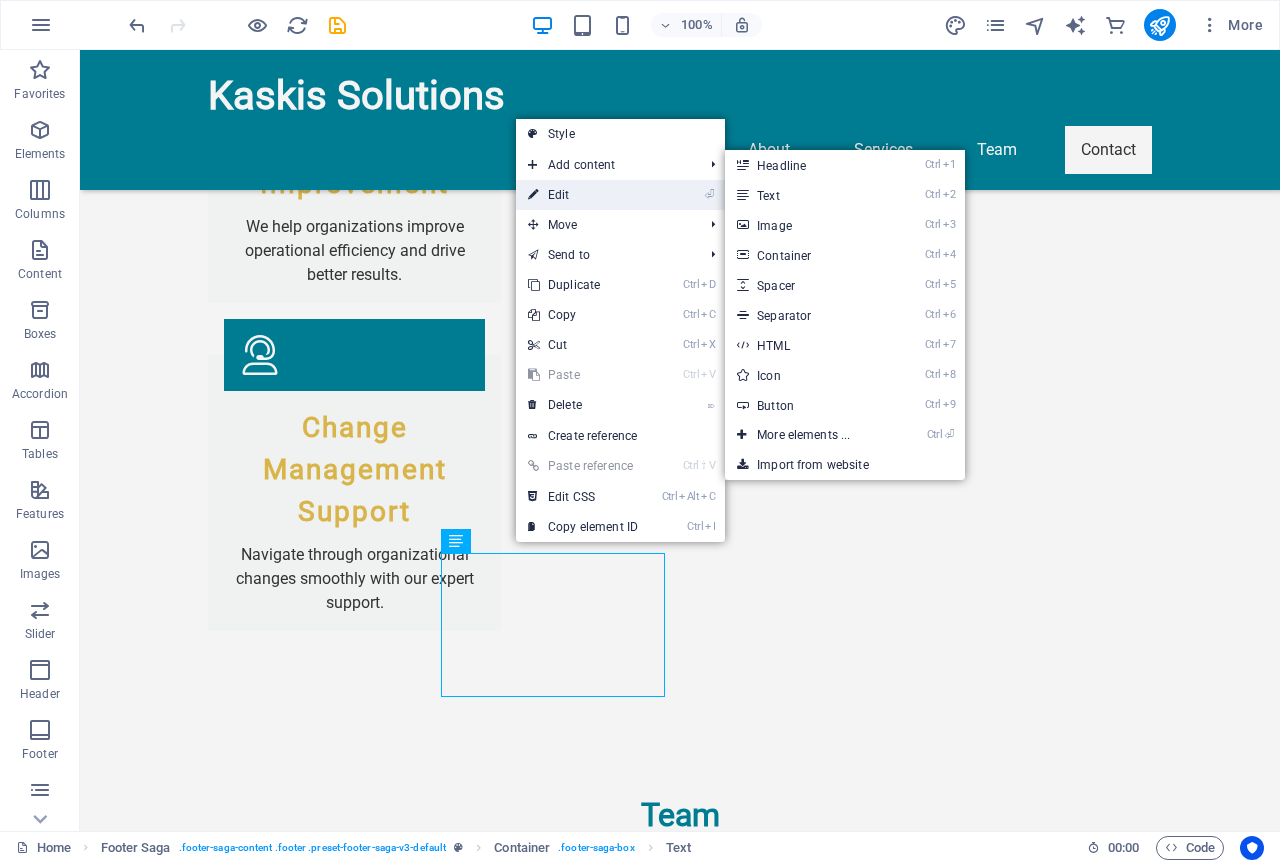click on "⏎  Edit" at bounding box center [583, 195] 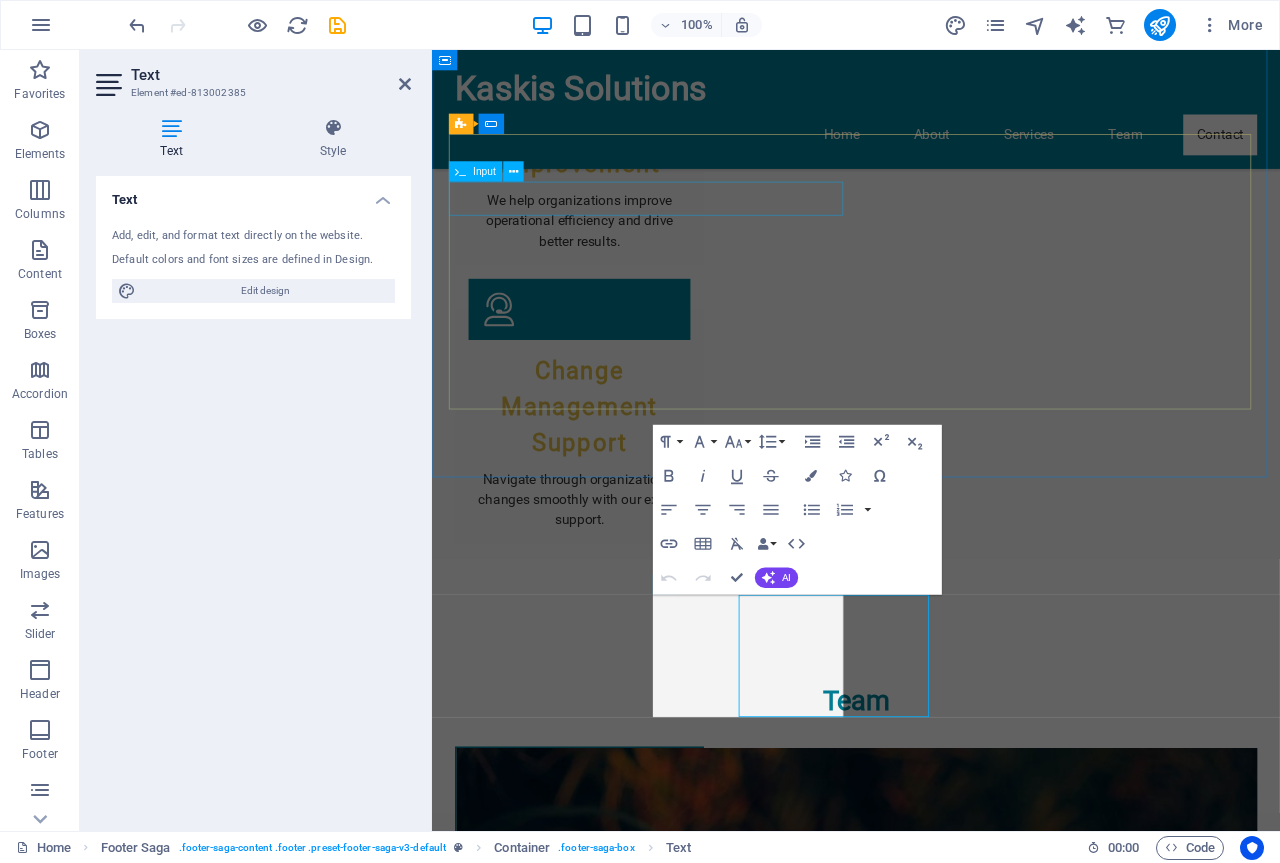 scroll, scrollTop: 3401, scrollLeft: 0, axis: vertical 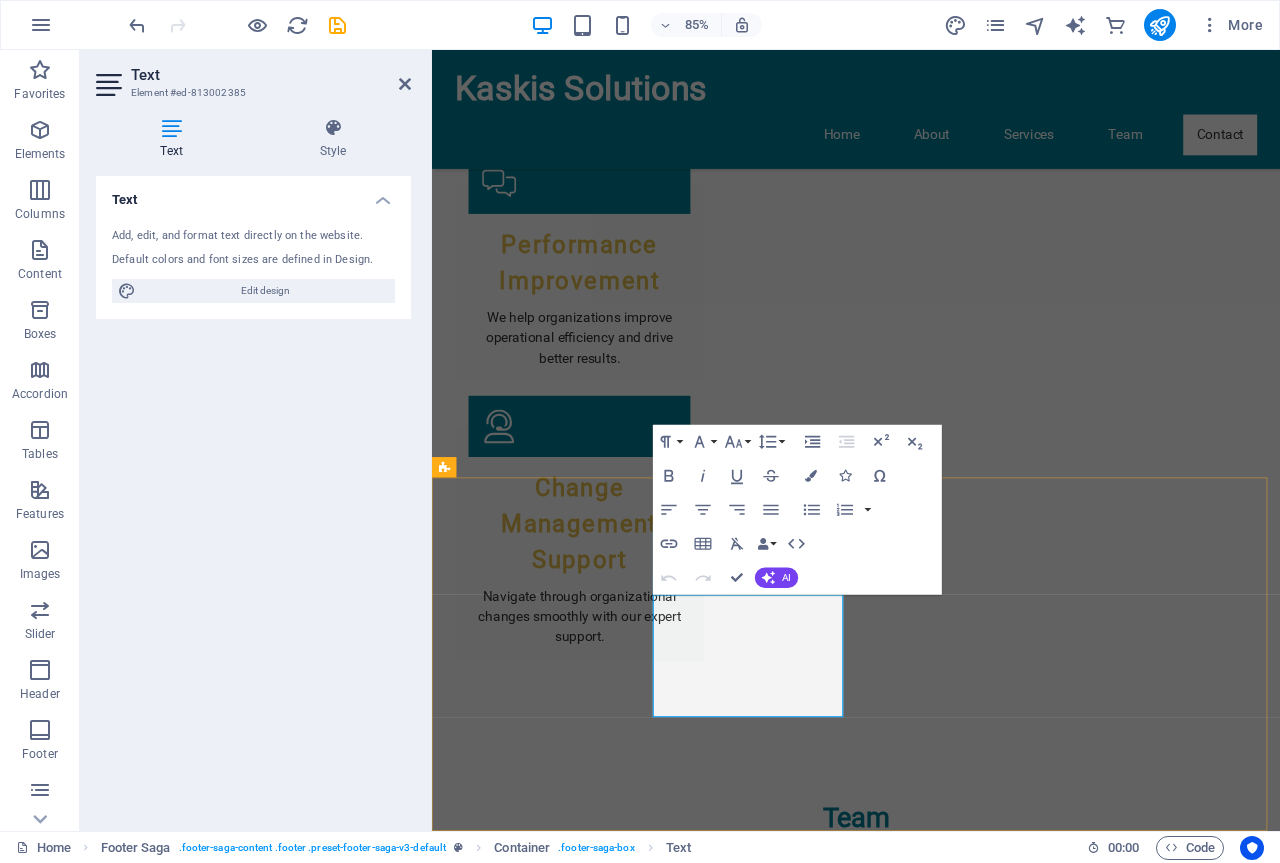 click on "Johannesburg" at bounding box center [539, 4973] 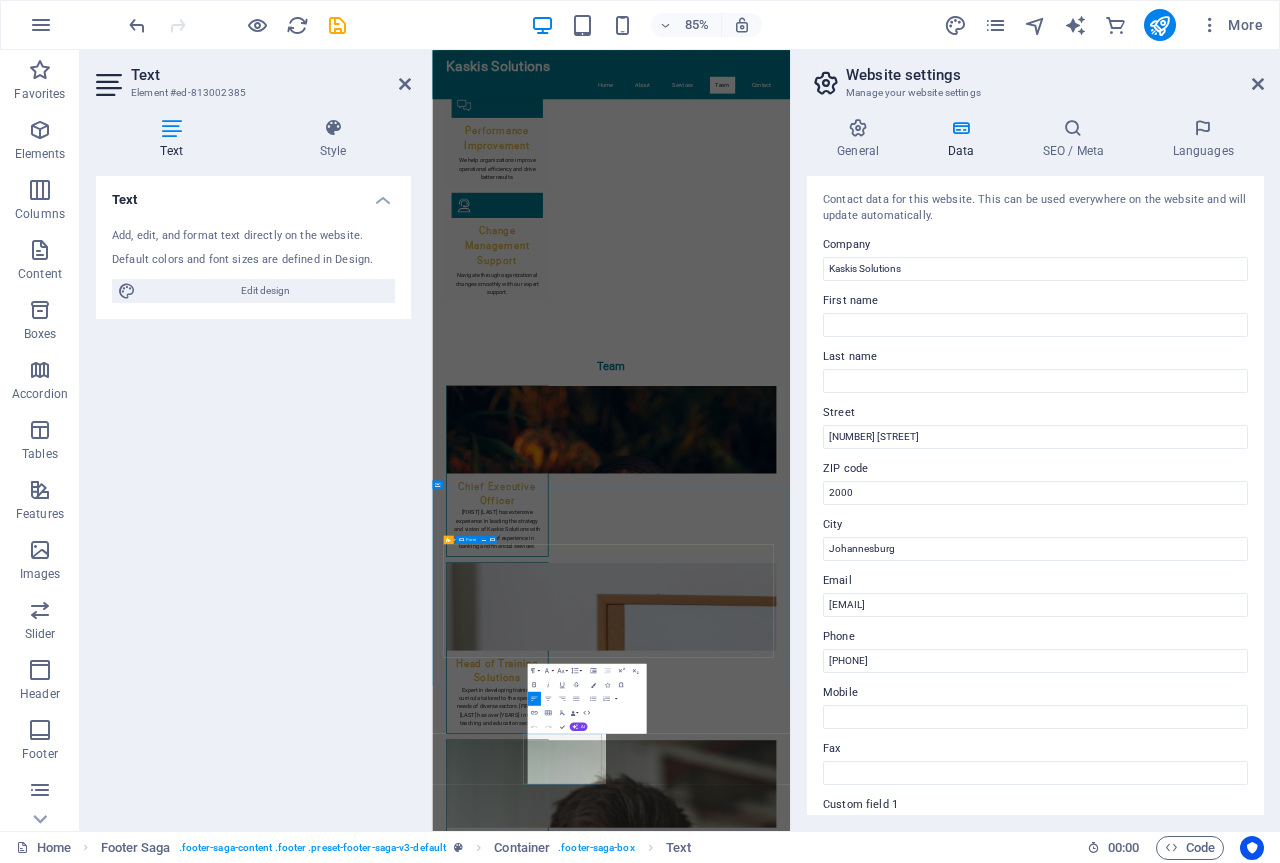 scroll, scrollTop: 2089, scrollLeft: 0, axis: vertical 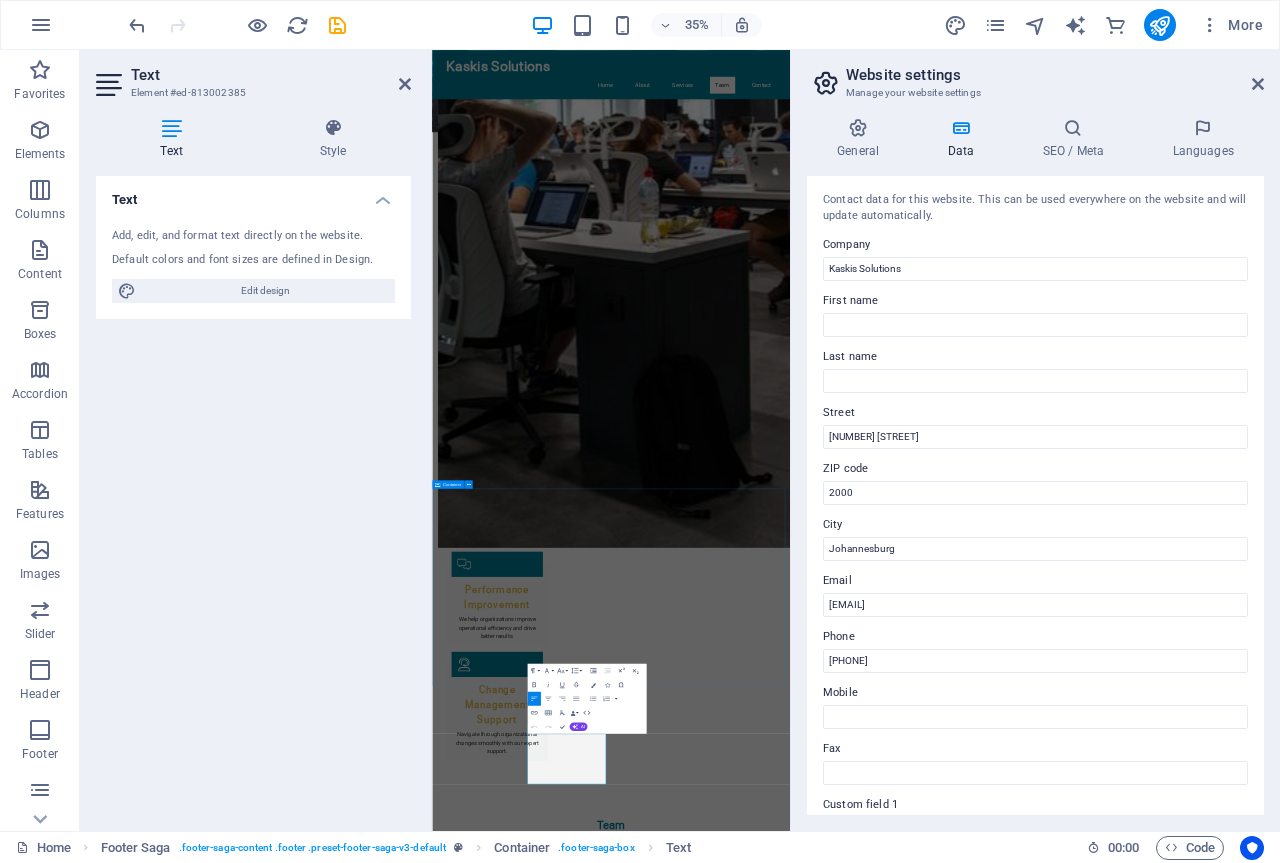 drag, startPoint x: 831, startPoint y: 728, endPoint x: 1414, endPoint y: 1698, distance: 1131.7195 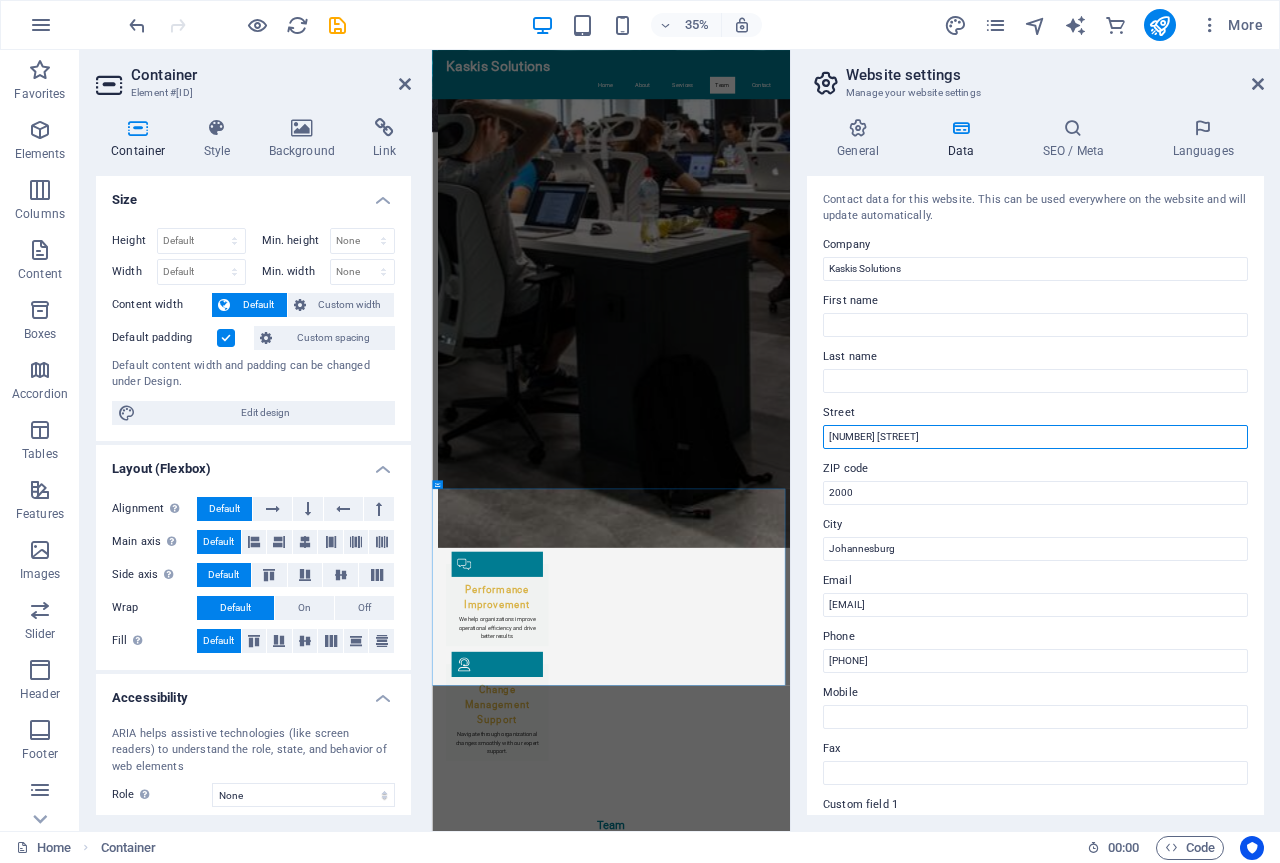 click on "[NUMBER] [STREET]" at bounding box center (1035, 437) 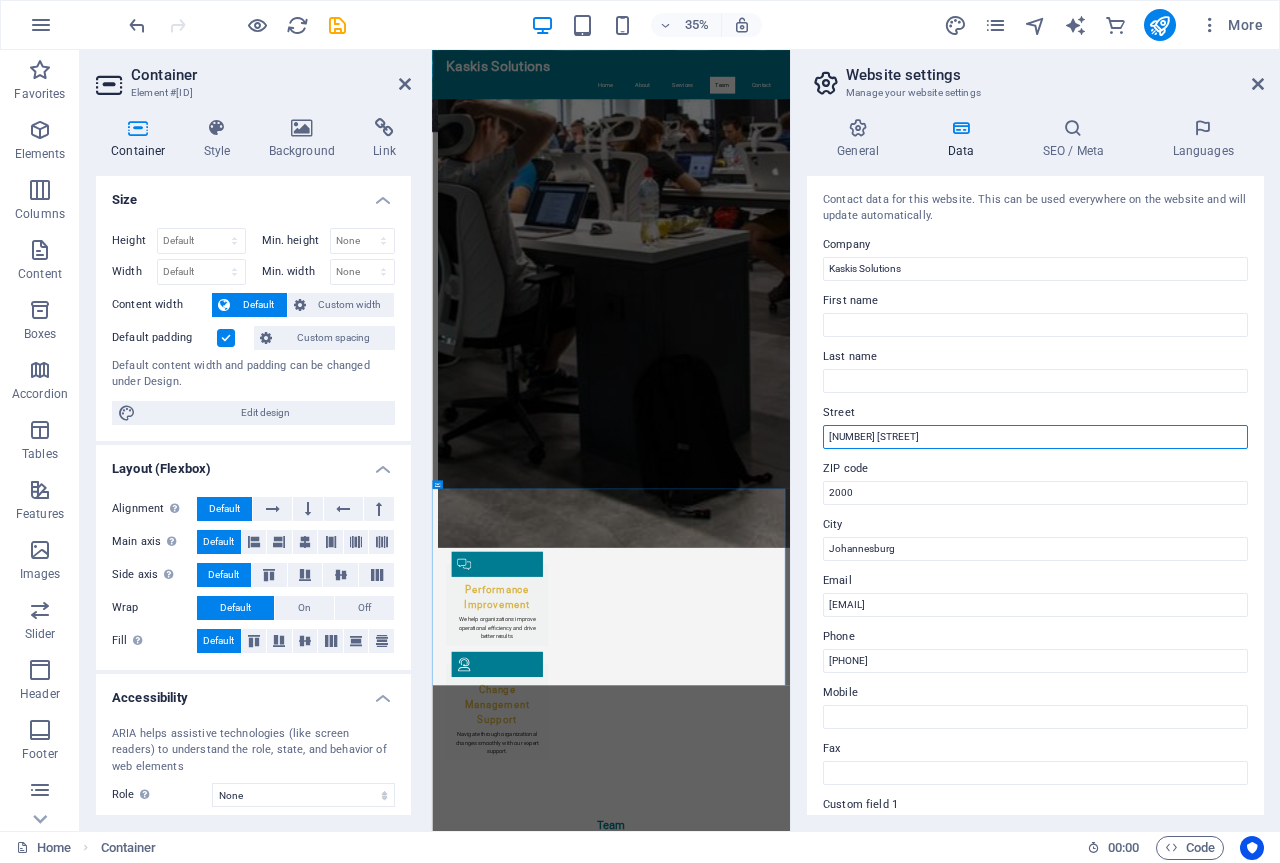 paste on "[NUMBER] [STREET], [CITY], [STATE], [POSTAL_CODE]" 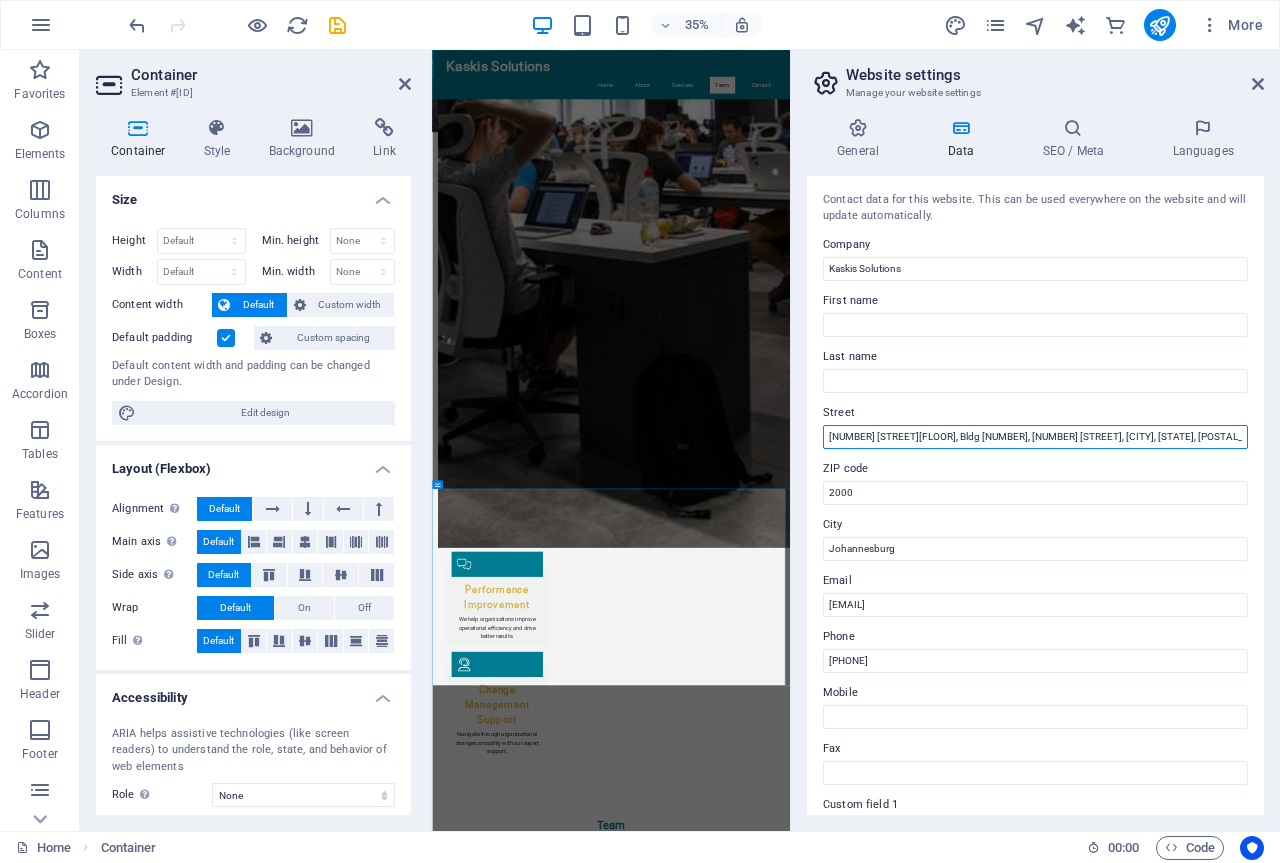 scroll, scrollTop: 0, scrollLeft: 6, axis: horizontal 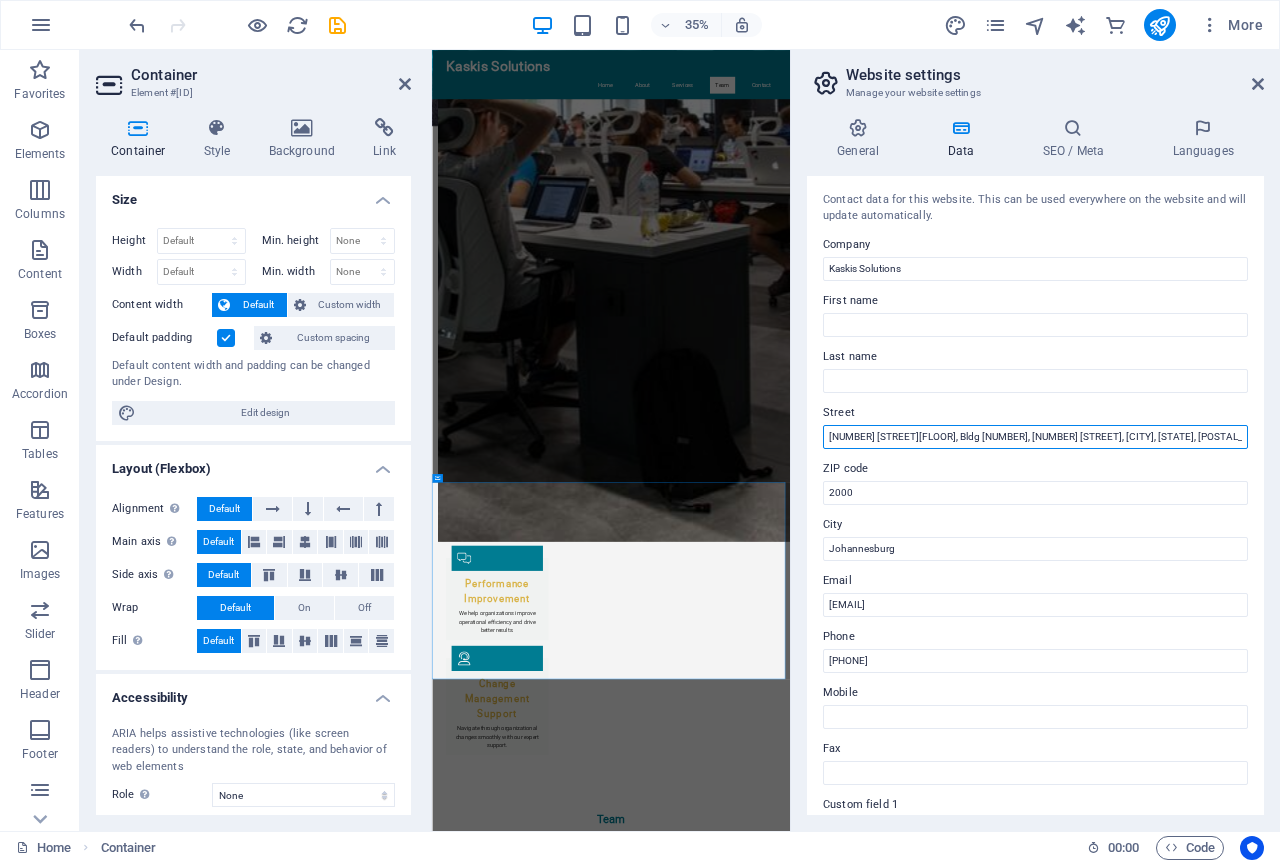drag, startPoint x: 906, startPoint y: 433, endPoint x: 814, endPoint y: 434, distance: 92.00543 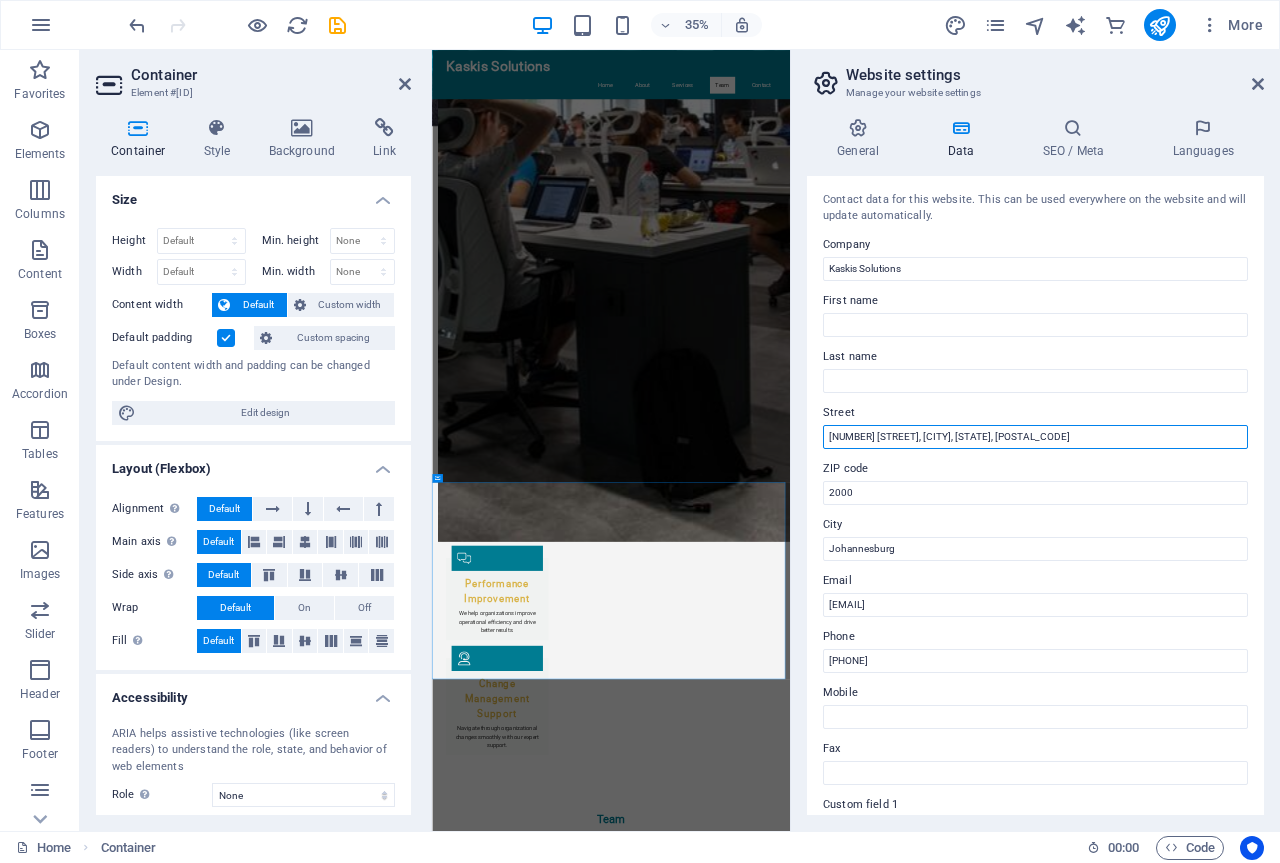 scroll, scrollTop: 2089, scrollLeft: 0, axis: vertical 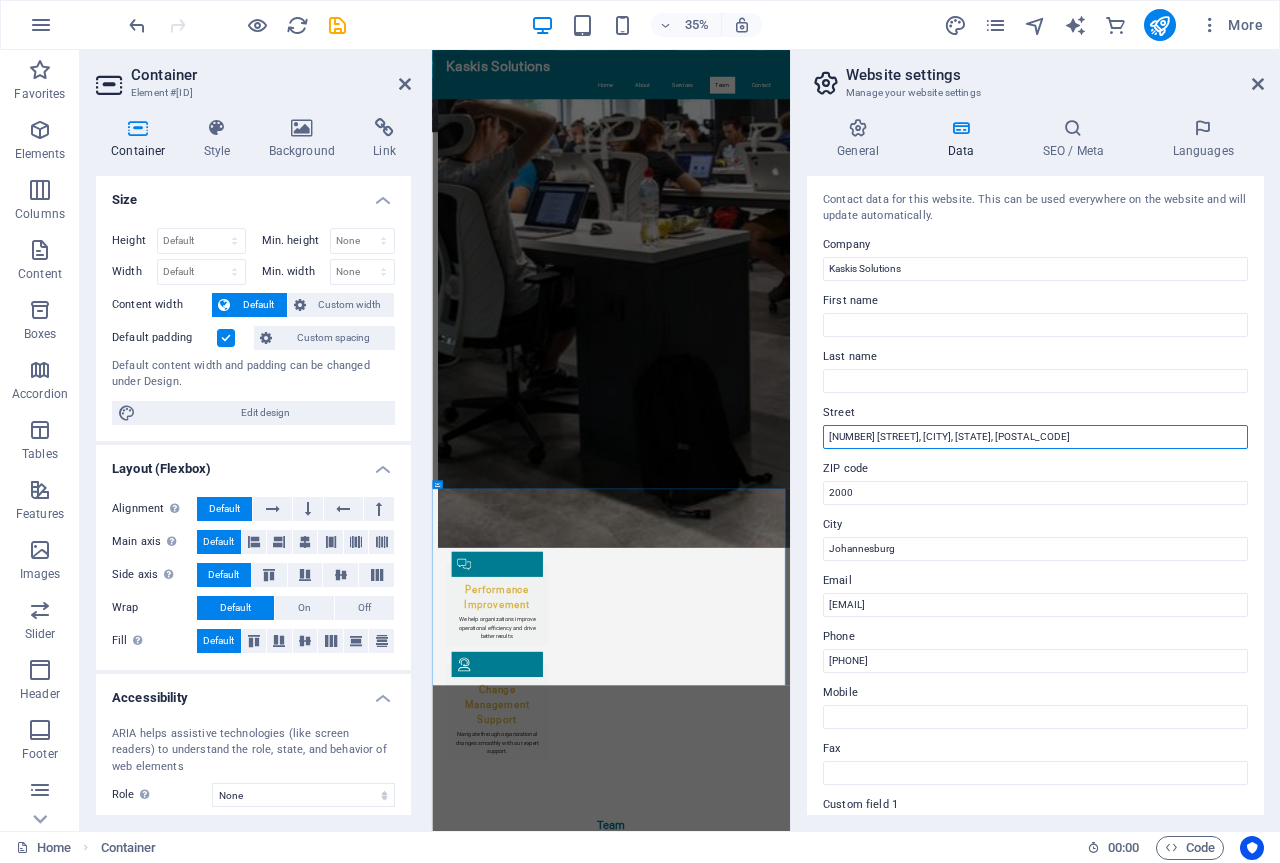 drag, startPoint x: 1075, startPoint y: 437, endPoint x: 1232, endPoint y: 462, distance: 158.97798 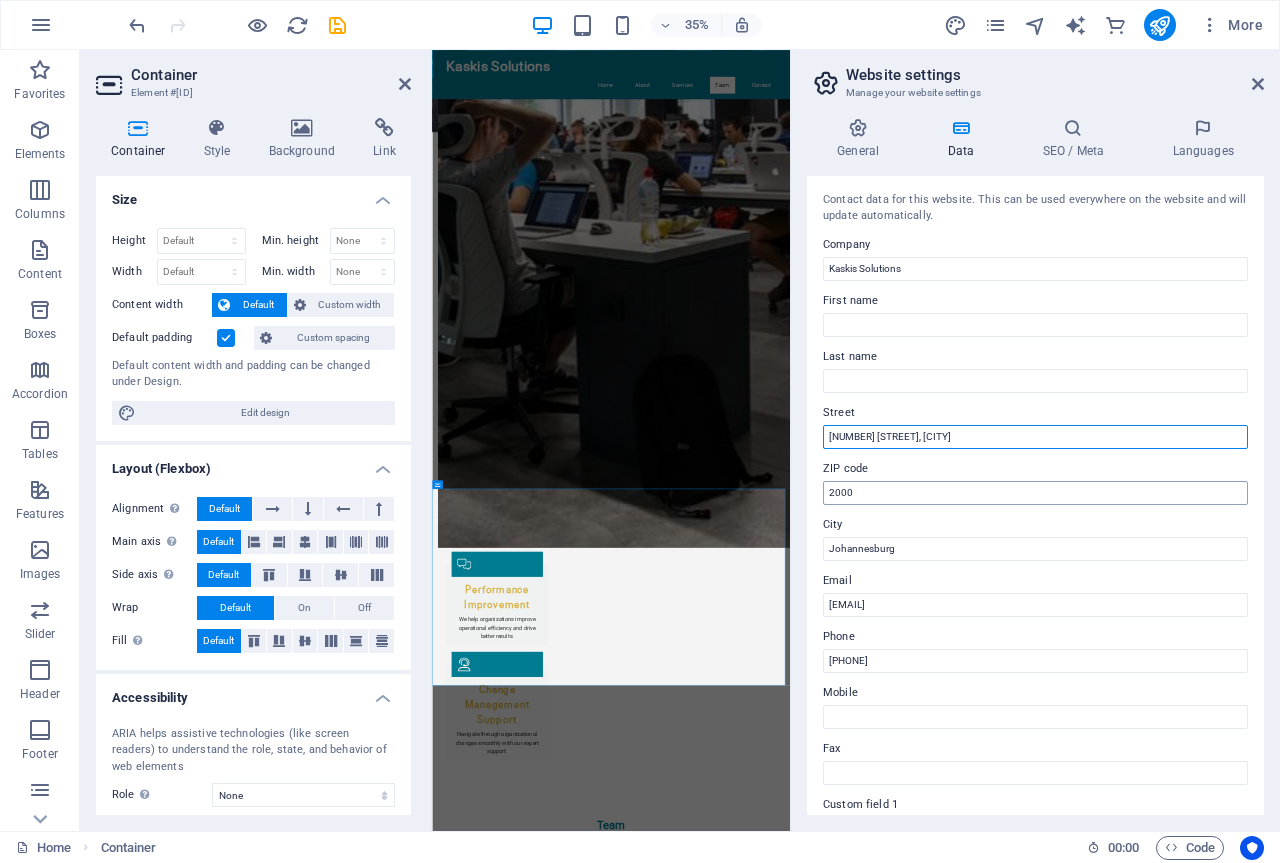 type on "[NUMBER] [STREET], [CITY]" 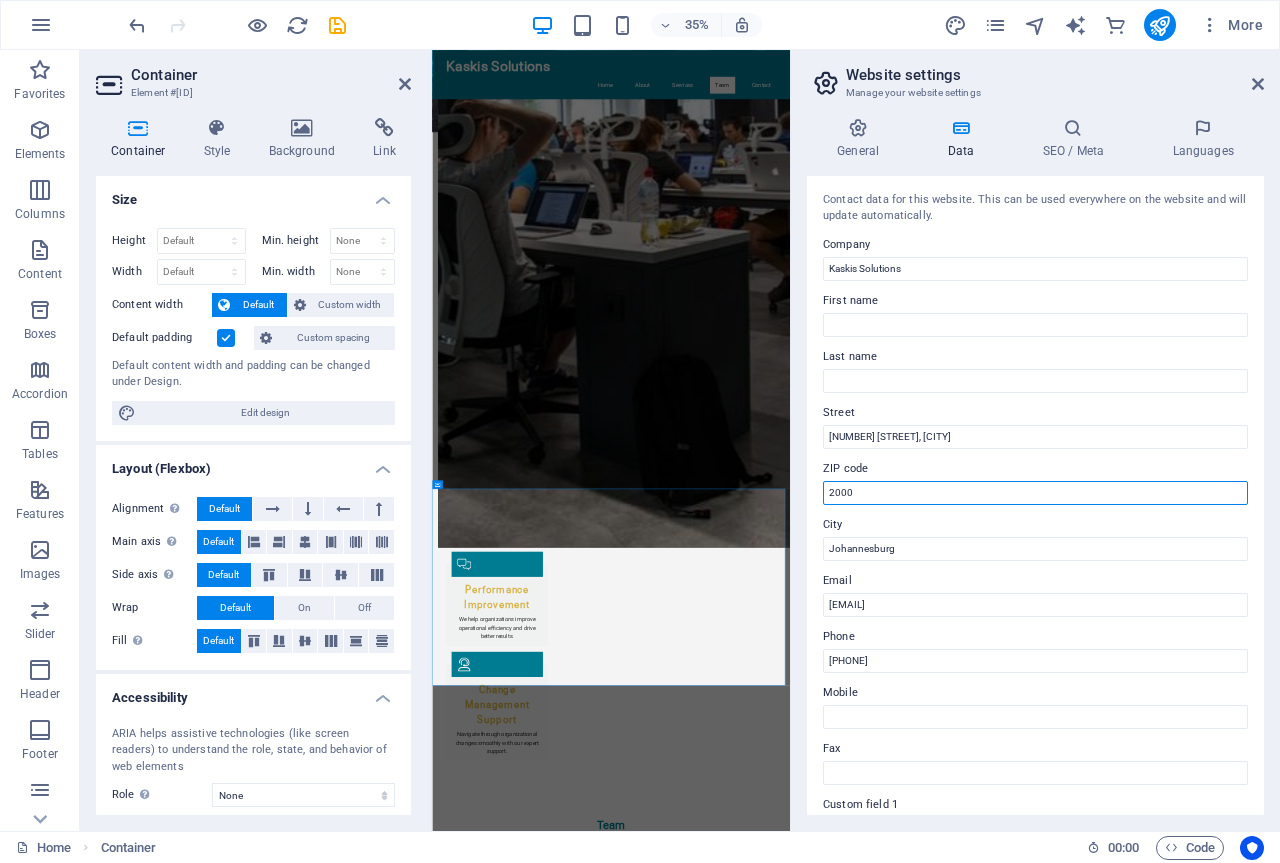 click on "2000" at bounding box center [1035, 493] 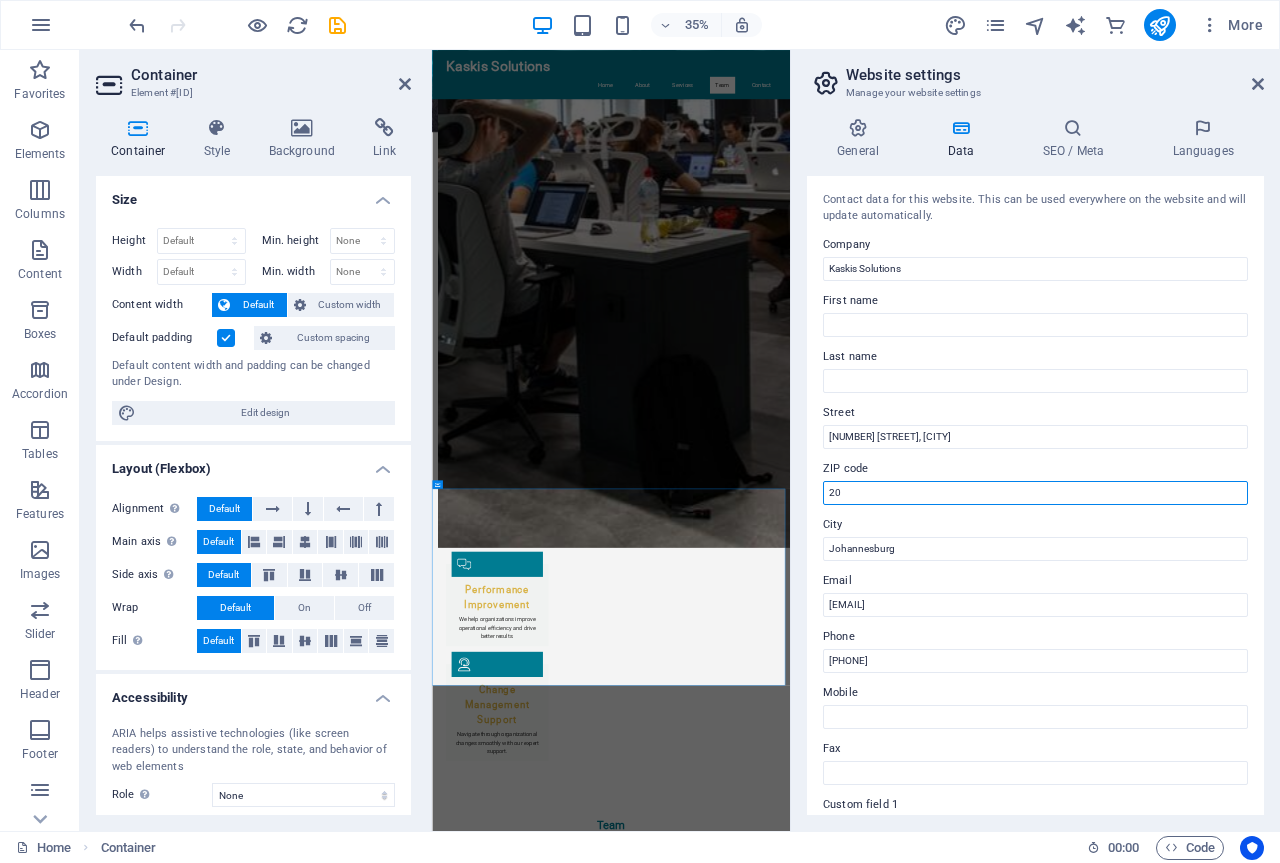 type on "2" 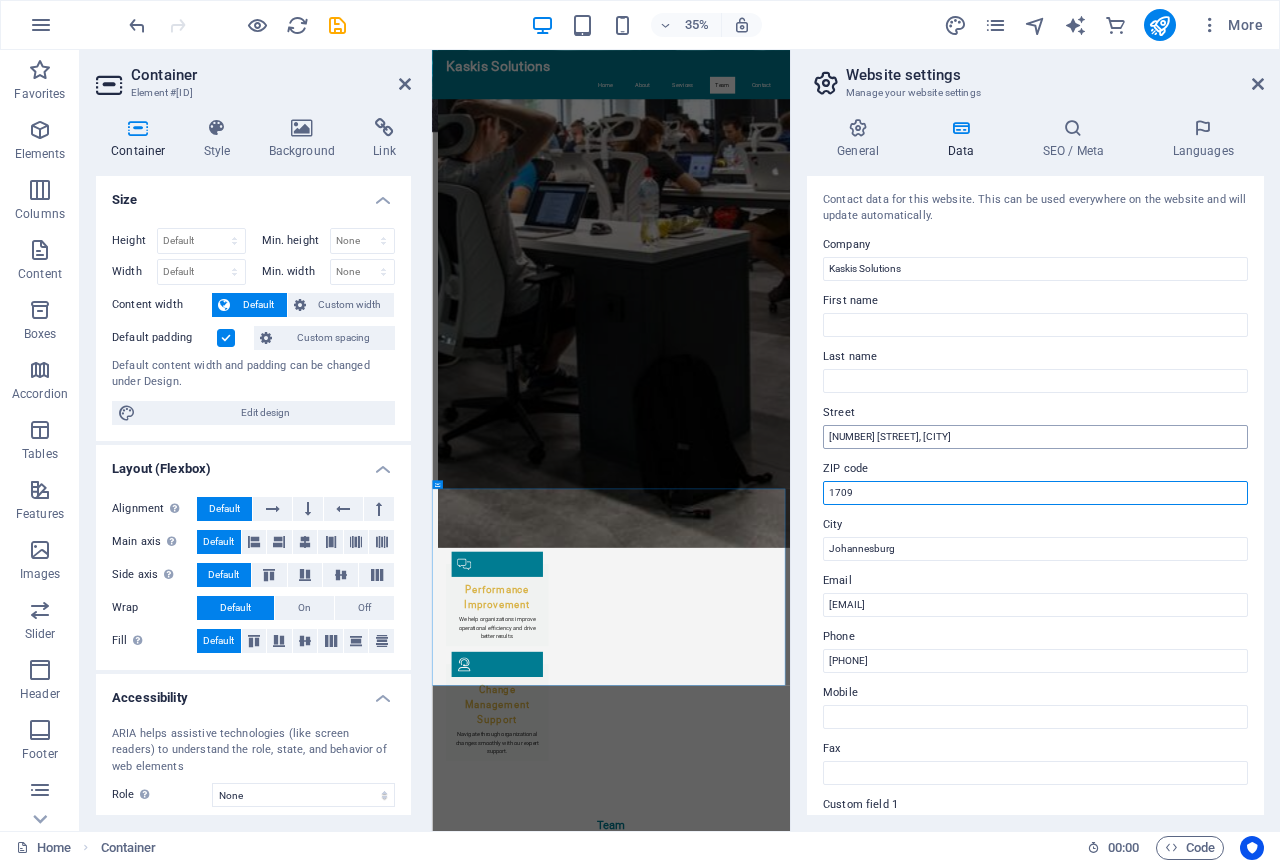 type on "1709" 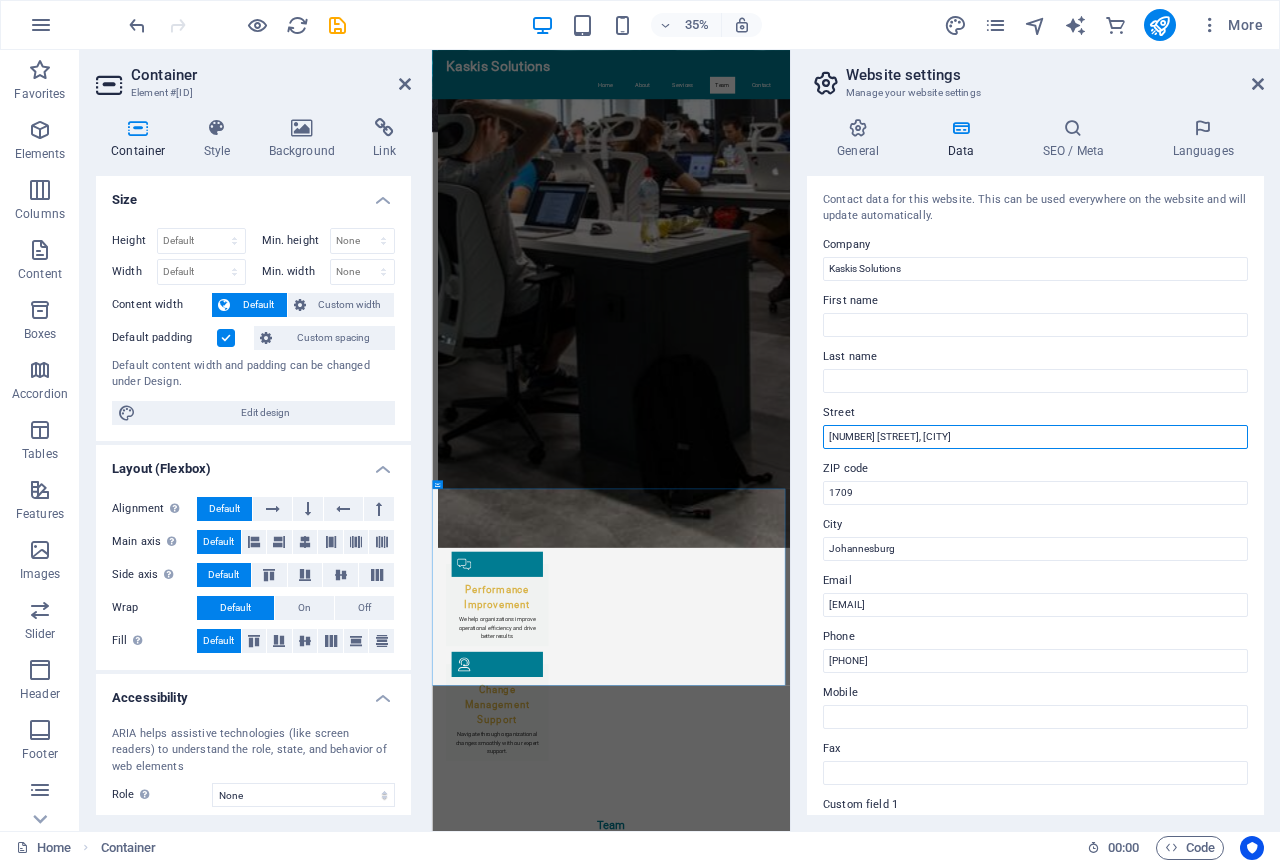 click on "[NUMBER] [STREET], [CITY]" at bounding box center (1035, 437) 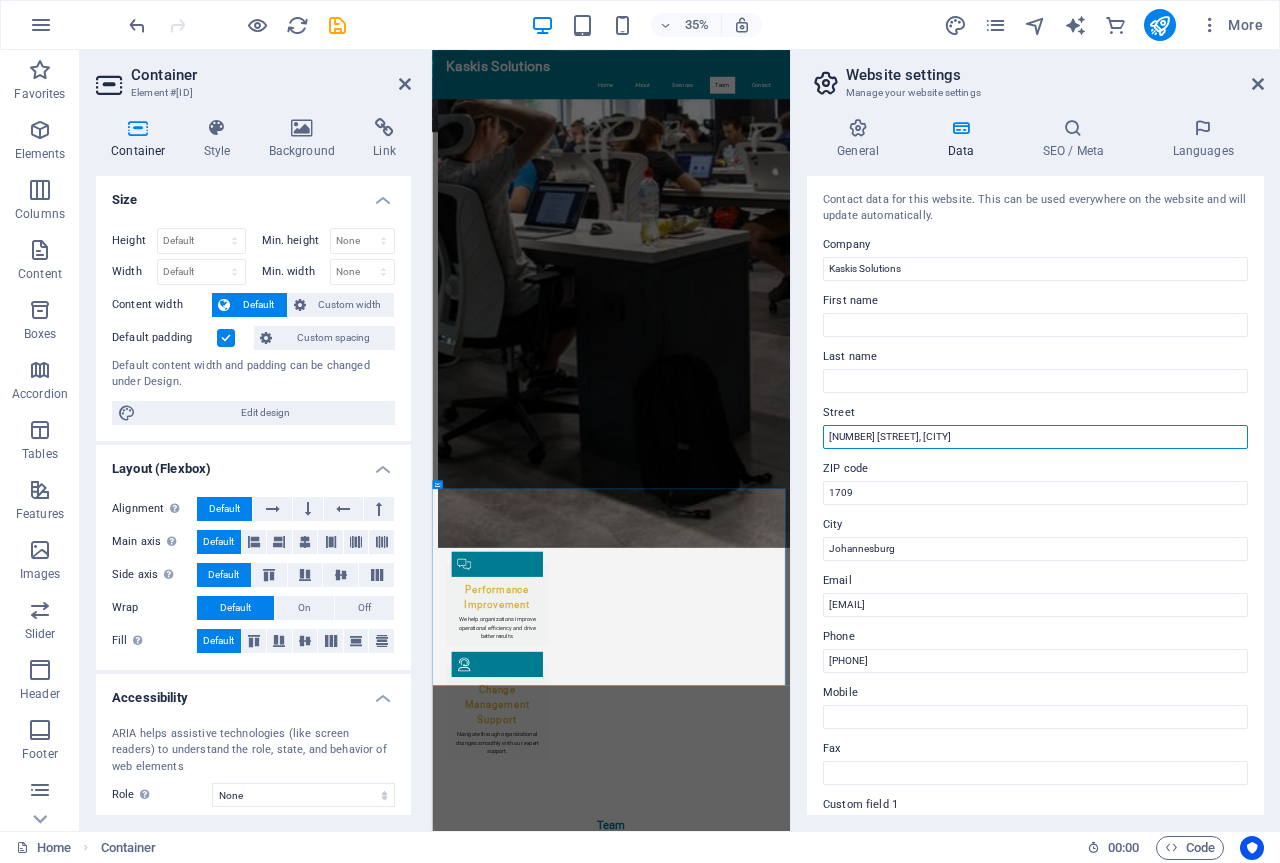 click on "[NUMBER] [STREET], [CITY]" at bounding box center [1035, 437] 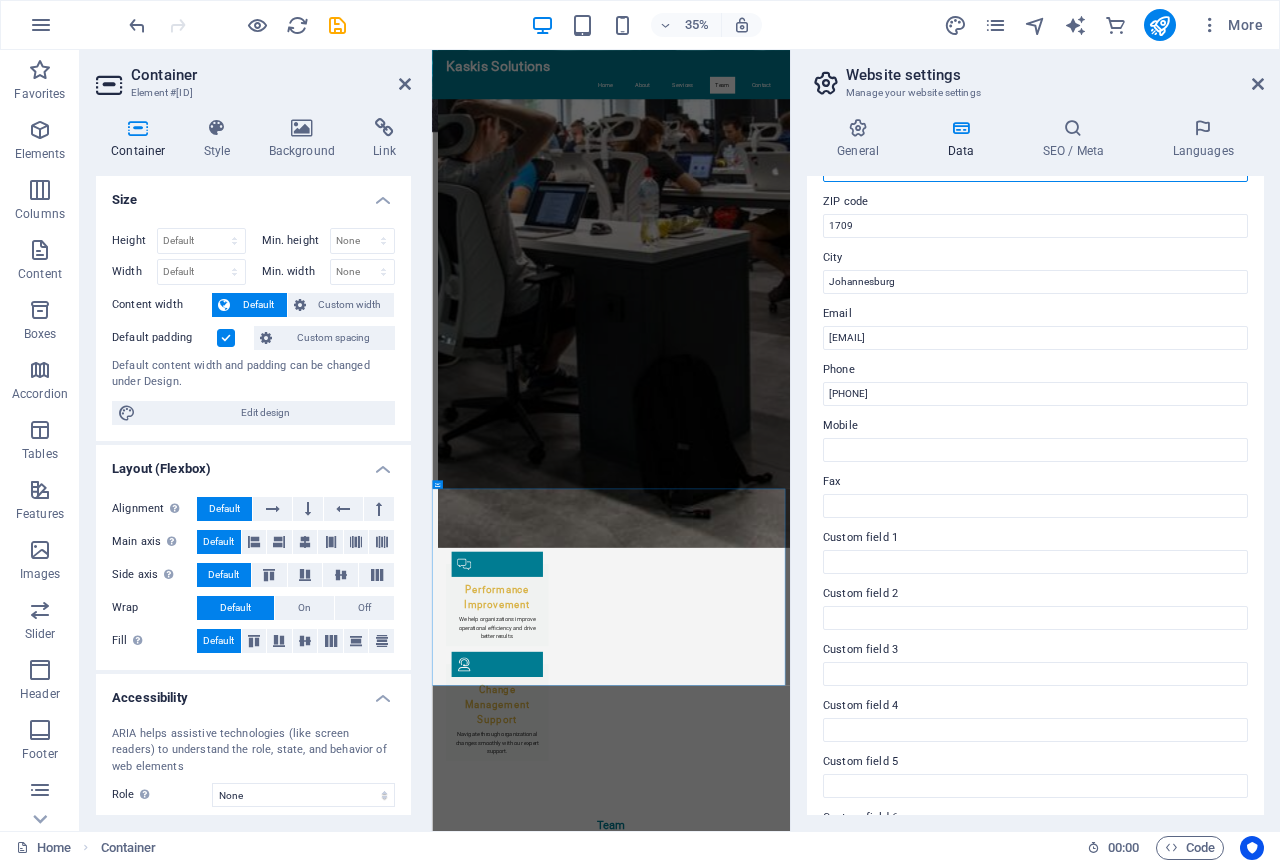 scroll, scrollTop: 284, scrollLeft: 0, axis: vertical 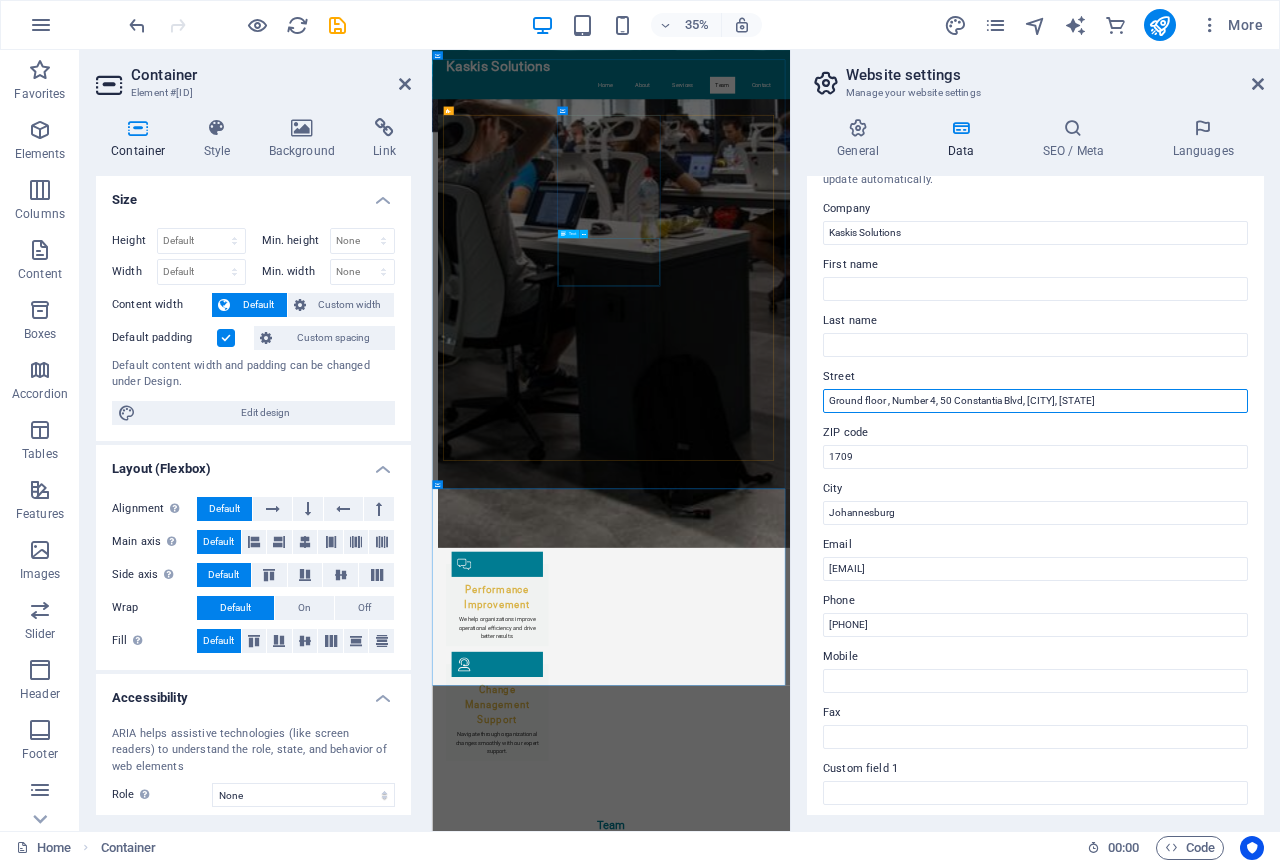 type on "Ground floor , Number 4, 50 Constantia Blvd, [CITY], [STATE]" 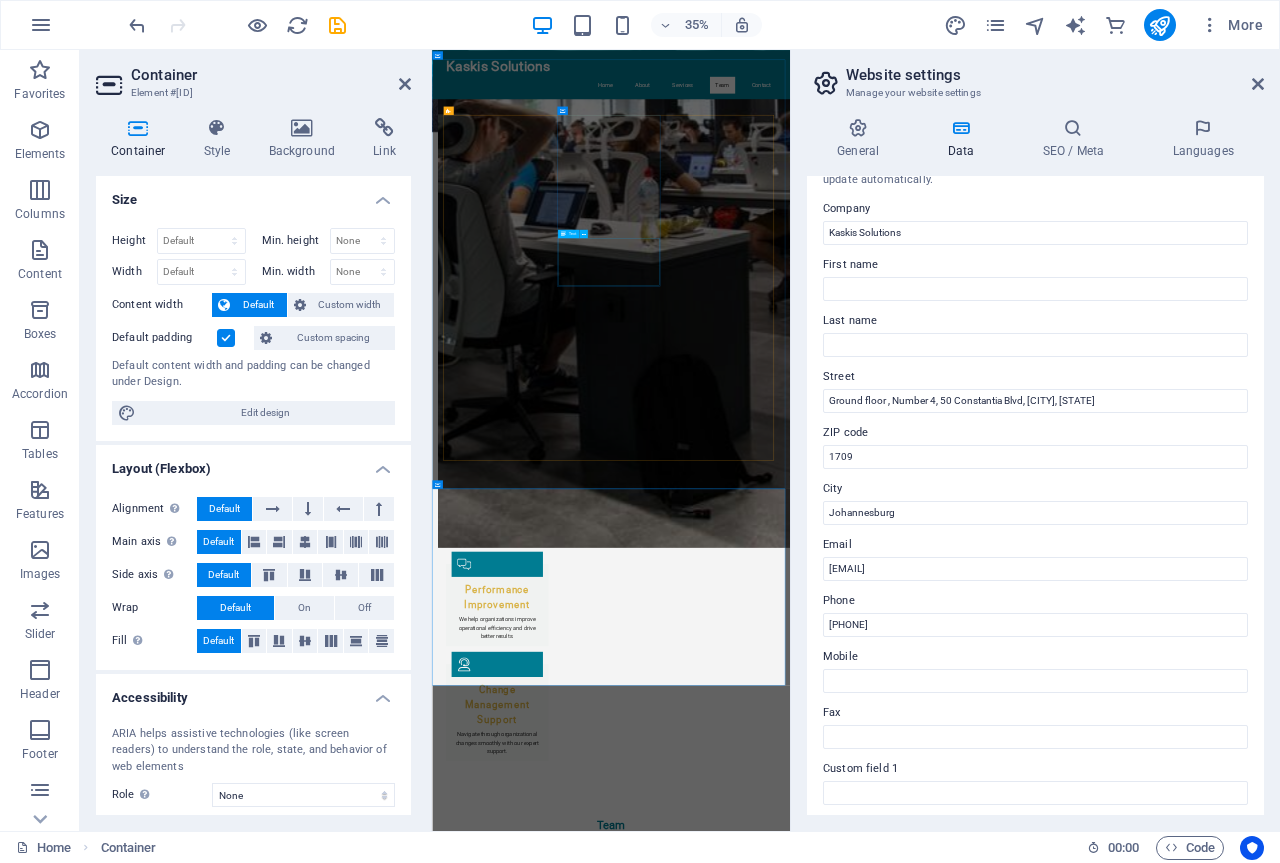 click on "Expert in developing training curricula tailored to the specific needs of diverse sectors. [FIRST] [LAST] has over [YEARS] in the teaching and education sector" at bounding box center [618, 3245] 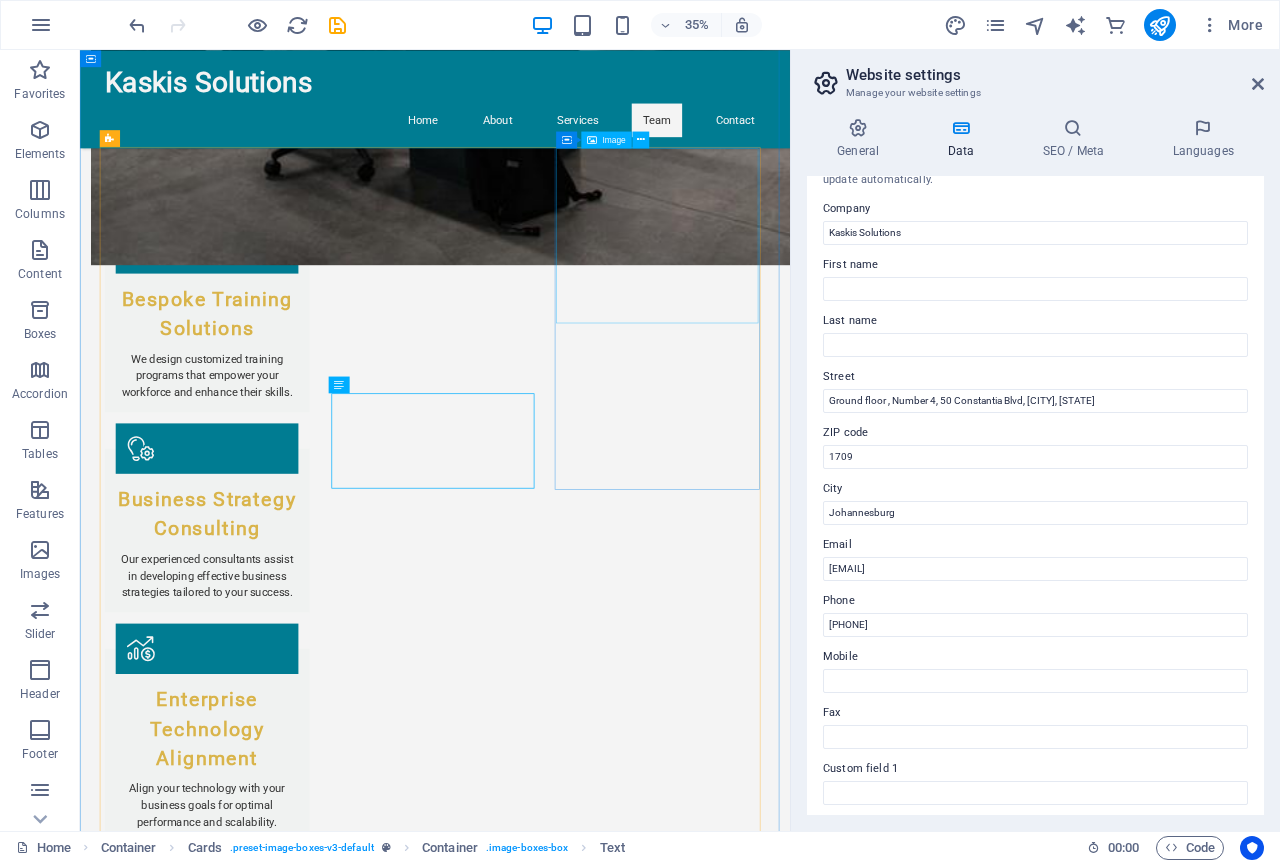 scroll, scrollTop: 2136, scrollLeft: 0, axis: vertical 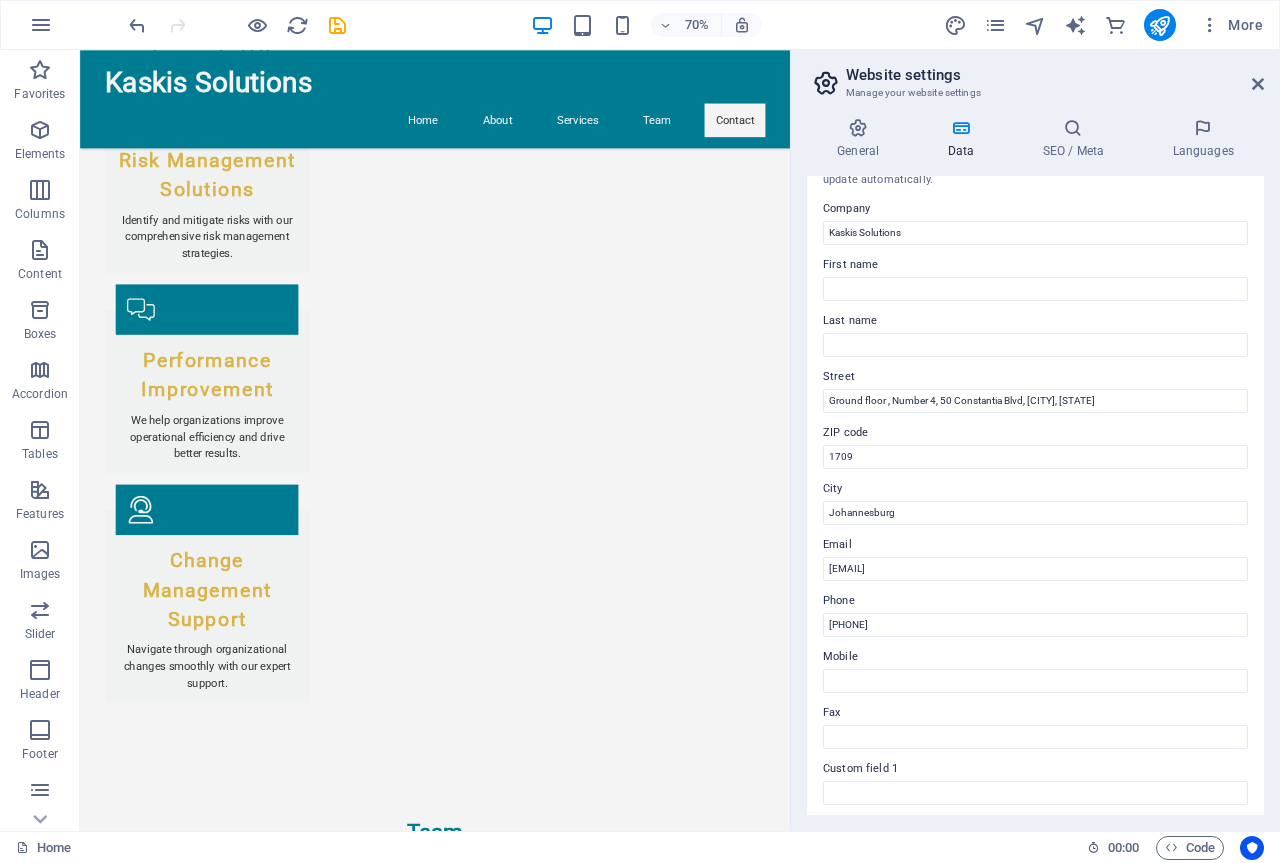 drag, startPoint x: 1079, startPoint y: 629, endPoint x: 875, endPoint y: 690, distance: 212.92487 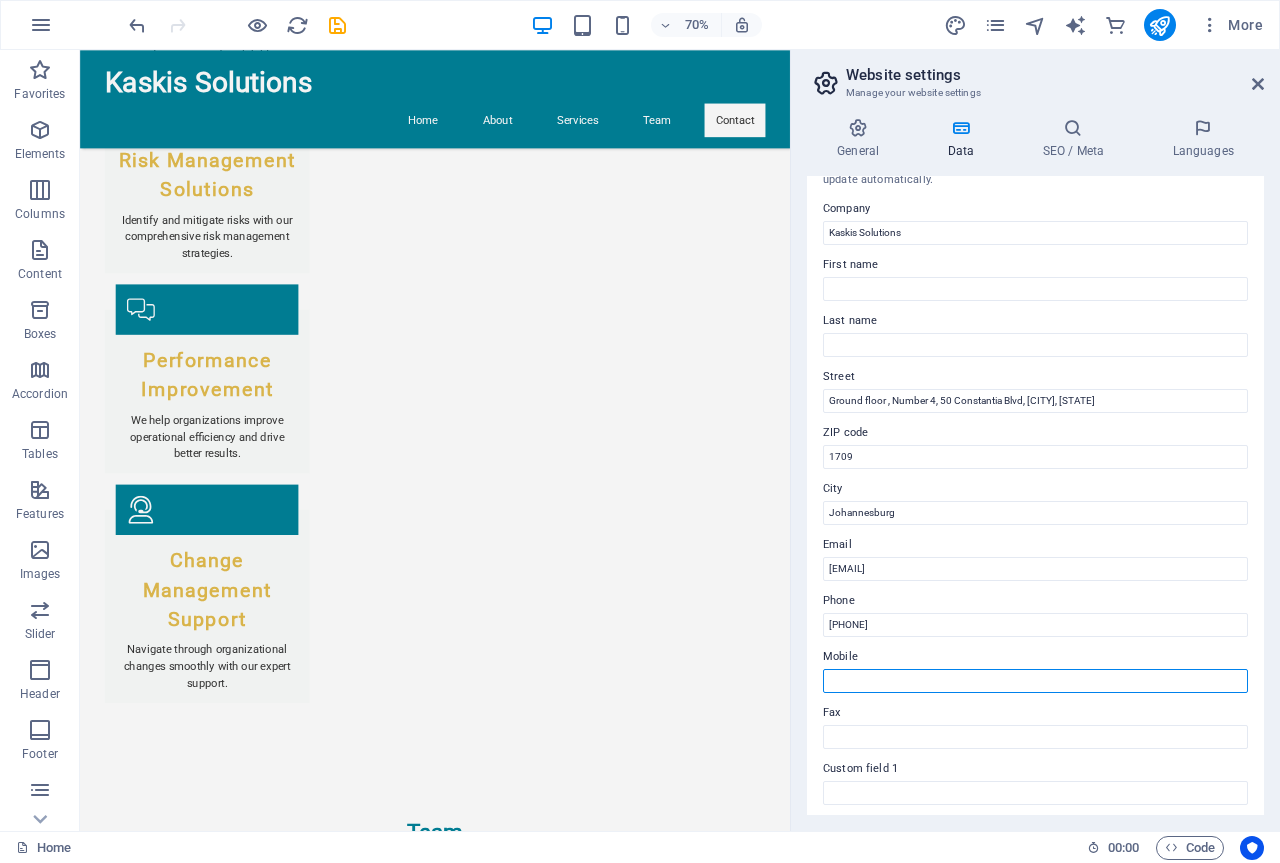 click on "Mobile" at bounding box center (1035, 681) 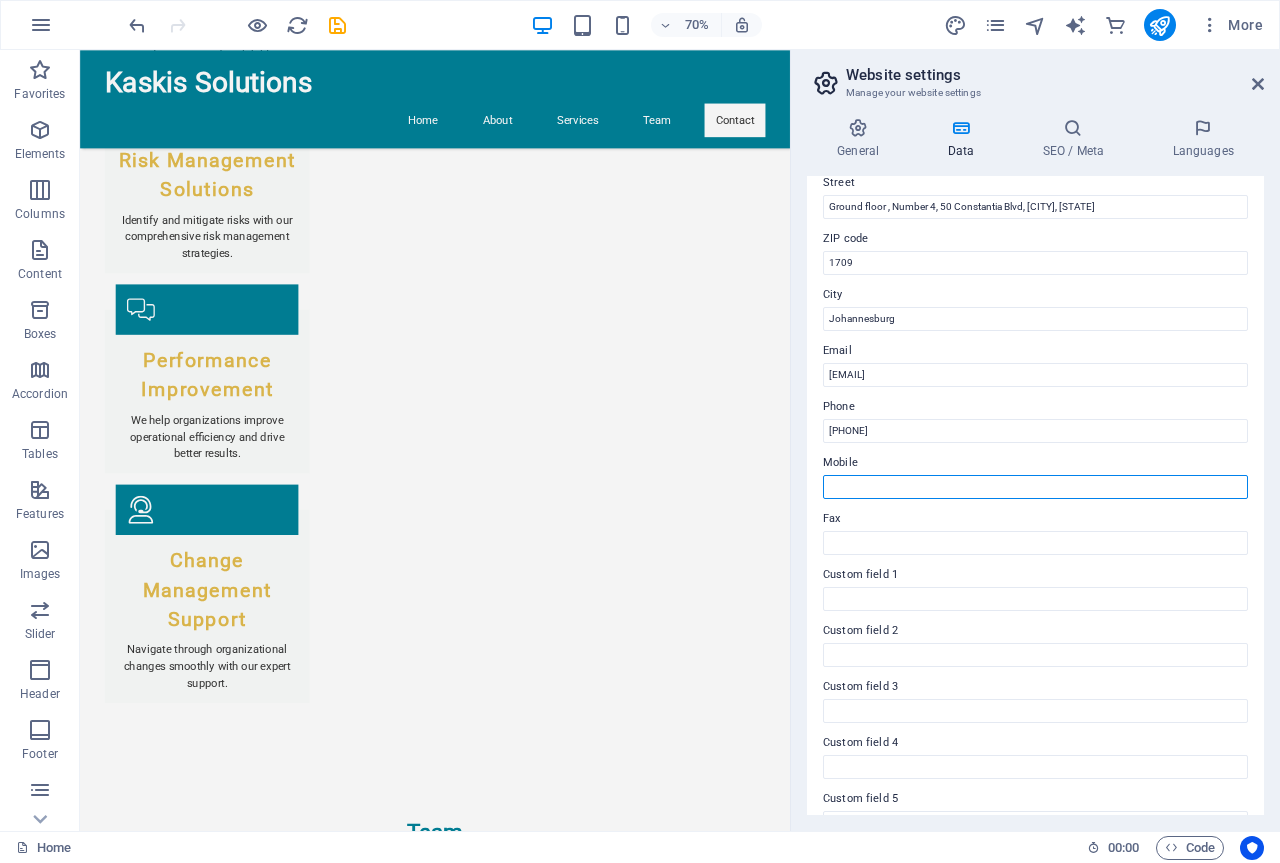 scroll, scrollTop: 232, scrollLeft: 0, axis: vertical 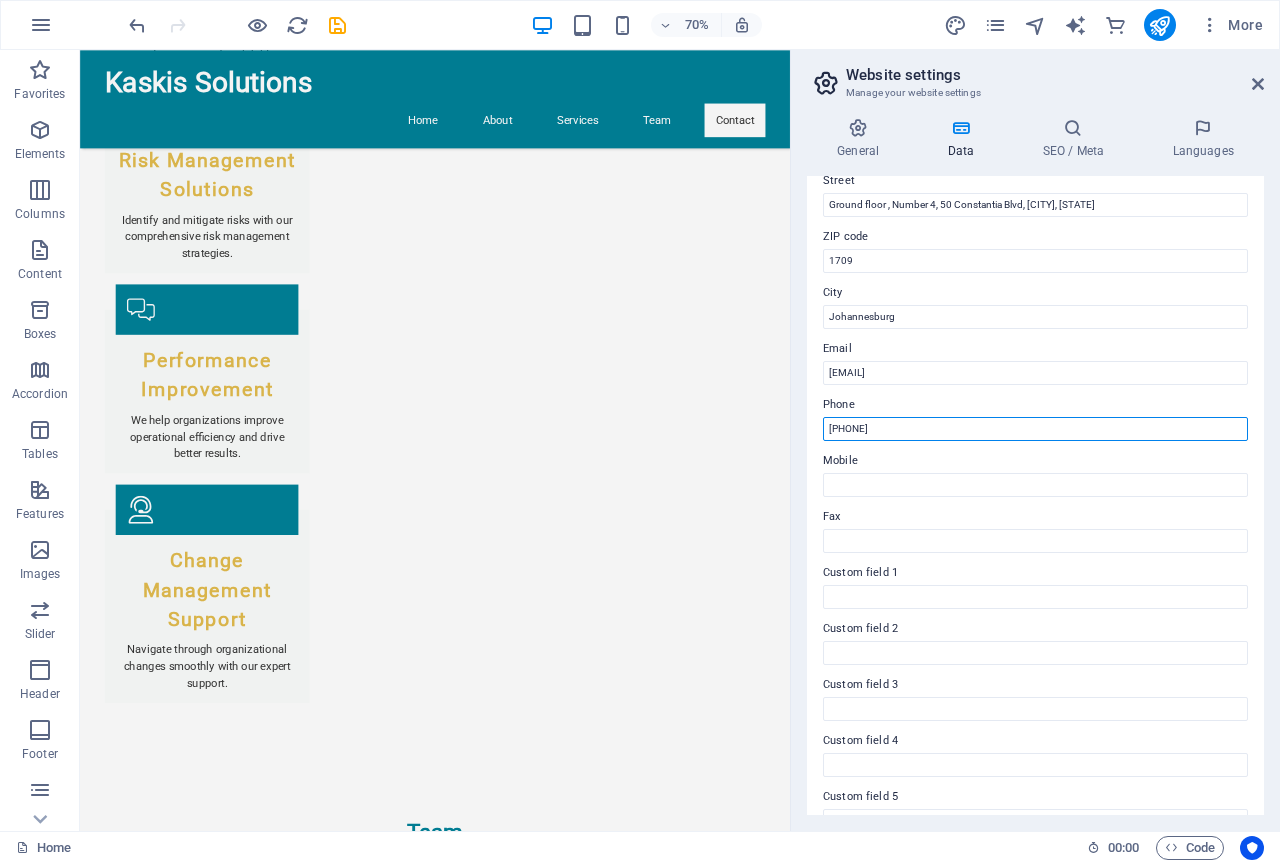 click on "[PHONE]" at bounding box center (1035, 429) 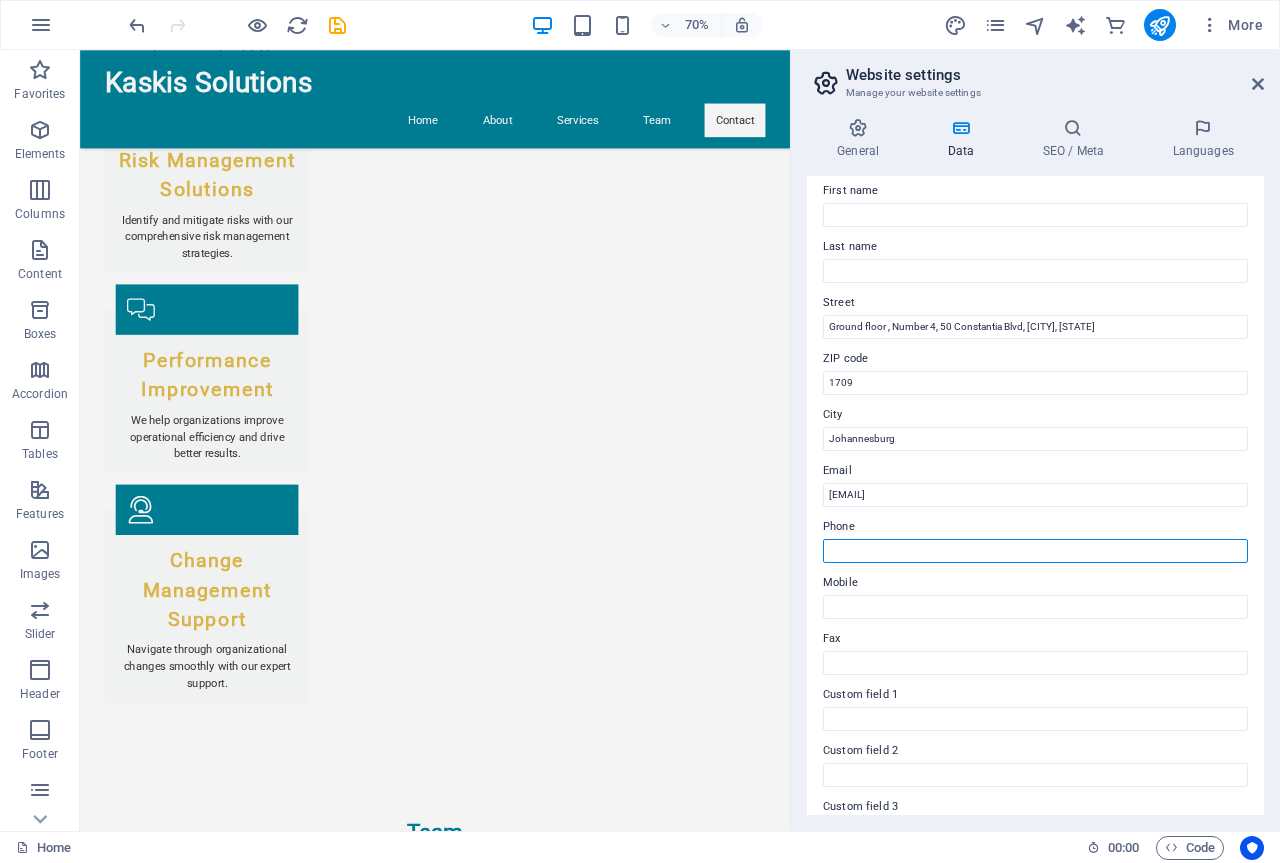 scroll, scrollTop: 0, scrollLeft: 0, axis: both 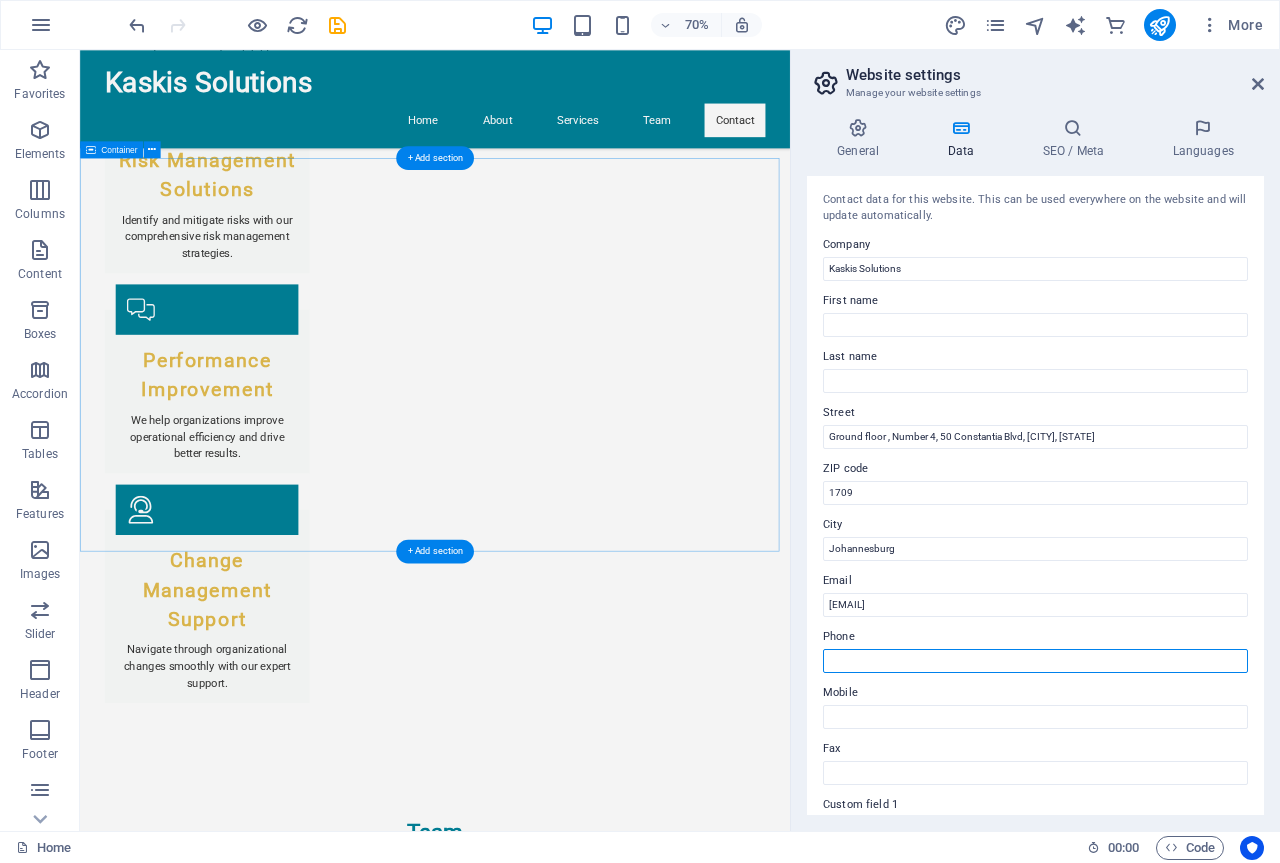type 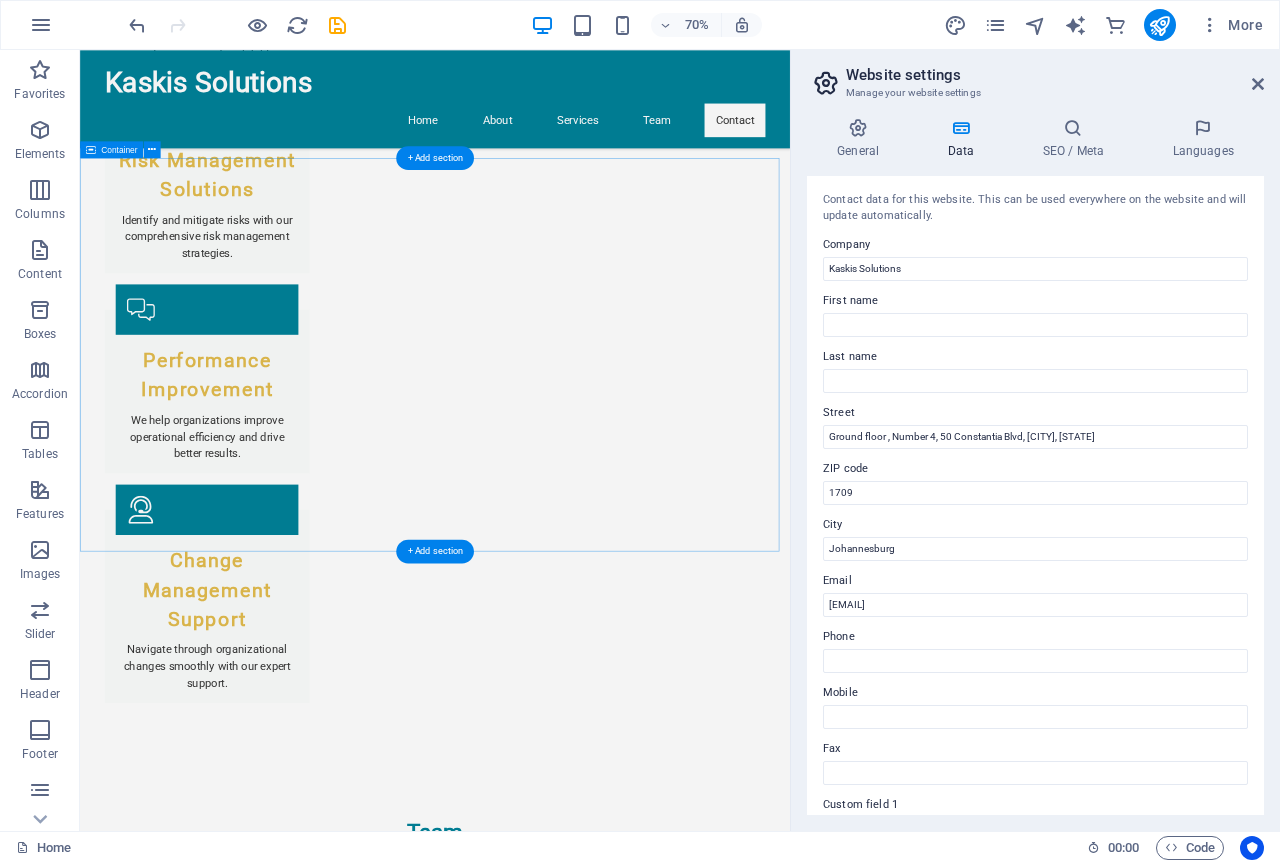 click on "Get in Touch with Us   I have read and understand the privacy policy. Unreadable? Load new Submit Inquiry" at bounding box center (587, 4462) 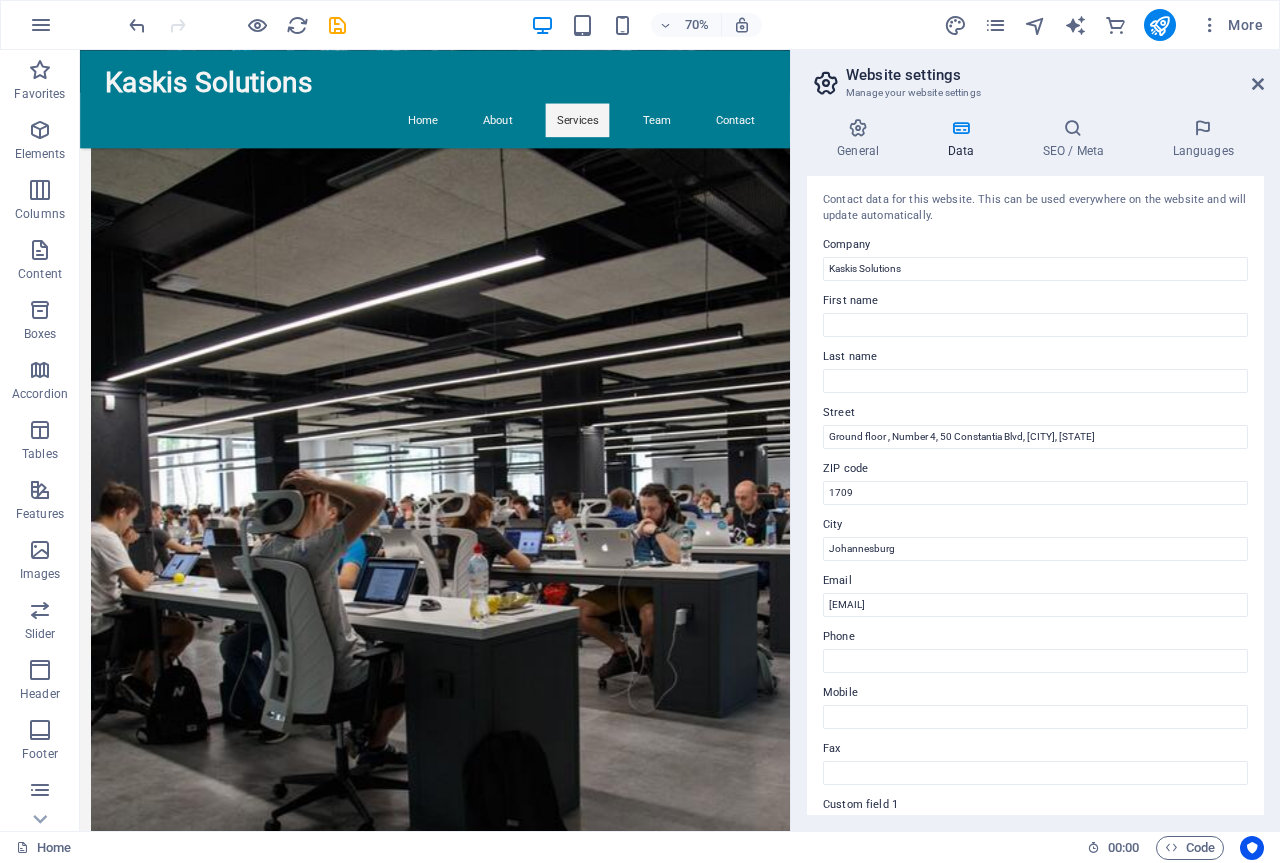 scroll, scrollTop: 1144, scrollLeft: 0, axis: vertical 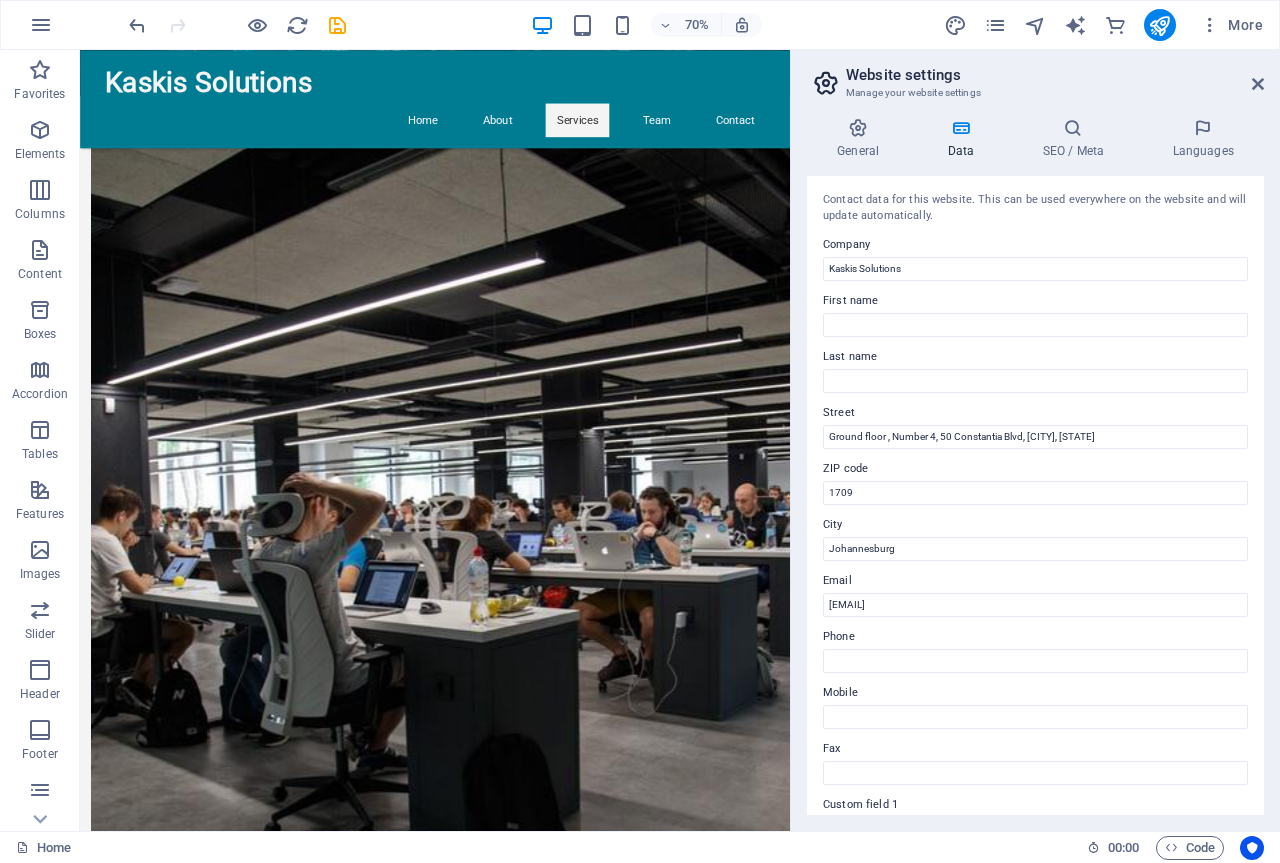 drag, startPoint x: 1082, startPoint y: 937, endPoint x: 885, endPoint y: 363, distance: 606.86487 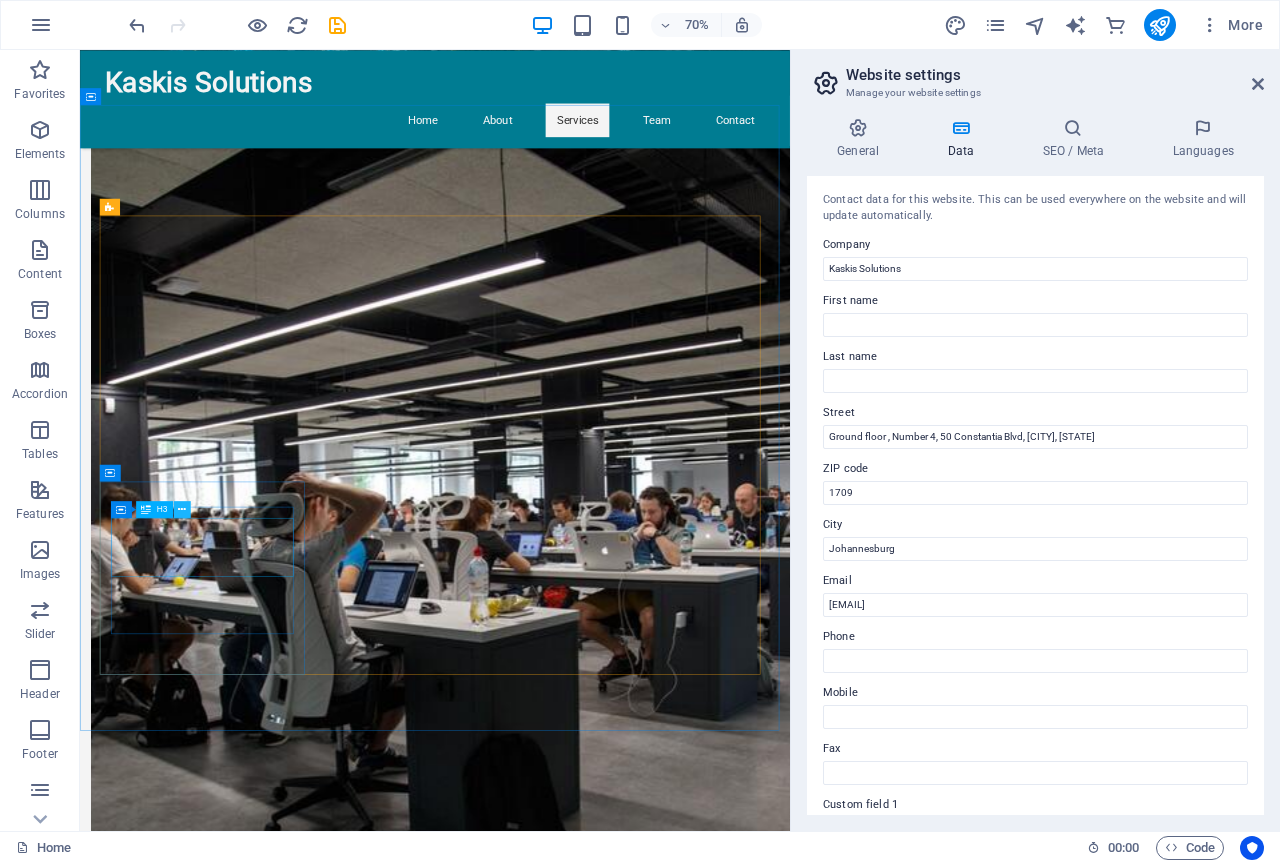 click at bounding box center [182, 509] 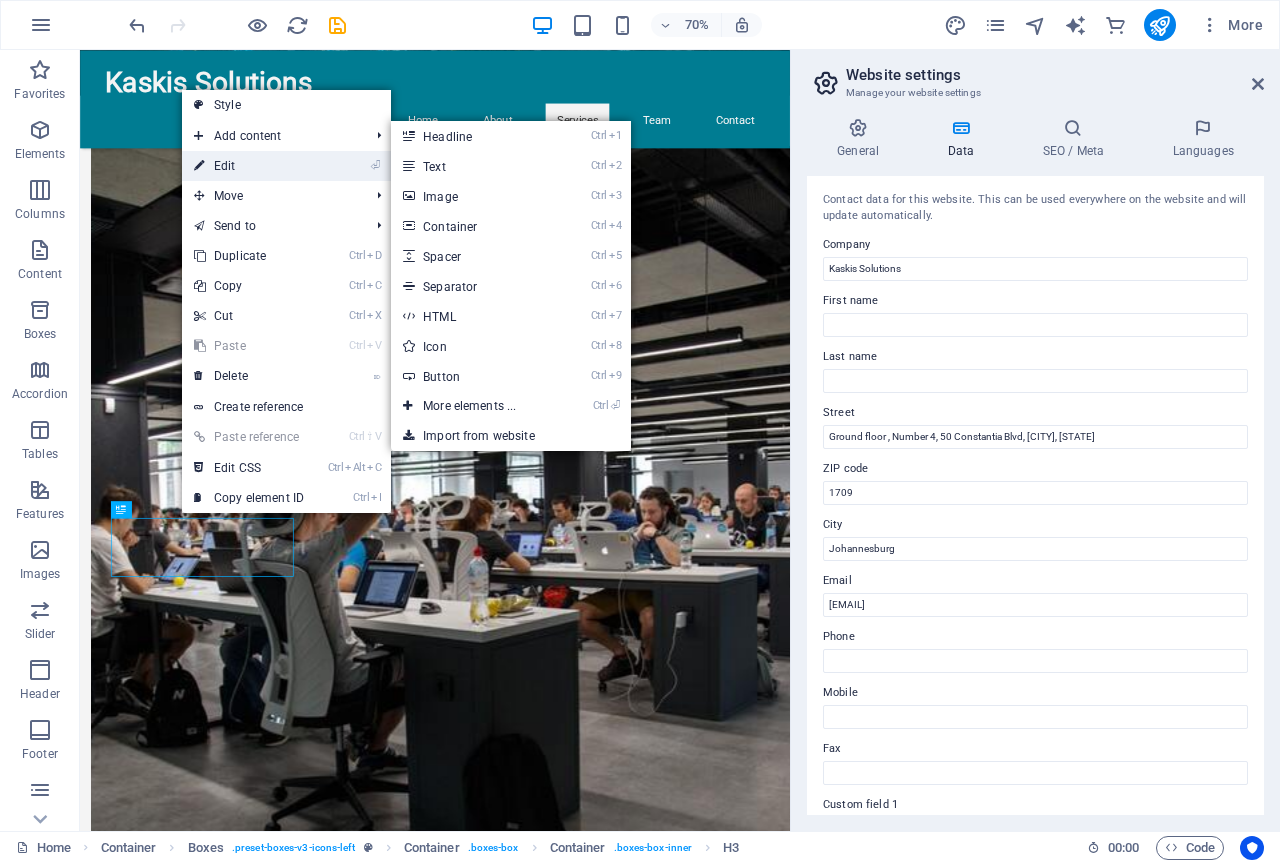 click on "⏎  Edit" at bounding box center [249, 166] 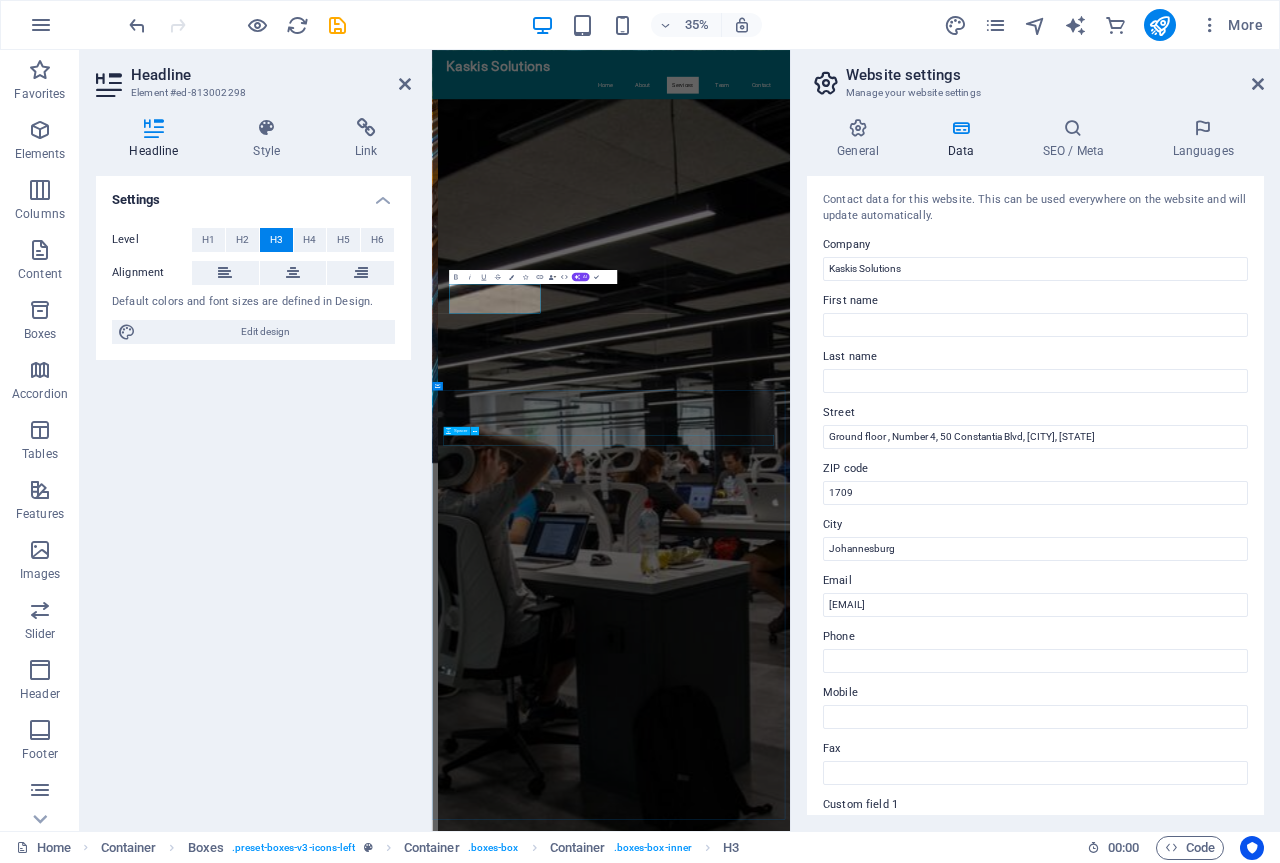 type 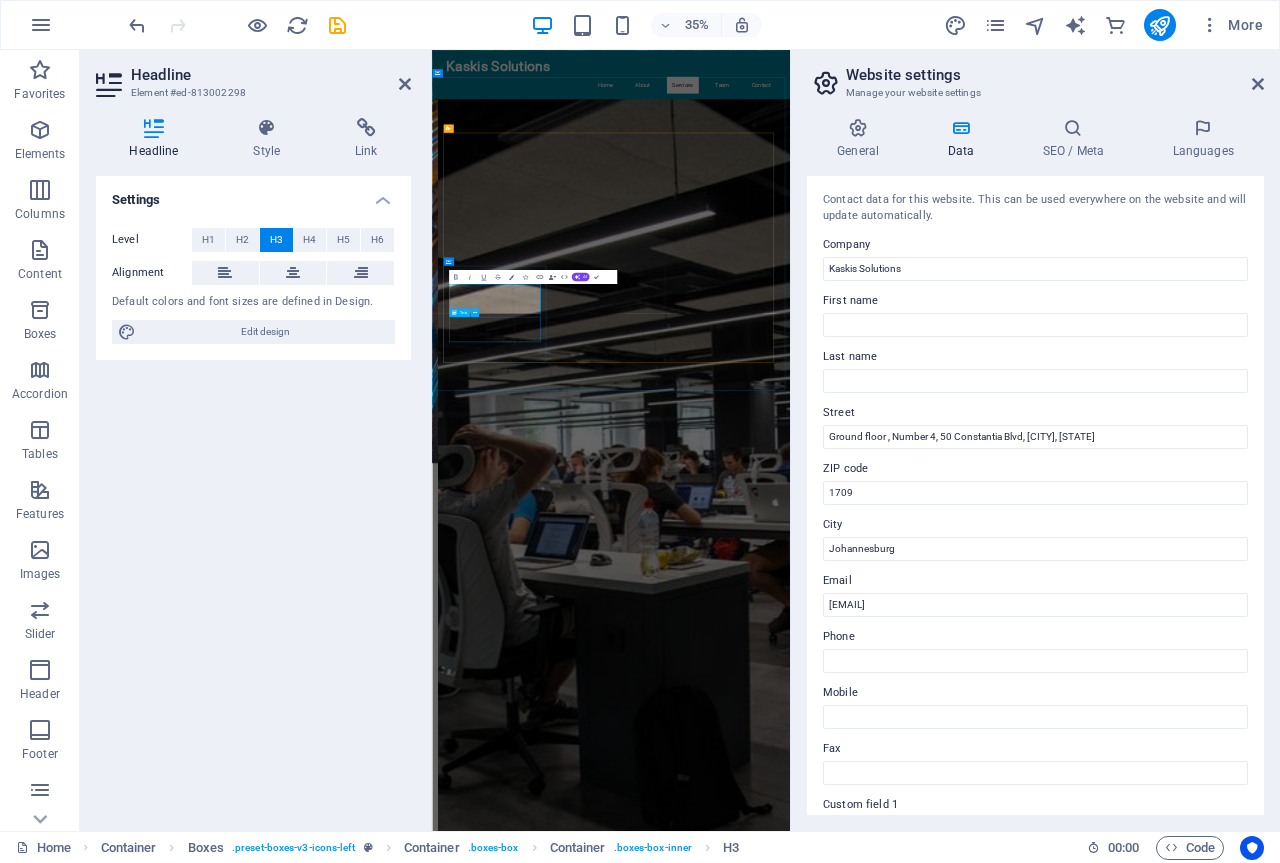 click on "Identify and mitigate risks with our comprehensive risk management strategies." at bounding box center [618, 2360] 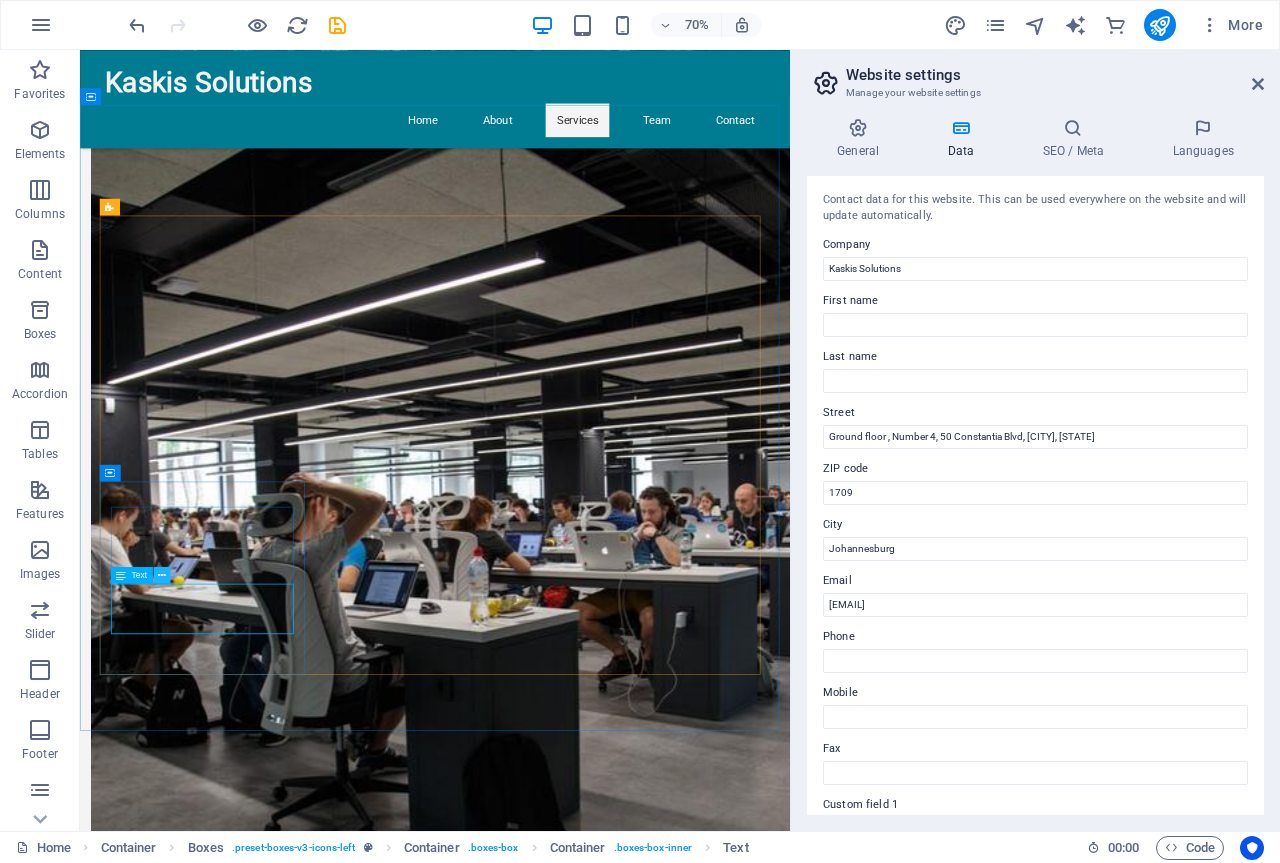 click at bounding box center [161, 575] 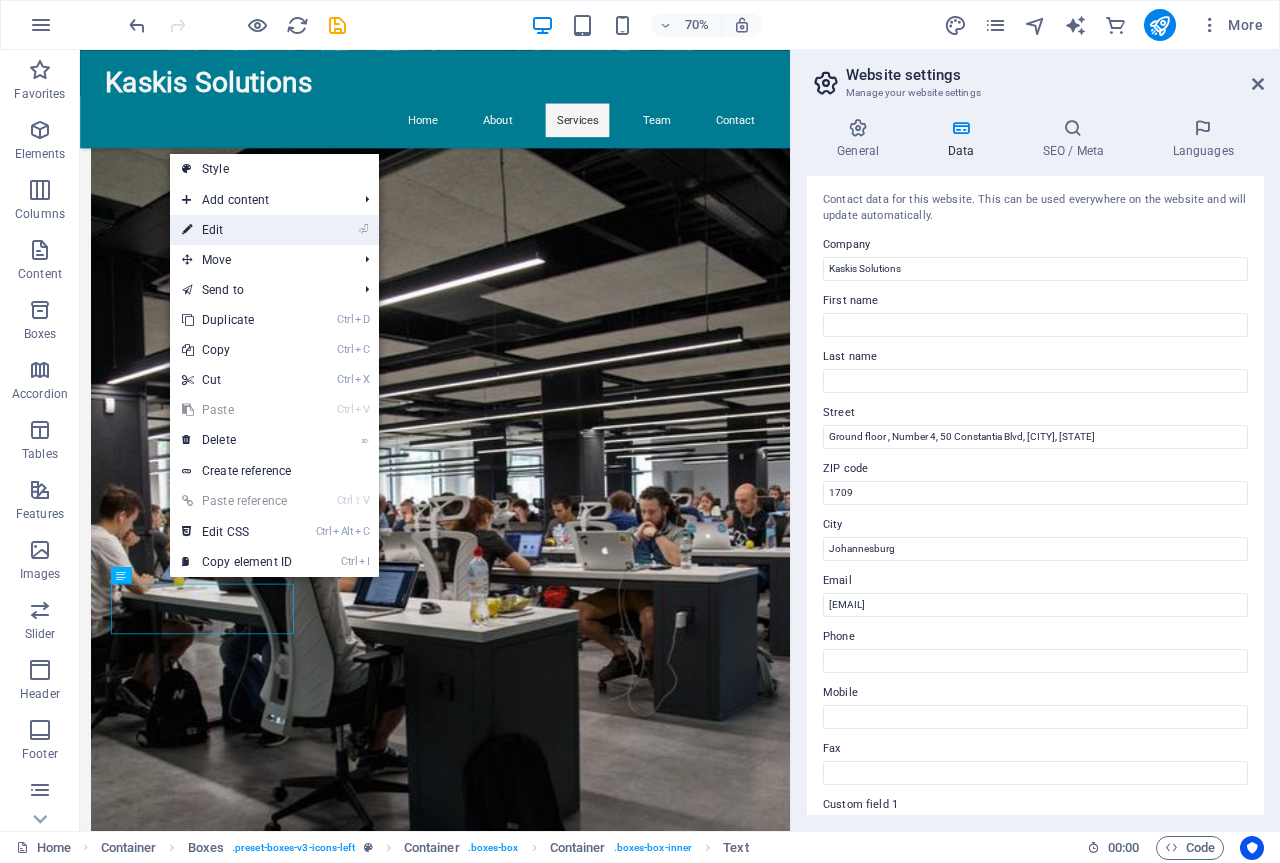 drag, startPoint x: 221, startPoint y: 231, endPoint x: 119, endPoint y: 1128, distance: 902.7807 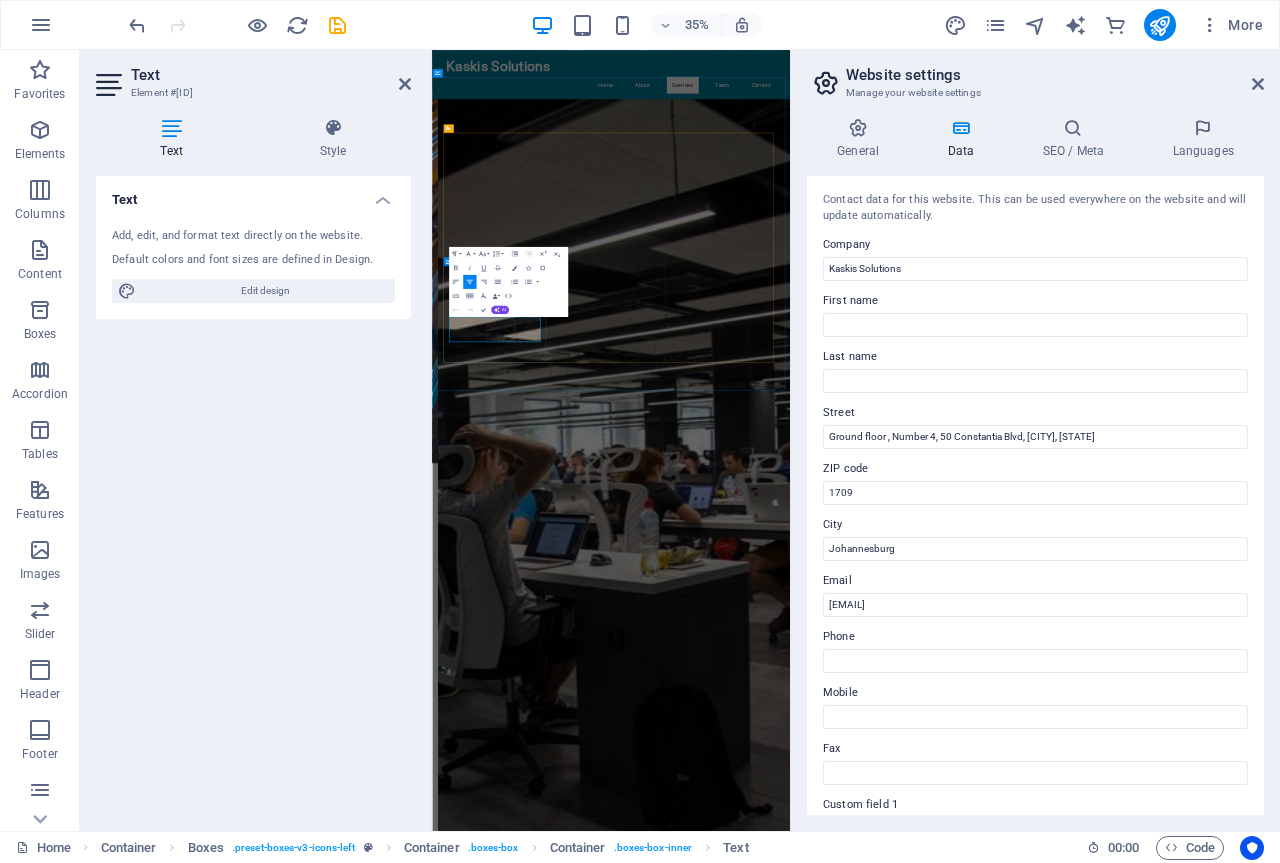 click on "Identify and mitigate risks with our comprehensive risk management strategies." at bounding box center (618, 2360) 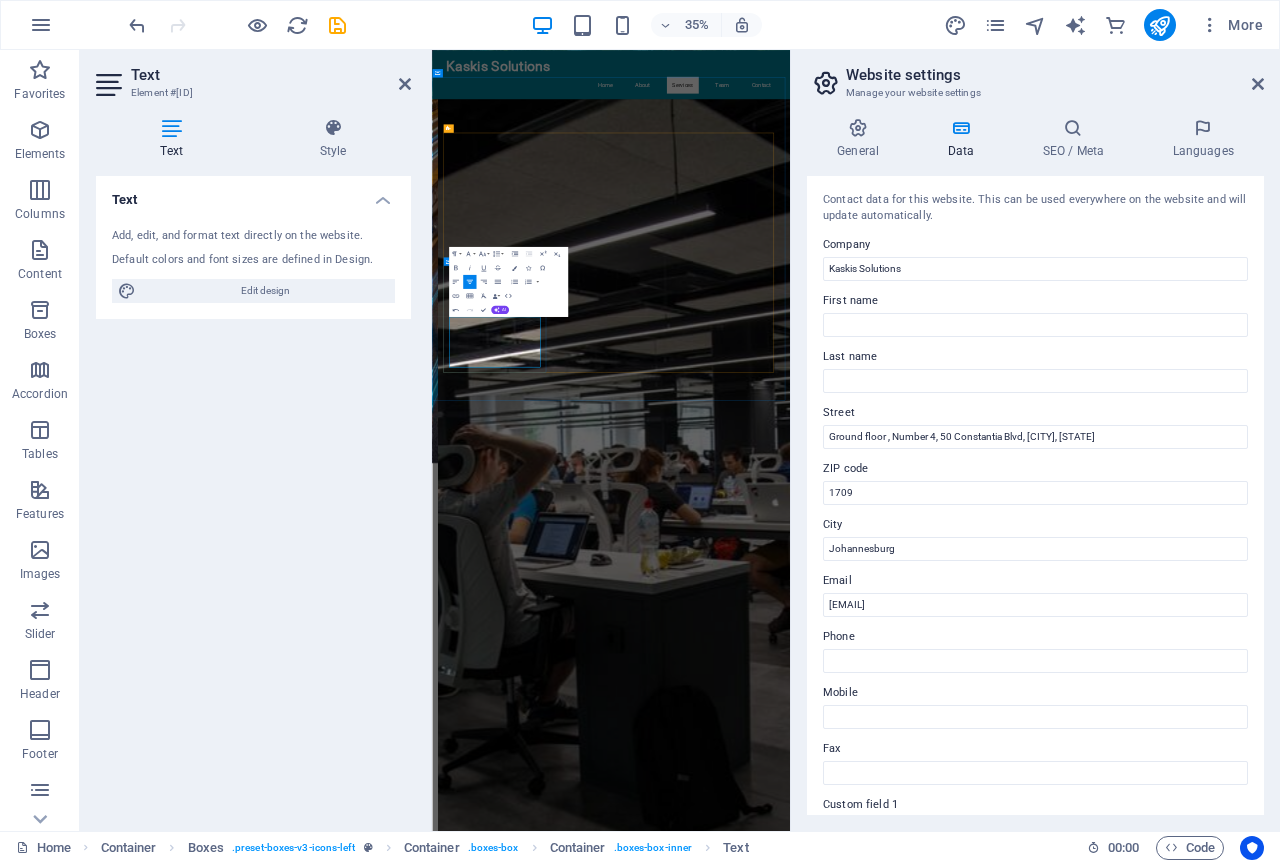 scroll, scrollTop: 1352, scrollLeft: 3, axis: both 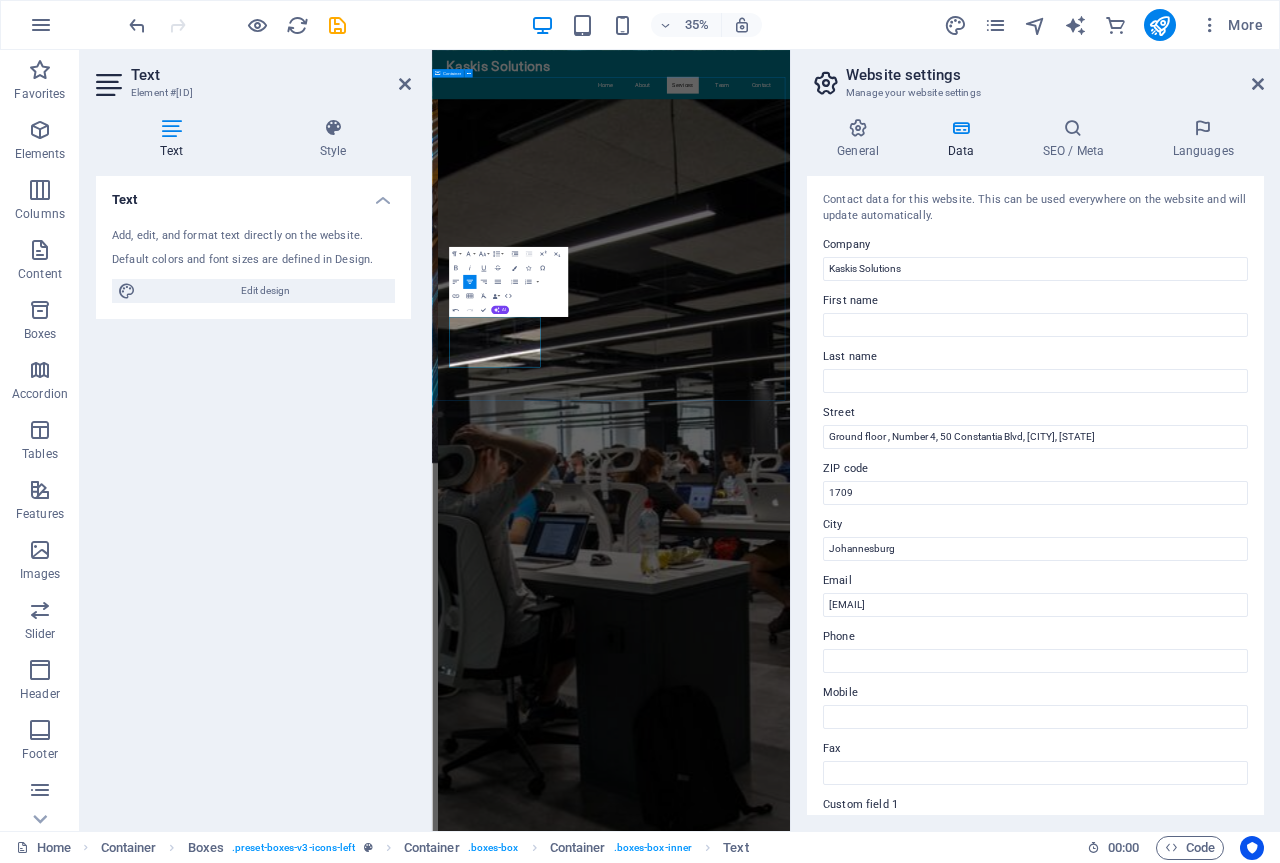 click on "IT Professional Services pecialized technology-related consulting and implementation services provided by experts to help businesses plan, deploy, manage, and optimize IT systems and digital infrastructure. pecialized technology-related consulting and implementation services provided by experts to help businesses plan, deploy, manage, and optimize IT systems and digital infrastructure. Performance Improvement We help organizations improve operational efficiency and drive better results. Change Management Support Navigate through organizational changes smoothly with our expert support." at bounding box center (943, 2131) 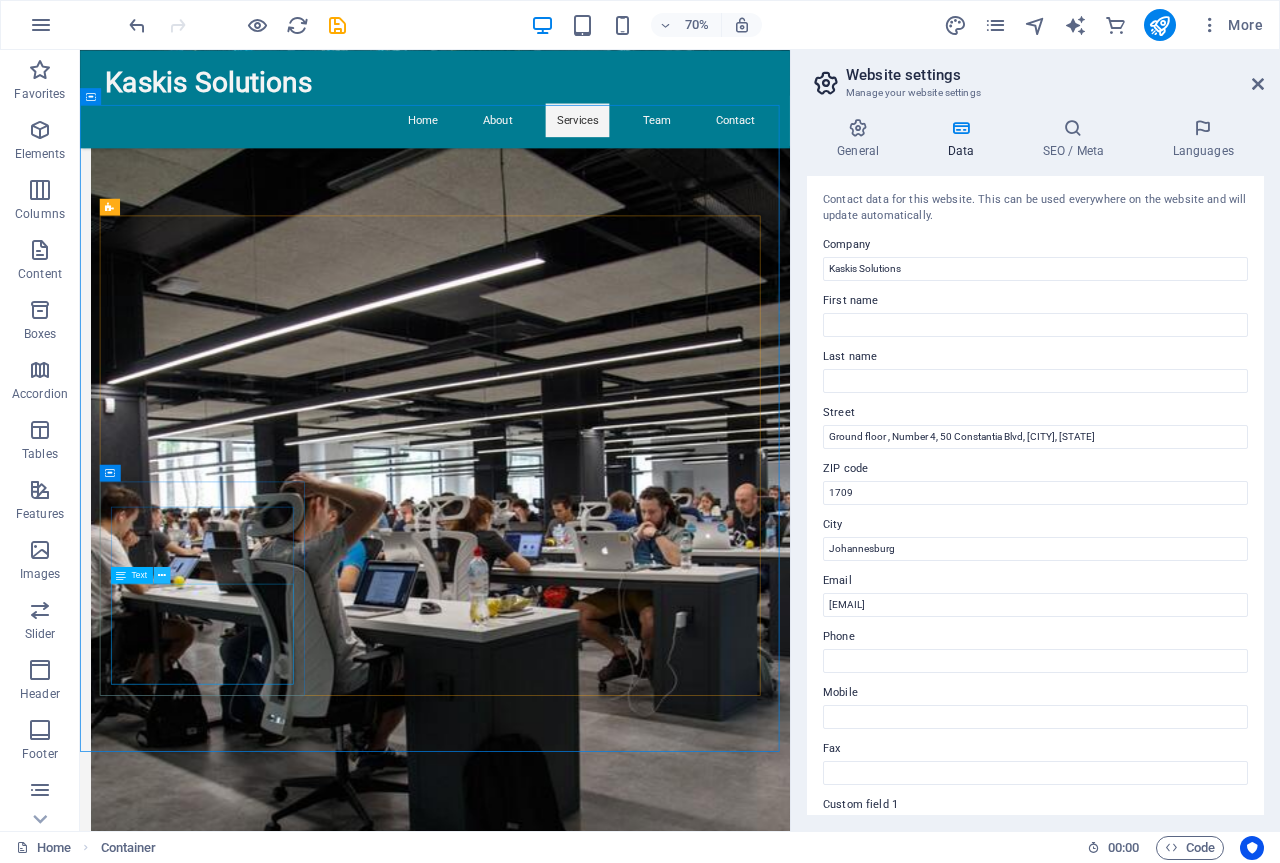 click at bounding box center [162, 575] 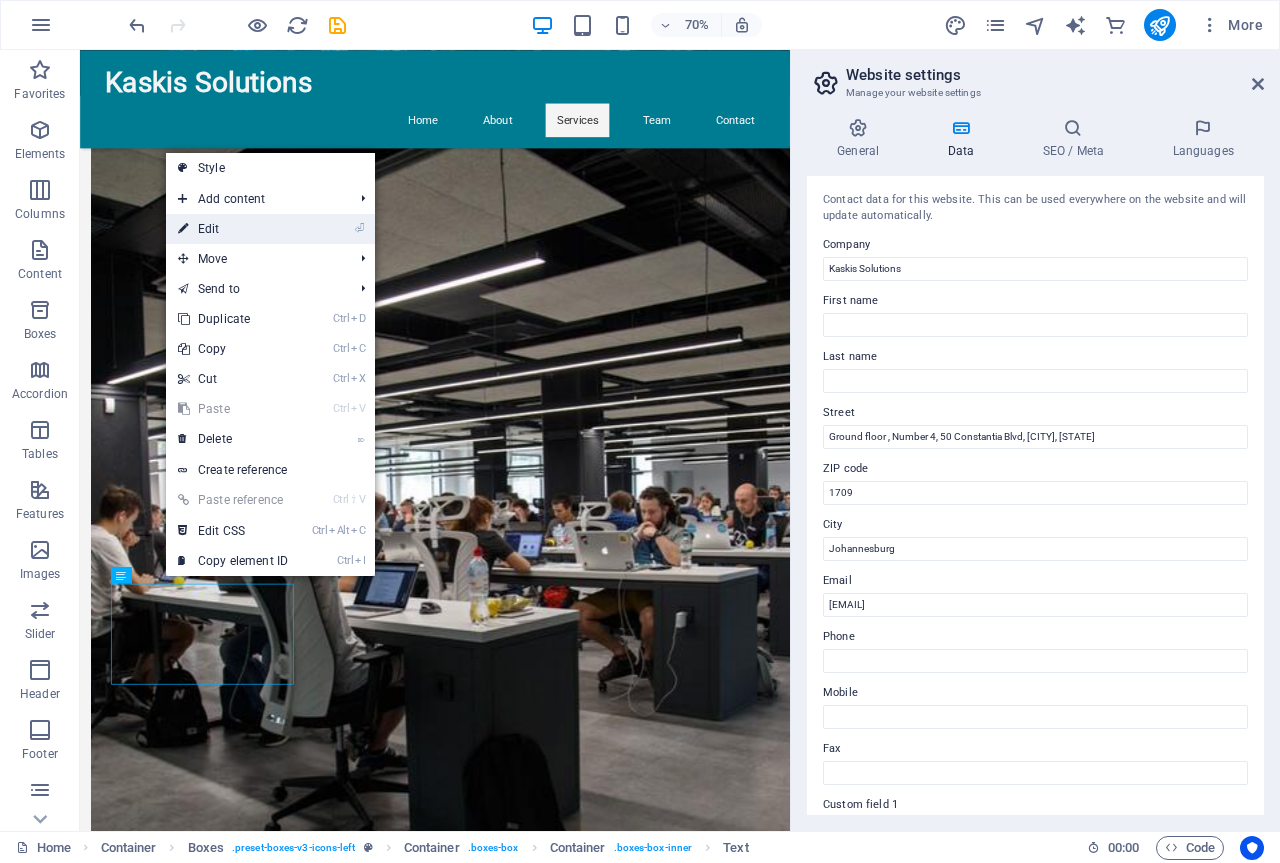 click on "⏎  Edit" at bounding box center [233, 229] 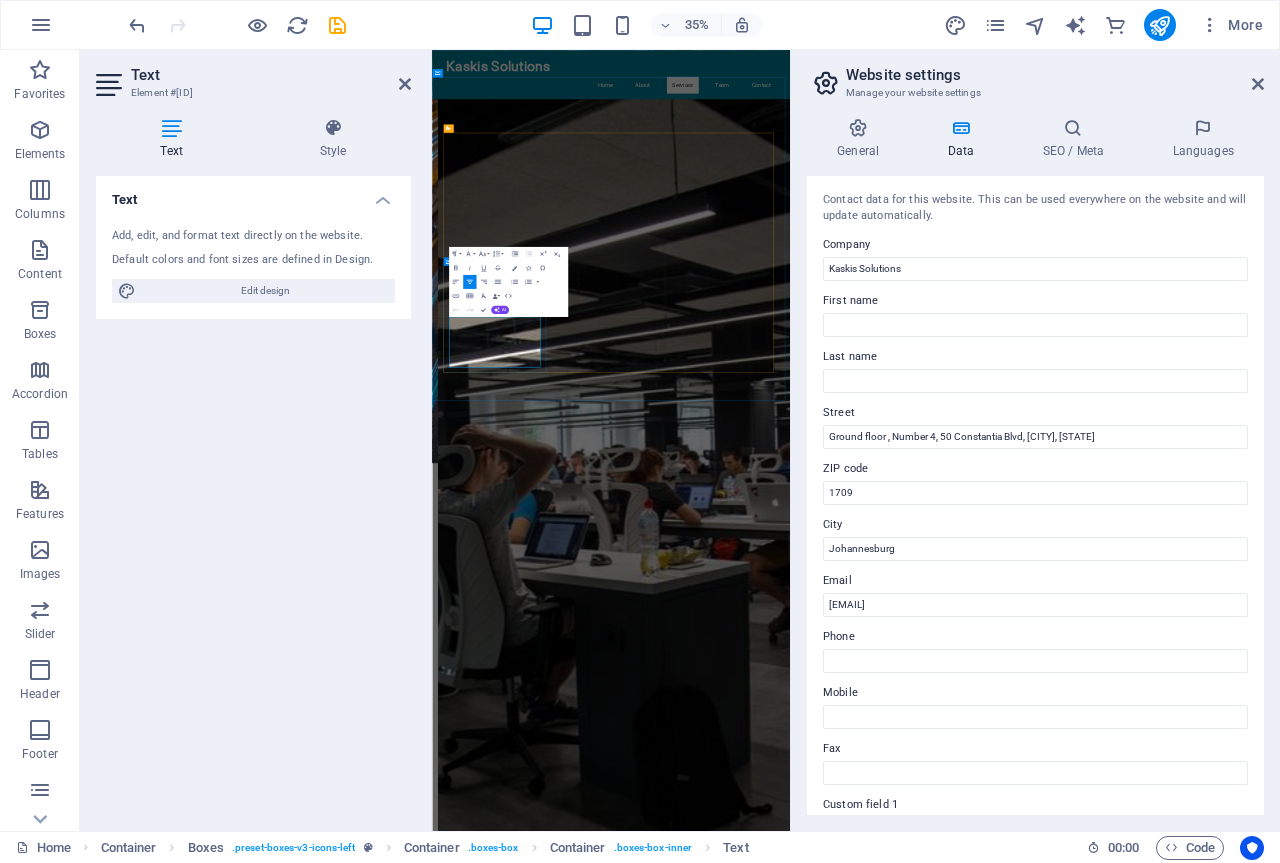 type 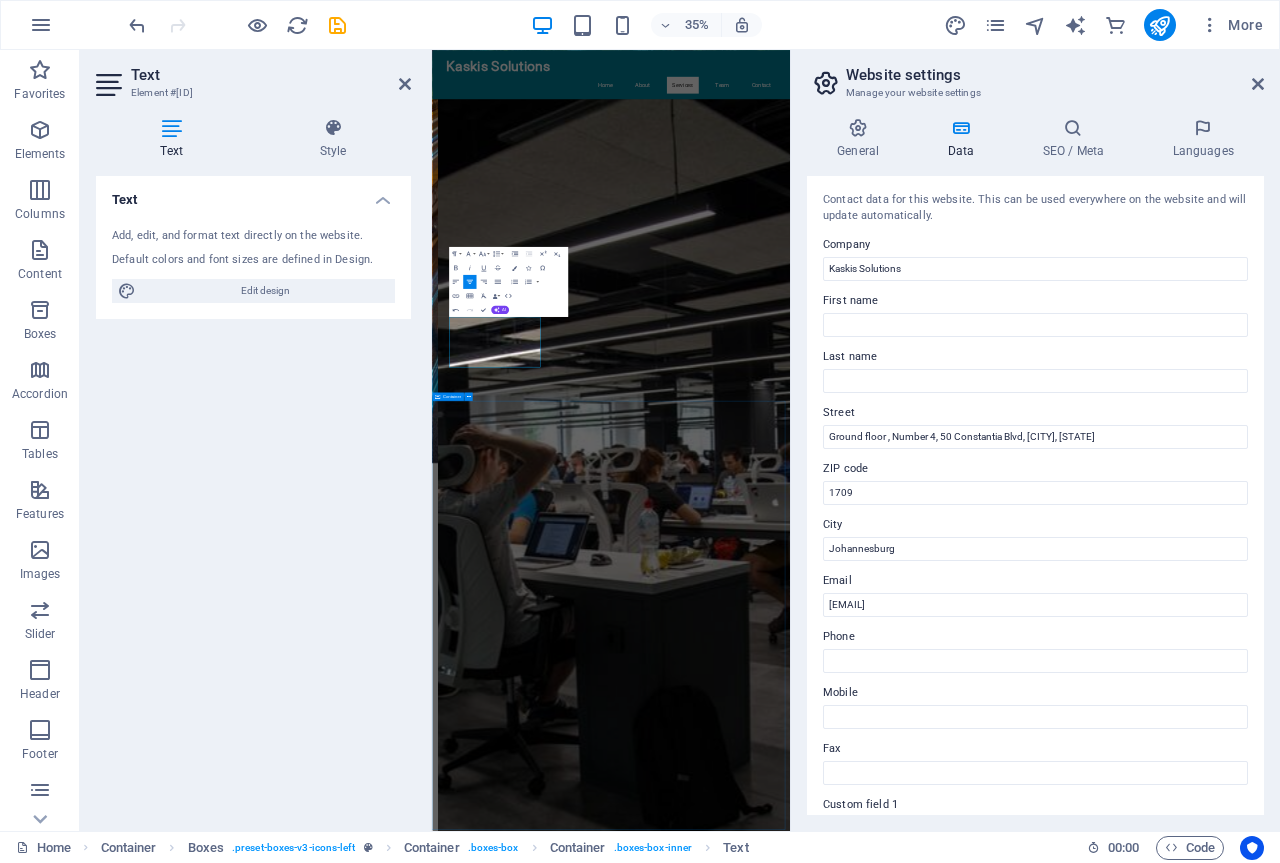 click on "Team Chief Executive Officer [FIRST] [LAST] has extensive experience in leading the strategy and vision of Kaskis Solutions with over 15 years of experience in banking and financial services. Head of Training Solutions Expert in developing training curricula tailored to the specific needs of diverse sectors. [LAST] [LAST] has over 30 years in the teaching and education sector Senior Business Consultant Specializes in crafting bespoke business strategies that drive transformational change for clients. IT Solutions Architect [FIRST] is responsible for designing and implementing technology solutions that align with client objectives. Marketing Specialist Kaskis is looking for a person to Overseeing outreach initiatives and client engagement strategies. Client Relations Manager Kaskis is lokking for a person to building strong relationships to ensure our clients receive the utmost care and attention." at bounding box center [943, 4735] 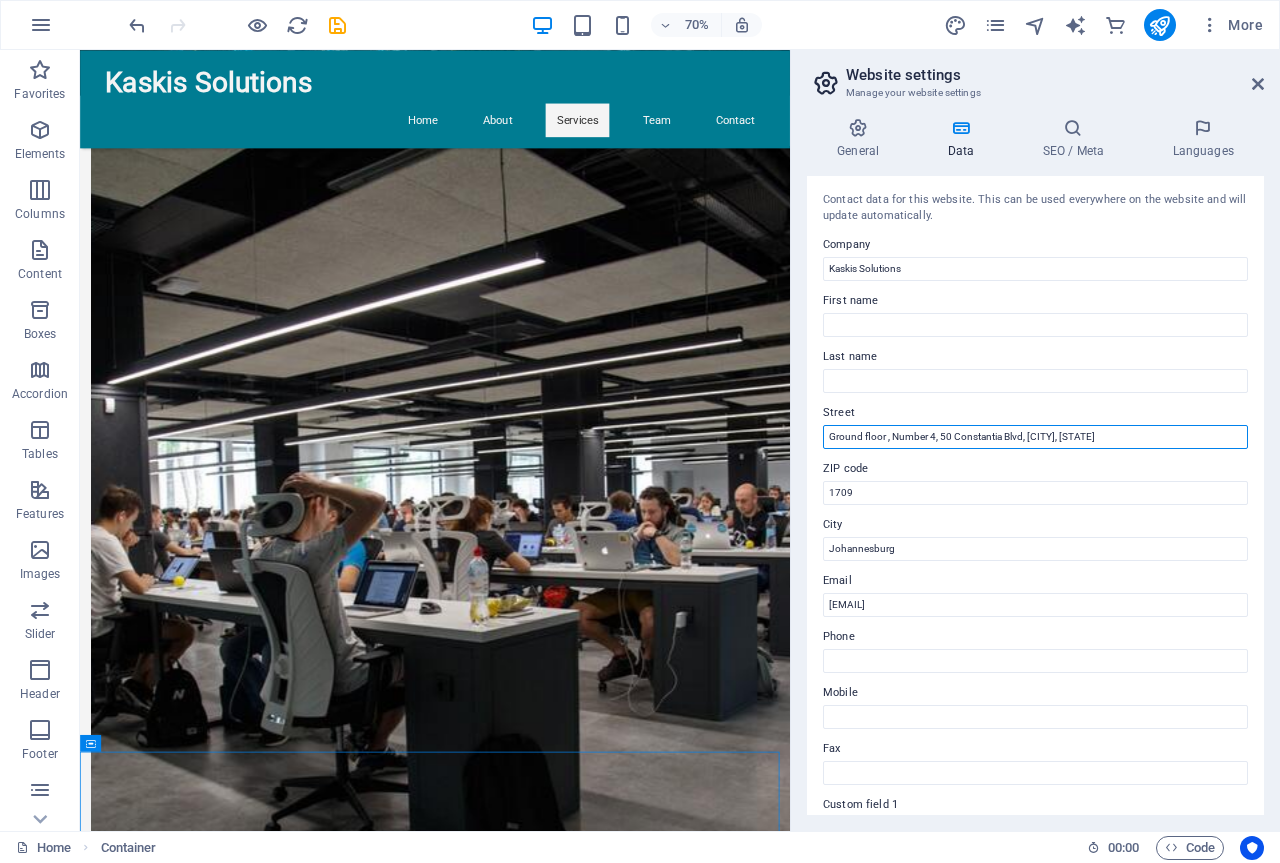 click on "Ground floor , Number 4, 50 Constantia Blvd, [CITY], [STATE]" at bounding box center [1035, 437] 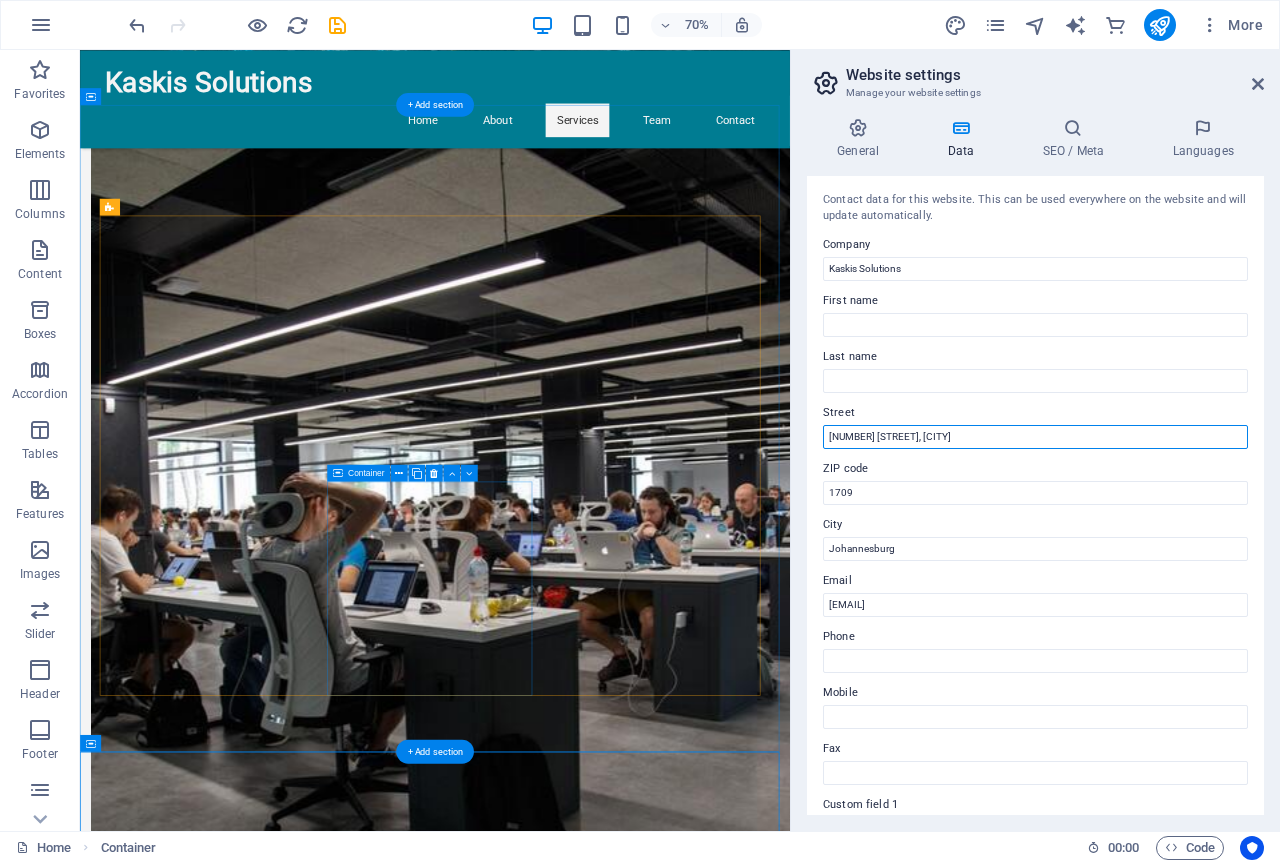 type on "[NUMBER] [STREET], [CITY]" 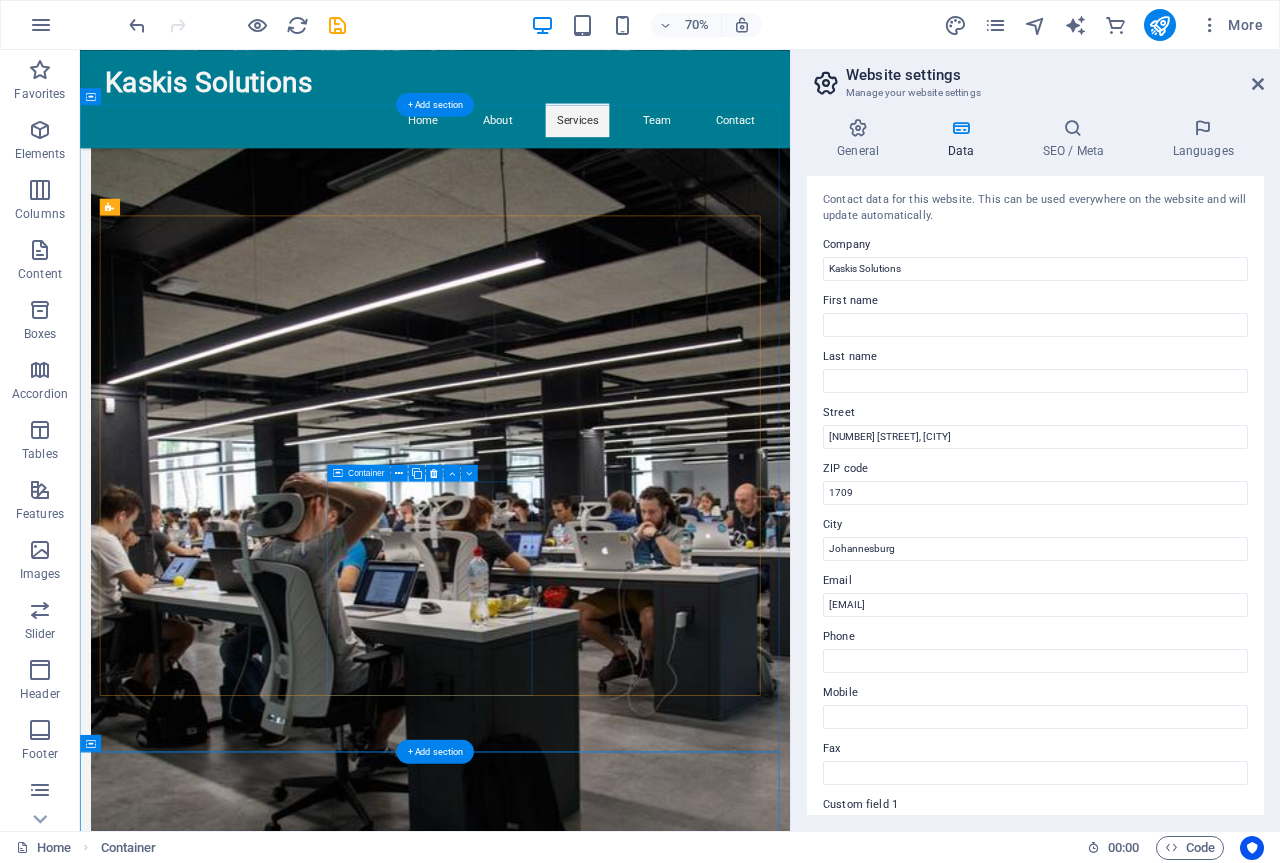 click on "Performance Improvement We help organizations improve operational efficiency and drive better results." at bounding box center [261, 2653] 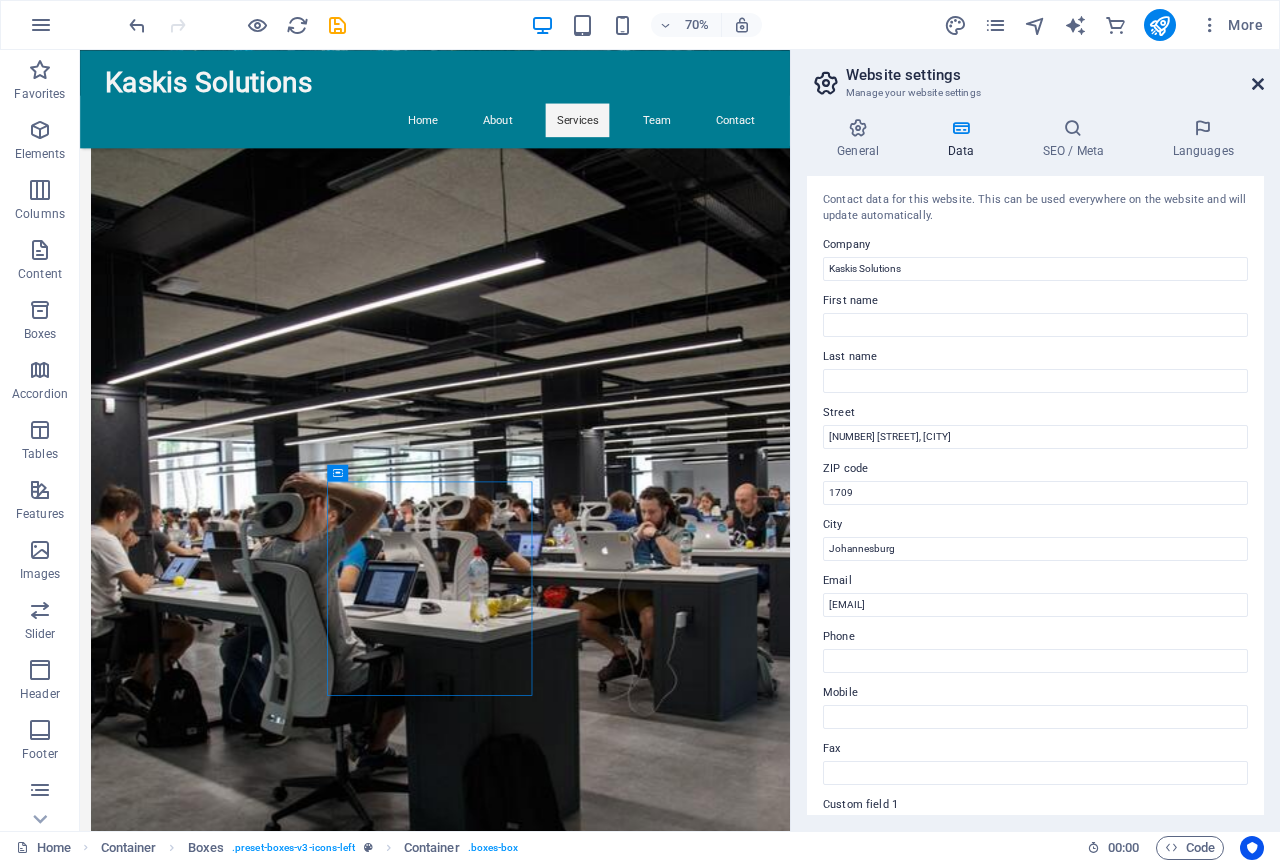 click at bounding box center (1258, 84) 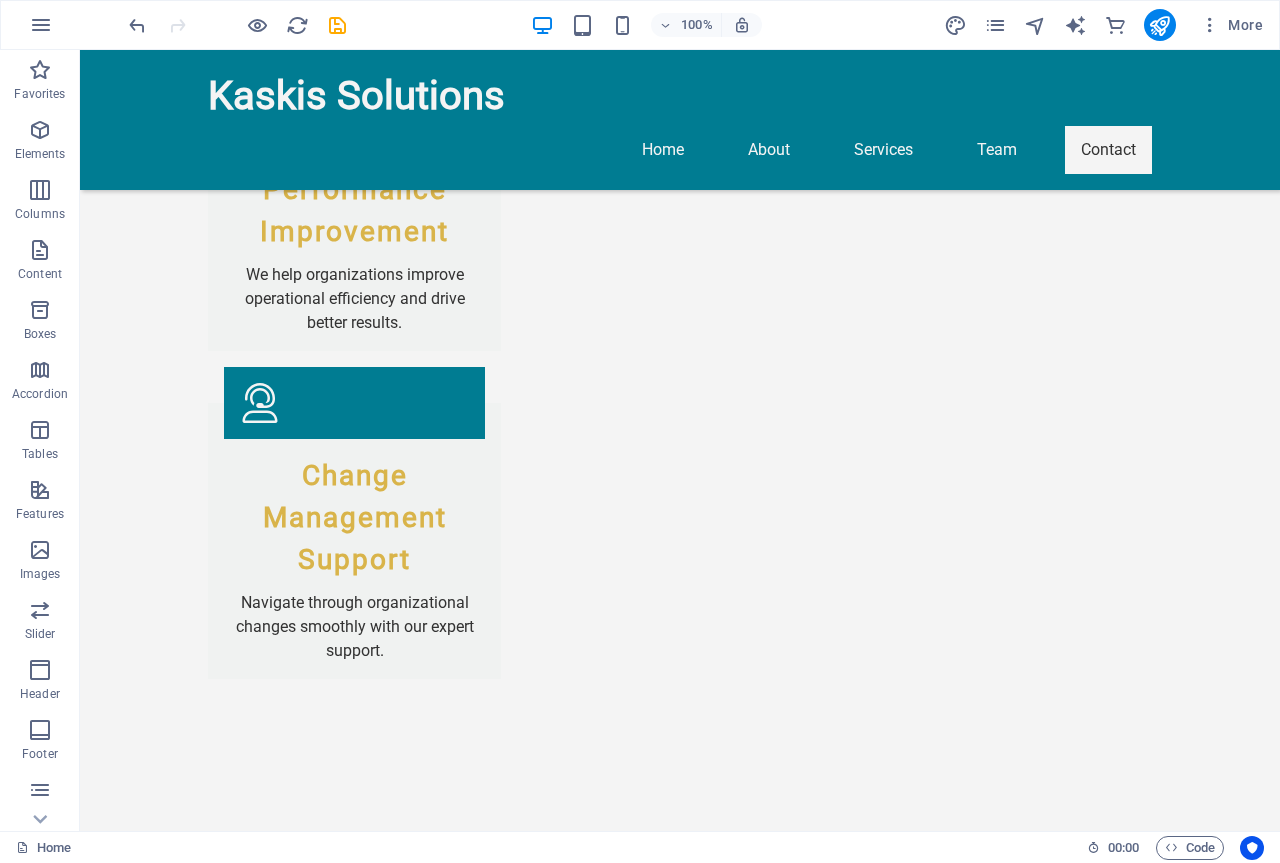 scroll, scrollTop: 3569, scrollLeft: 0, axis: vertical 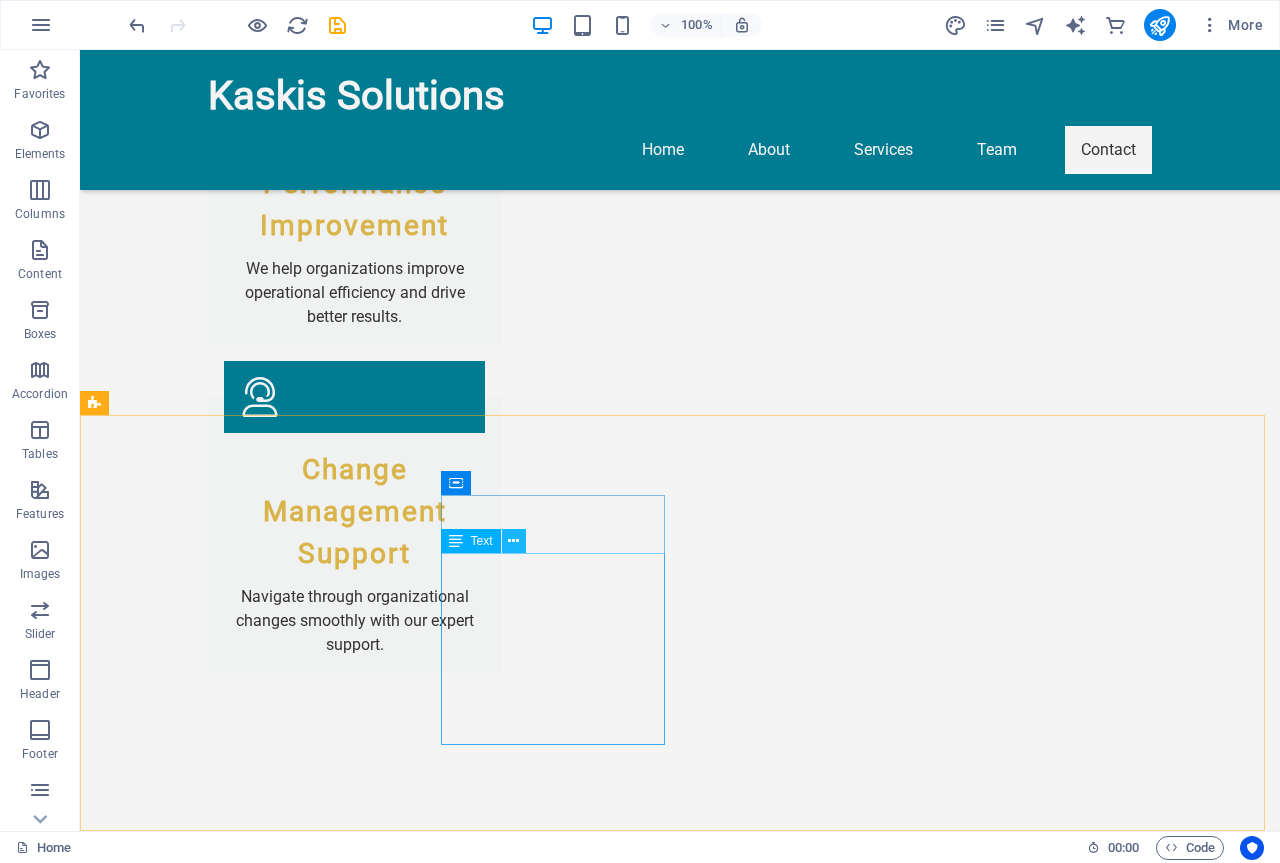 click at bounding box center [513, 541] 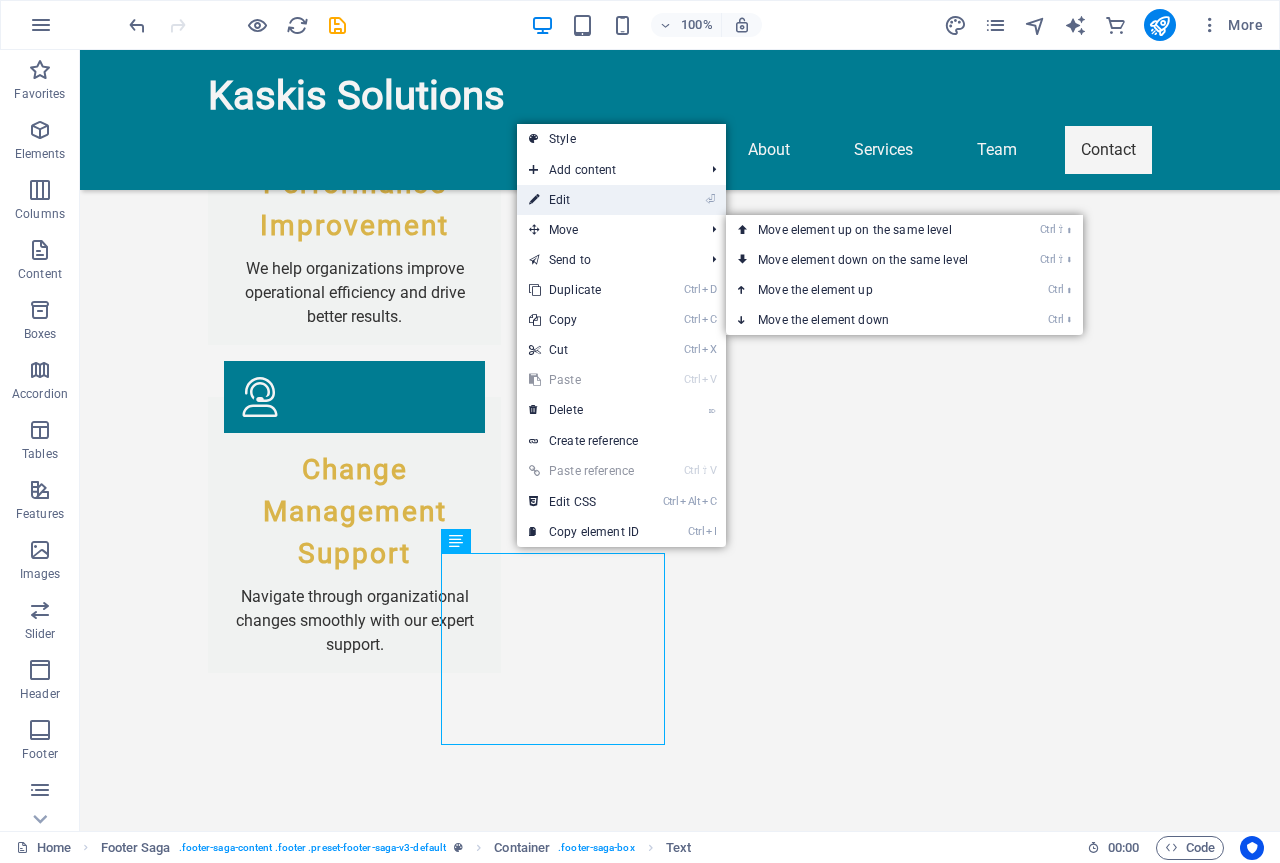 click on "⏎  Edit" at bounding box center (584, 200) 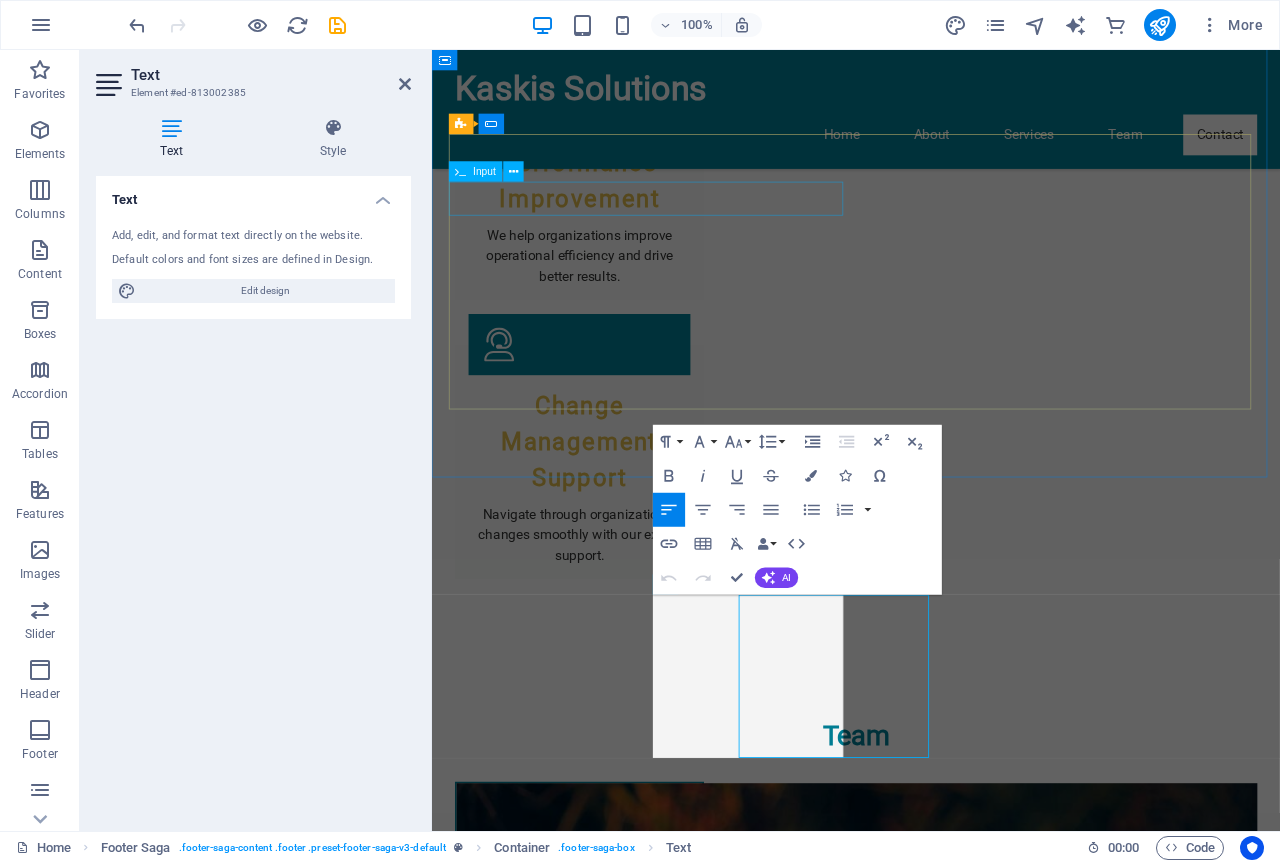 scroll, scrollTop: 3431, scrollLeft: 0, axis: vertical 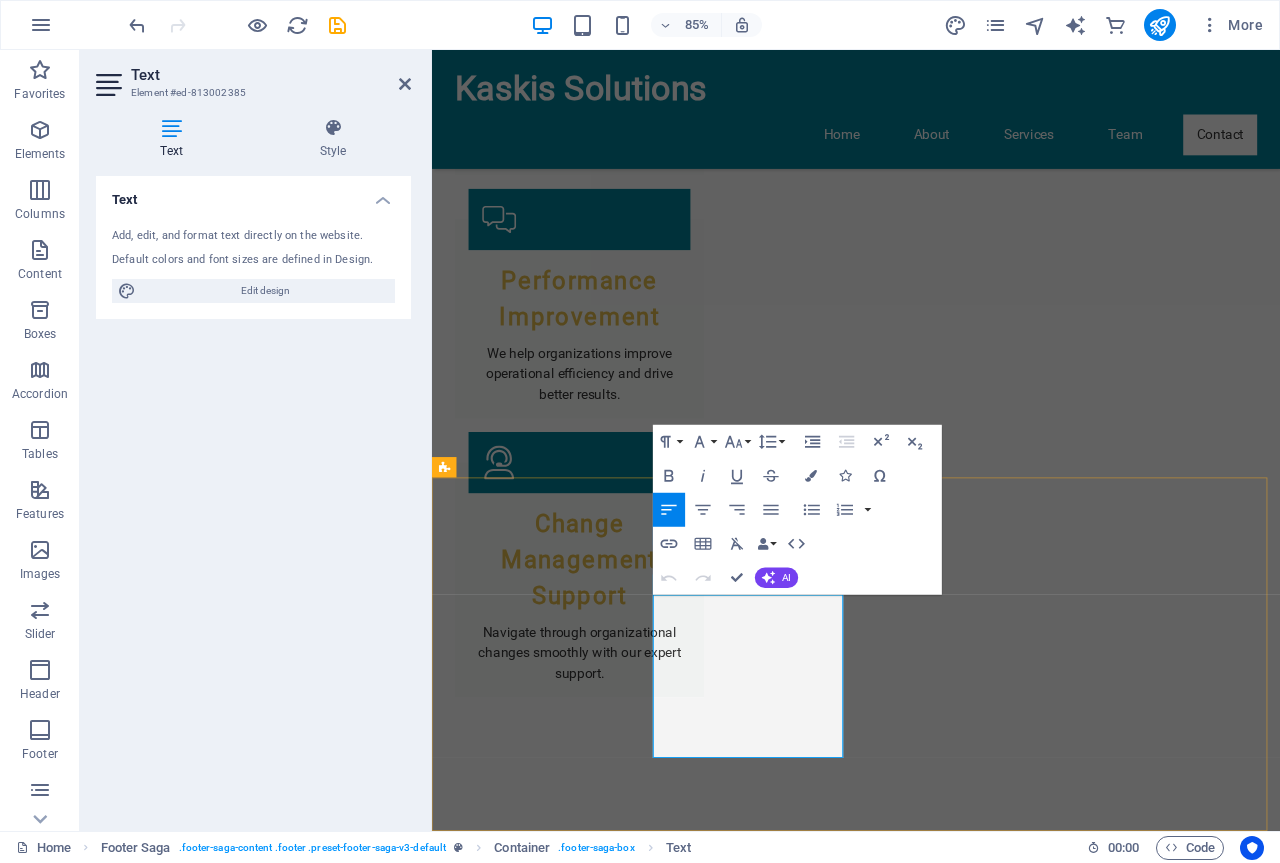 click on "[NUMBER] [STREET], [CITY]" at bounding box center (560, 4992) 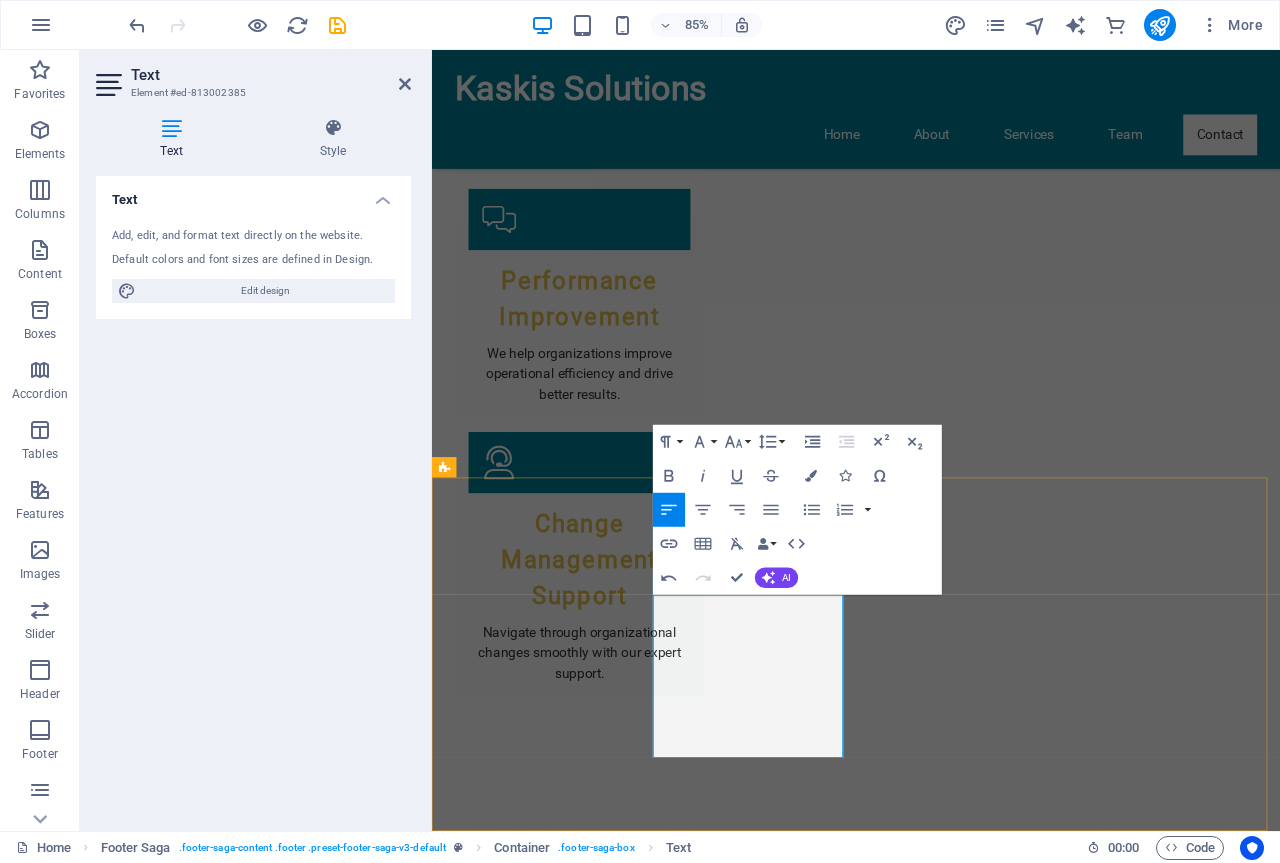 click on "Johannesburg" at bounding box center [539, 5039] 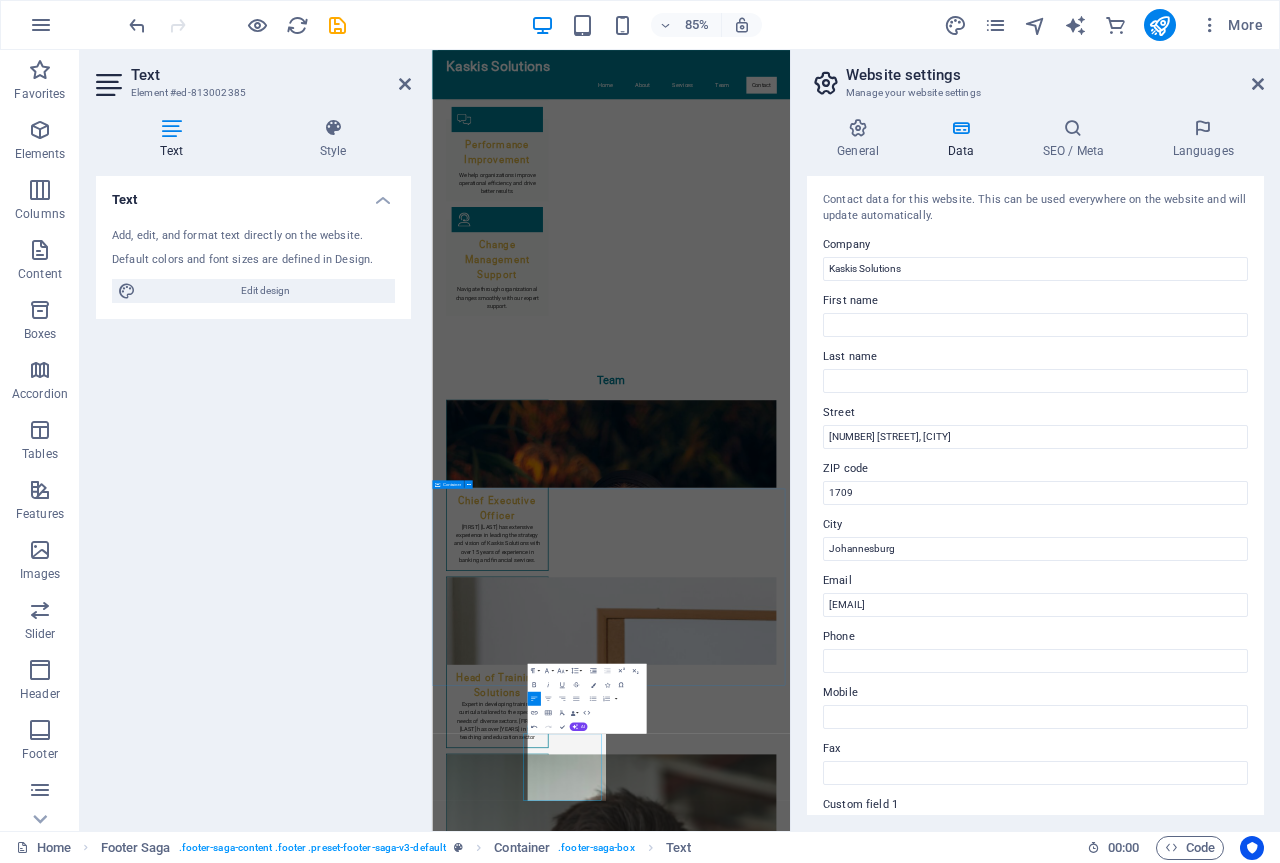 click on "Get in Touch with Us   I have read and understand the privacy policy. Unreadable? Load new Submit Inquiry" at bounding box center [943, 4291] 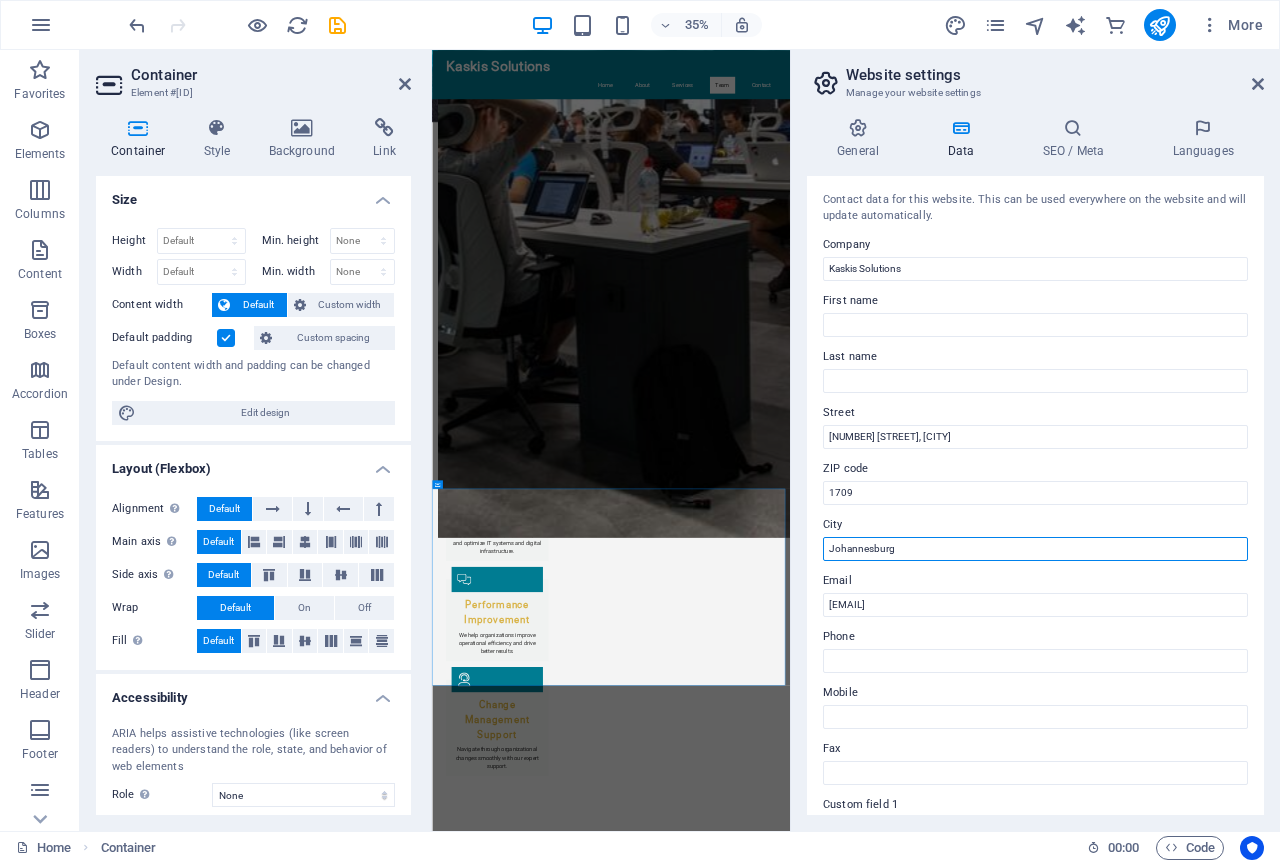 drag, startPoint x: 917, startPoint y: 546, endPoint x: 790, endPoint y: 551, distance: 127.09839 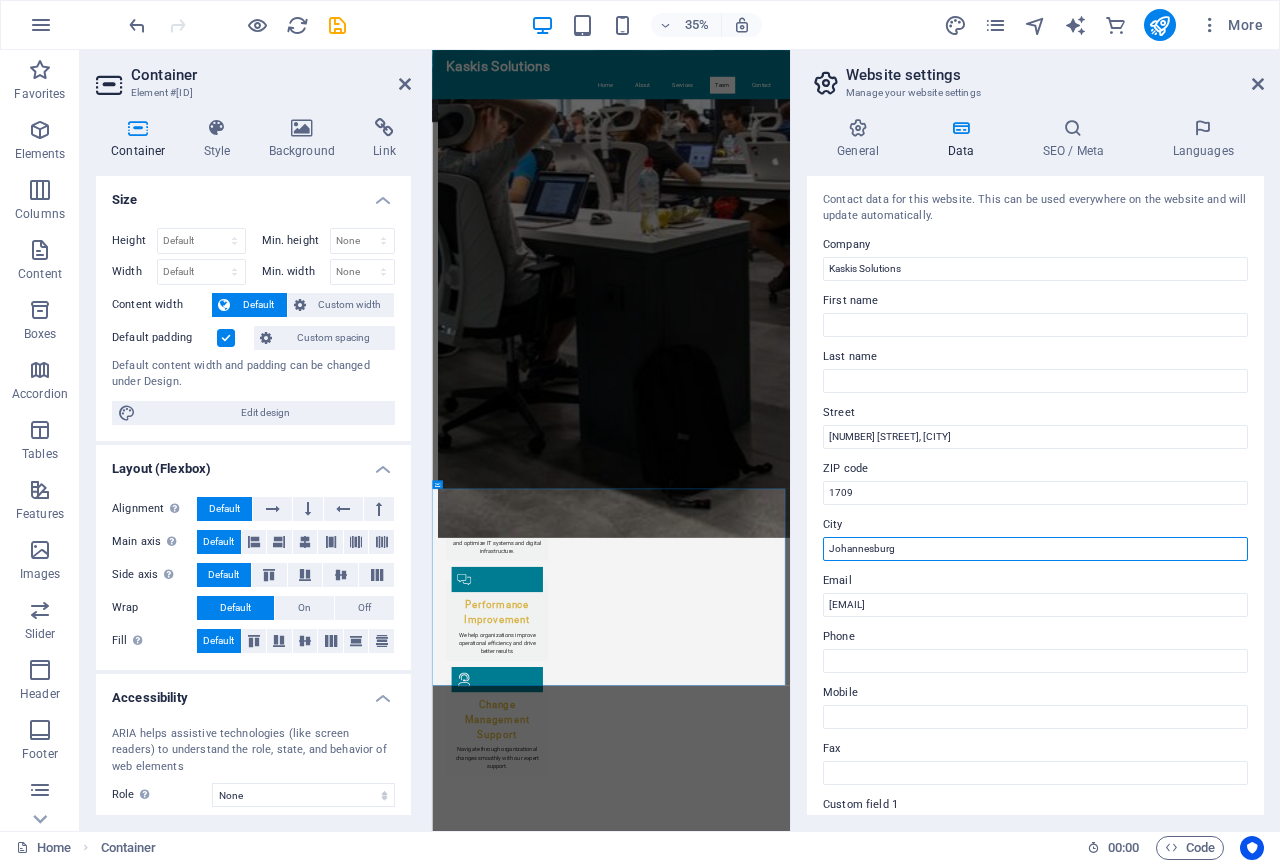 click on "Website settings Manage your website settings  General  Data  SEO / Meta  Languages Website name kaskis.co.za Logo Drag files here, click to choose files or select files from Files or our free stock photos & videos Select files from the file manager, stock photos, or upload file(s) Upload Favicon Set the favicon of your website here. A favicon is a small icon shown in the browser tab next to your website title. It helps visitors identify your website. Drag files here, click to choose files or select files from Files or our free stock photos & videos Select files from the file manager, stock photos, or upload file(s) Upload Preview Image (Open Graph) This image will be shown when the website is shared on social networks Drag files here, click to choose files or select files from Files or our free stock photos & videos Select files from the file manager, stock photos, or upload file(s) Upload Contact data for this website. This can be used everywhere on the website and will update automatically. Company Street" at bounding box center (1035, 440) 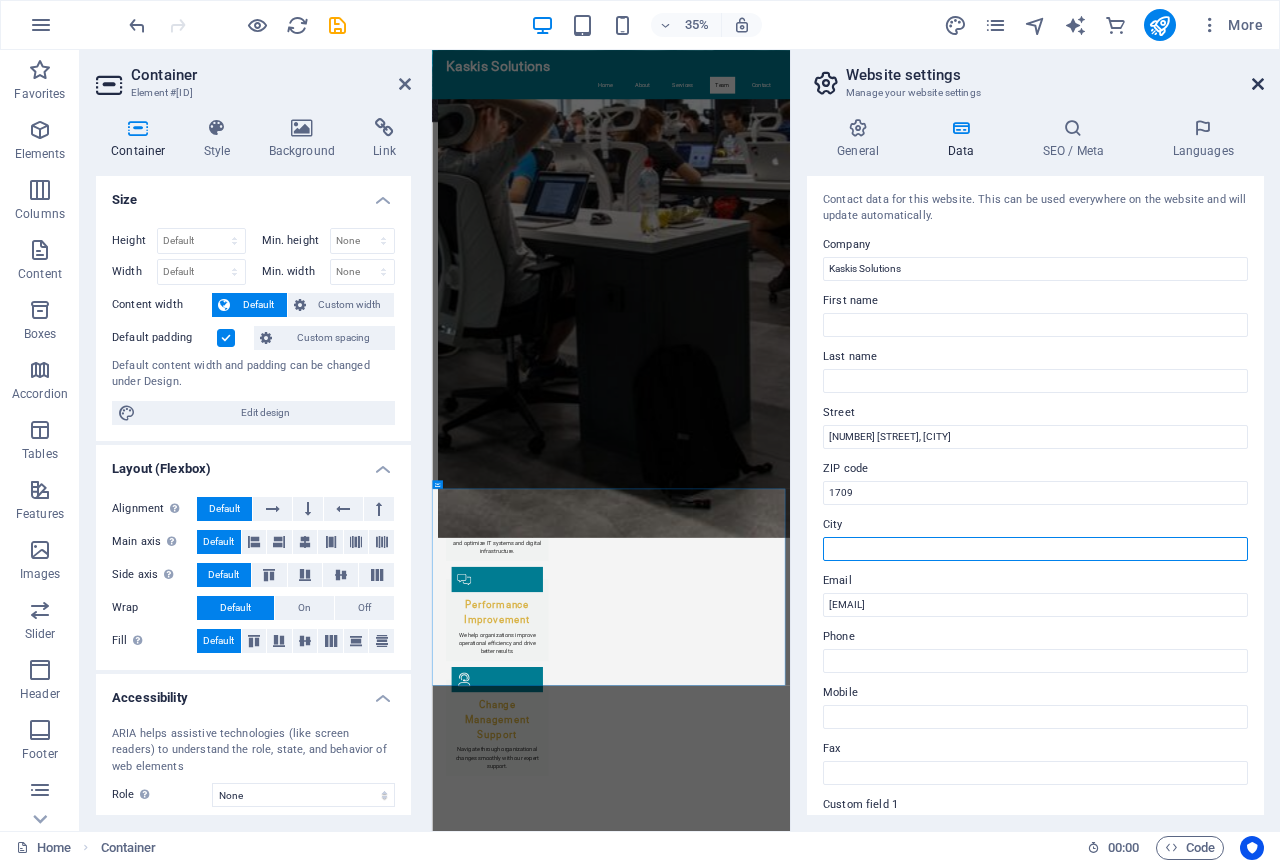 type 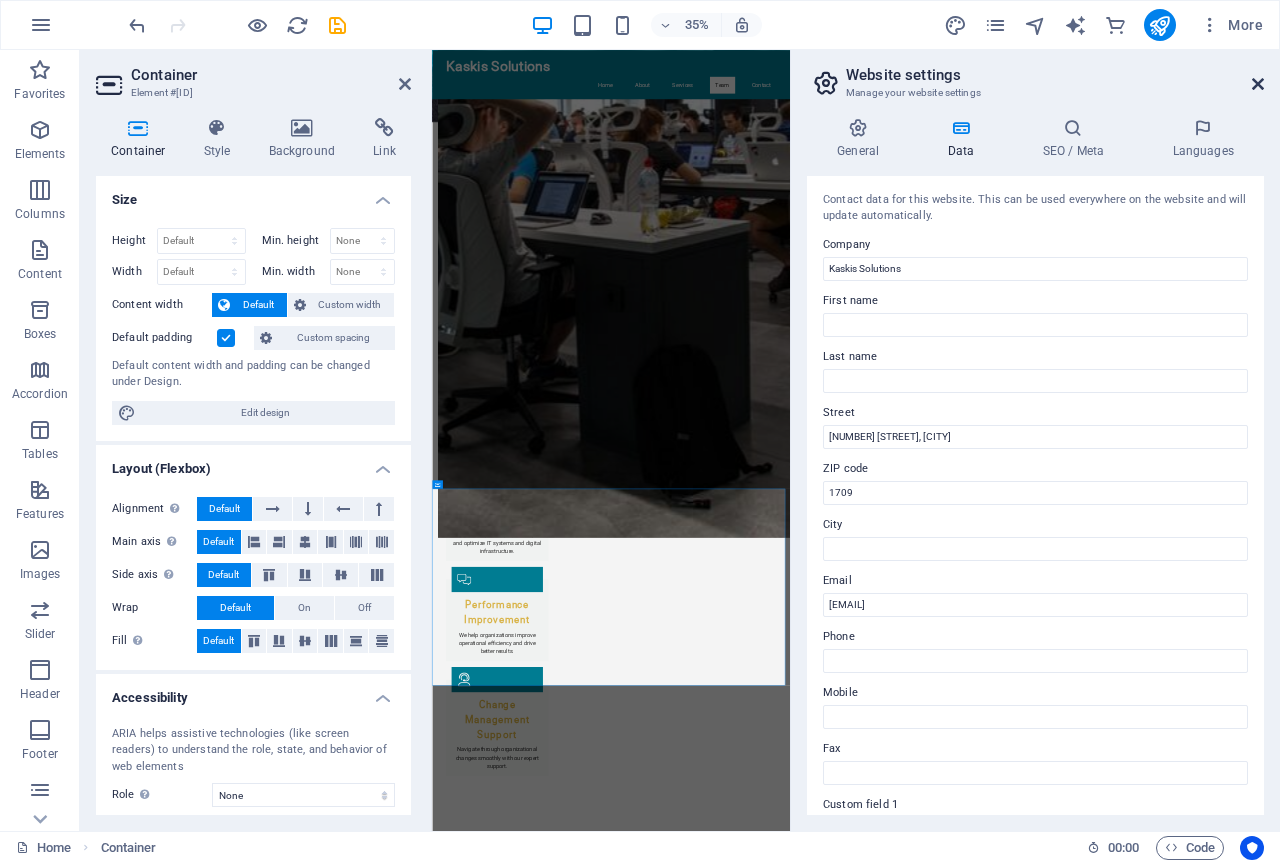 click at bounding box center [1258, 84] 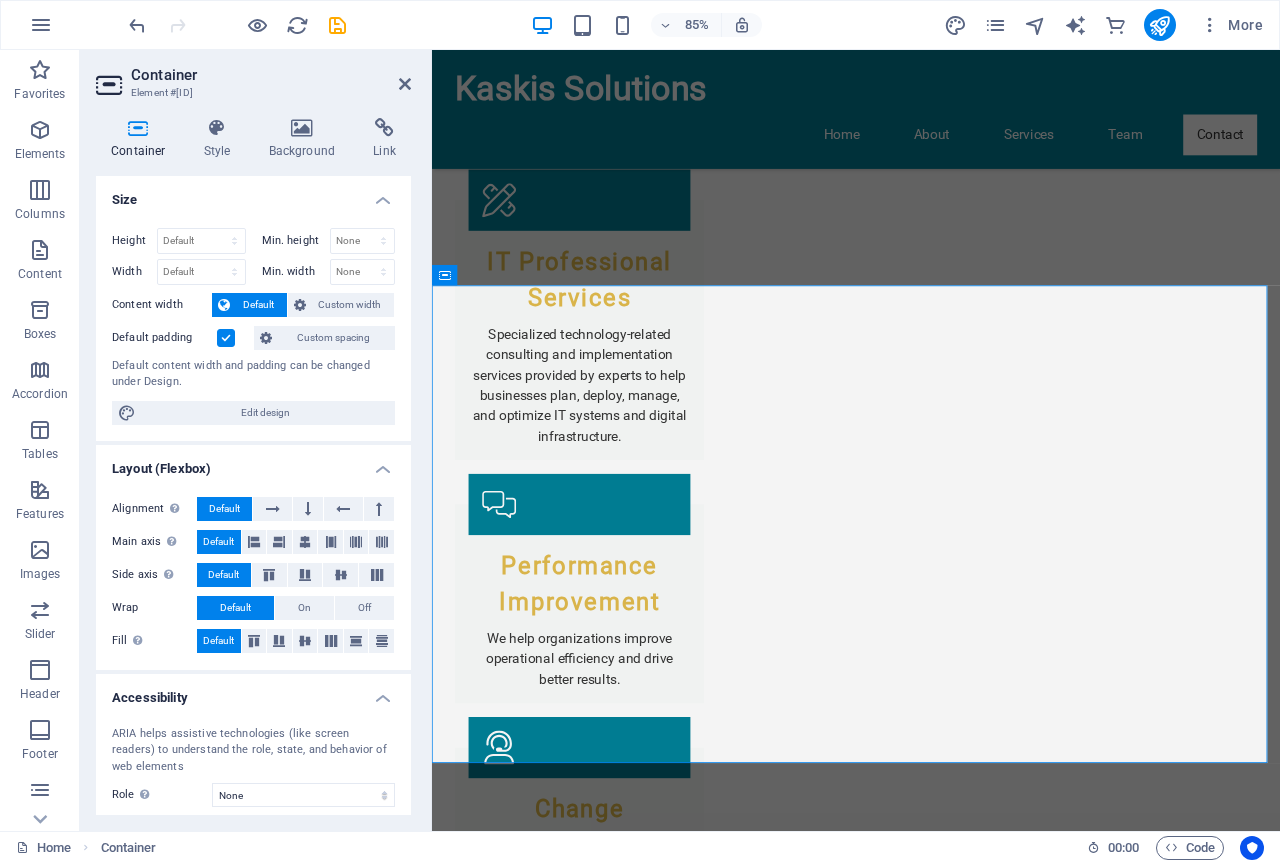 scroll, scrollTop: 3431, scrollLeft: 0, axis: vertical 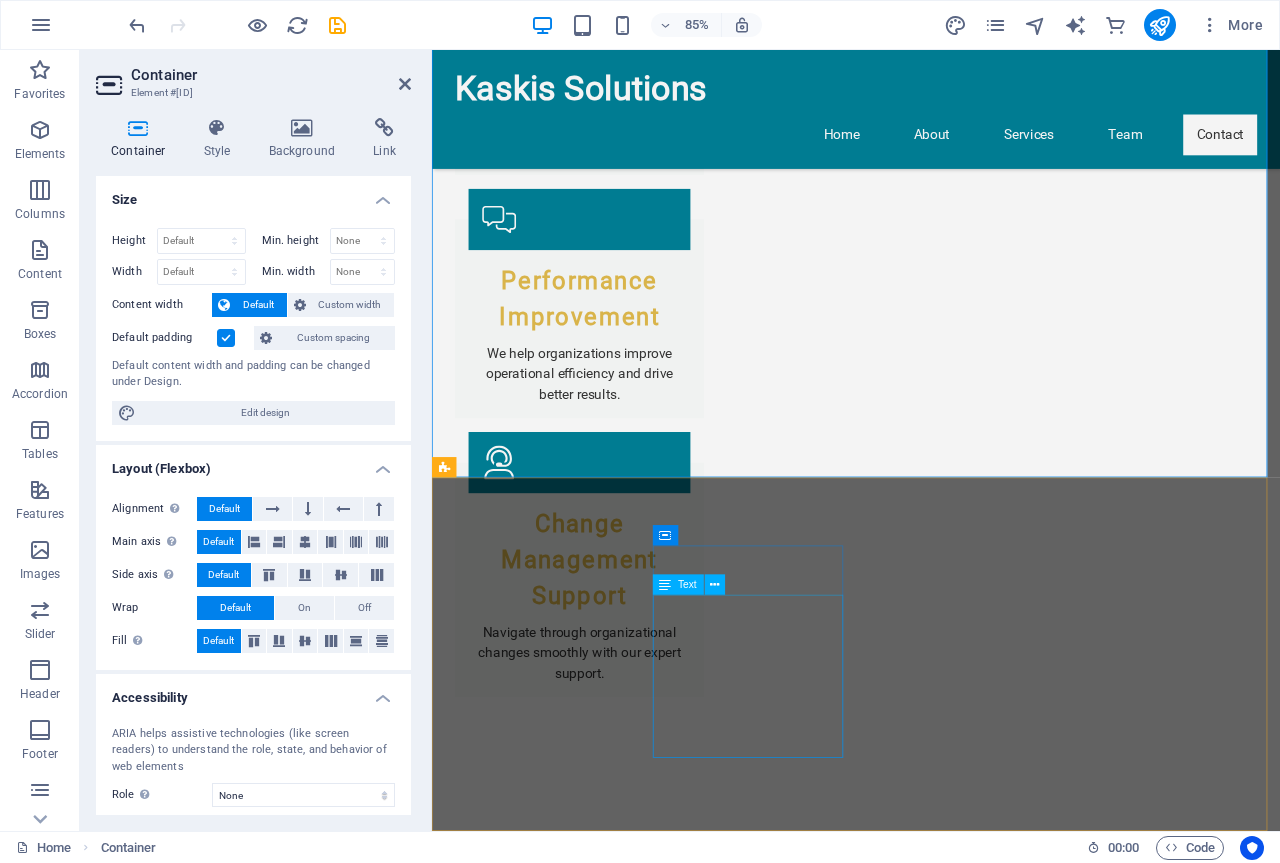 click on "[NUMBER] [STREET], [CITY] [POSTAL_CODE]   Phone:  Mobile:  Email: [EMAIL]" at bounding box center [560, 5052] 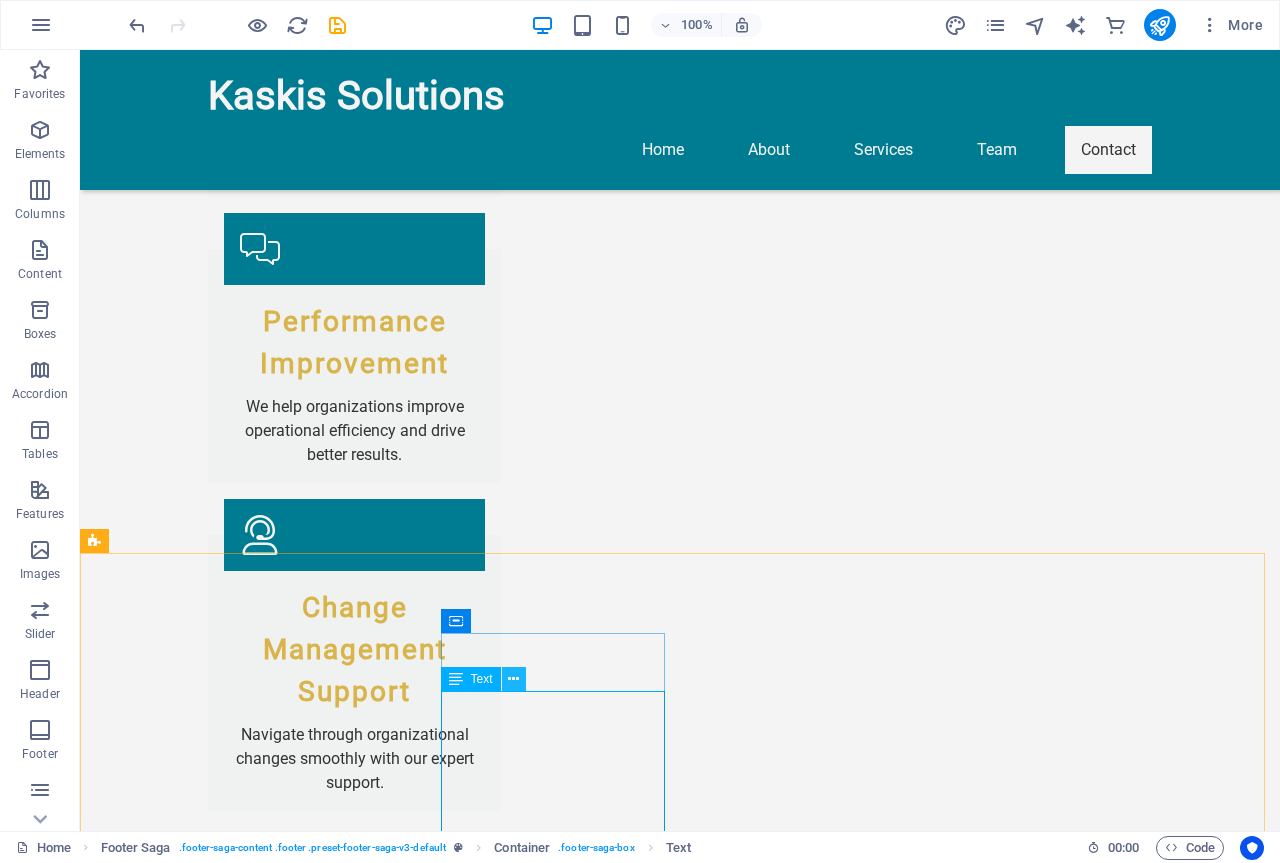 click at bounding box center (513, 679) 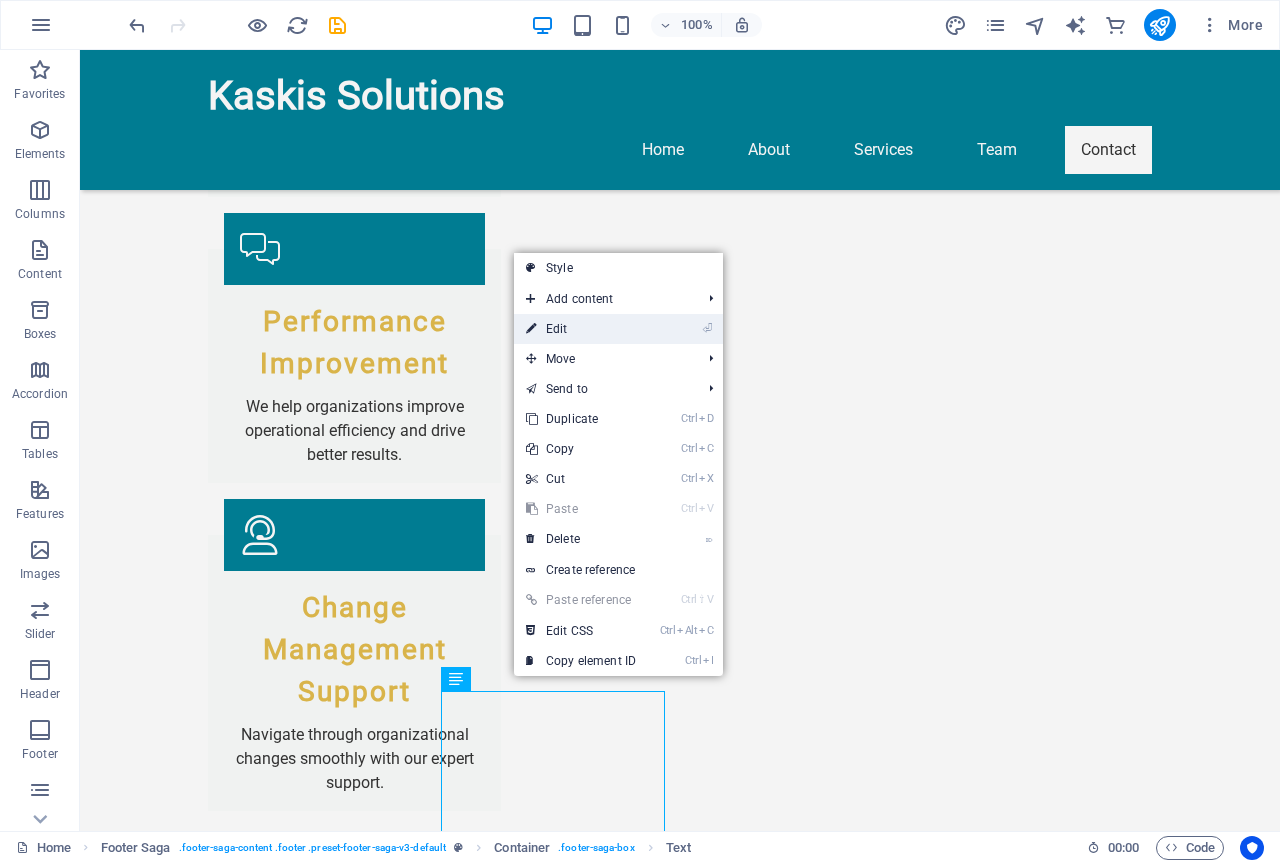 click on "⏎  Edit" at bounding box center [581, 329] 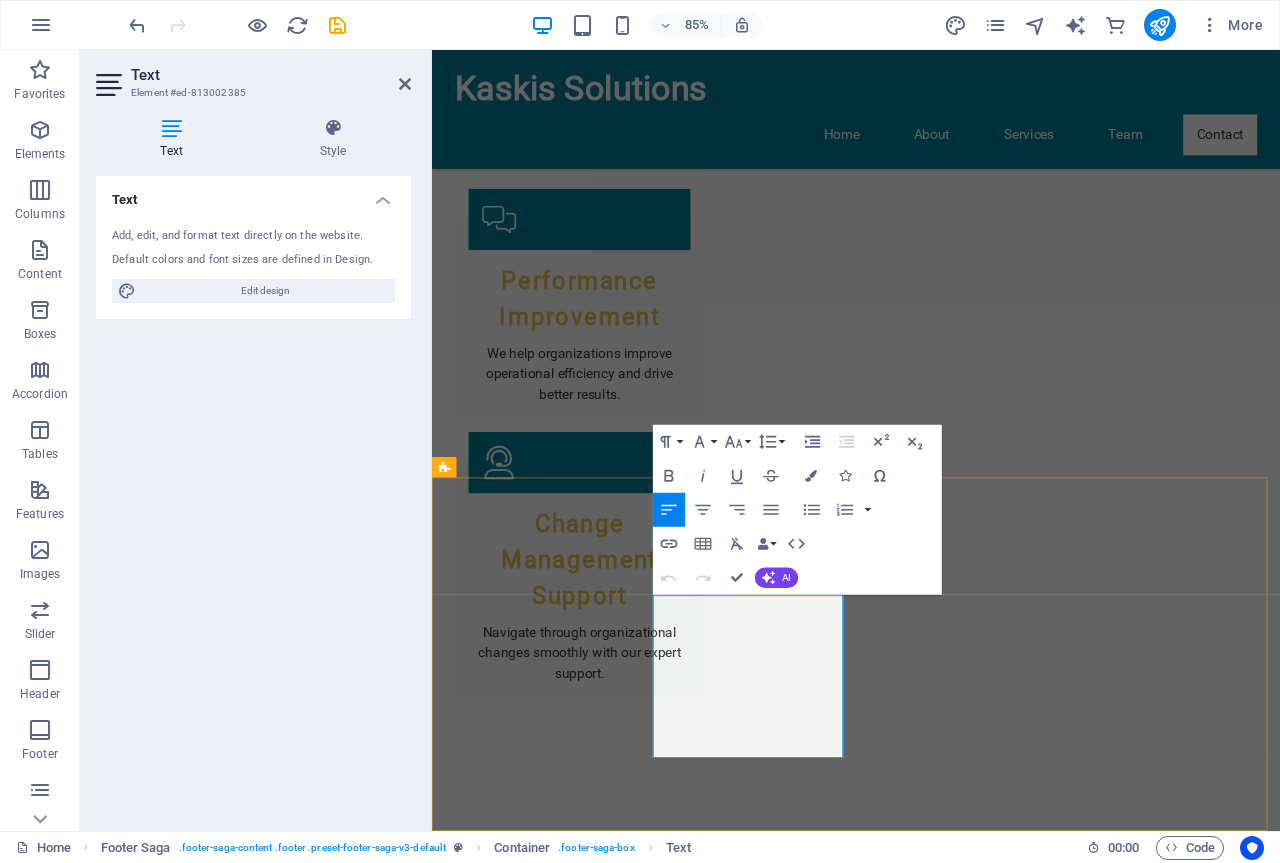 click on "Ground floor , Number [NUMBER], [STREET], [CITY]" at bounding box center [560, 5004] 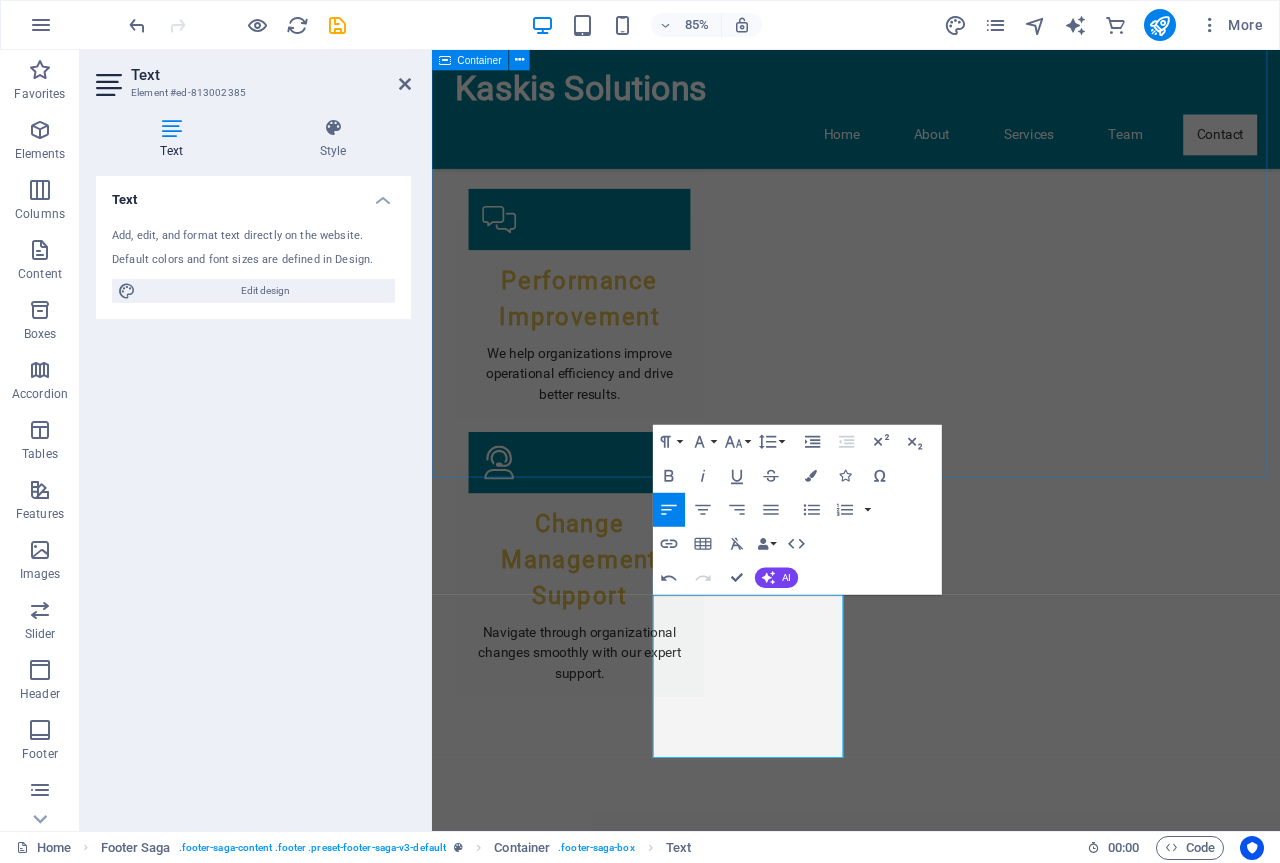 click on "Get in Touch with Us   I have read and understand the privacy policy. Unreadable? Load new Submit Inquiry" at bounding box center (931, 4291) 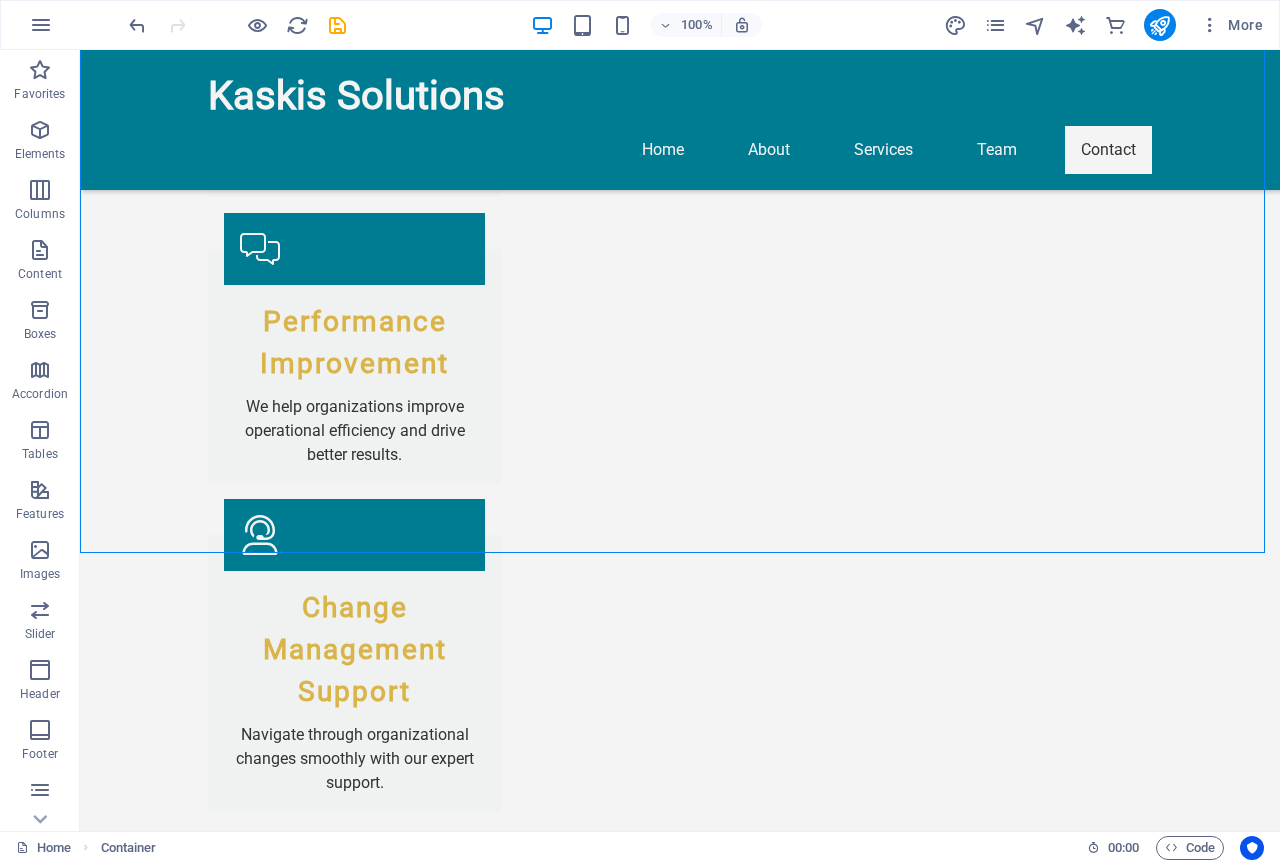 scroll, scrollTop: 3569, scrollLeft: 0, axis: vertical 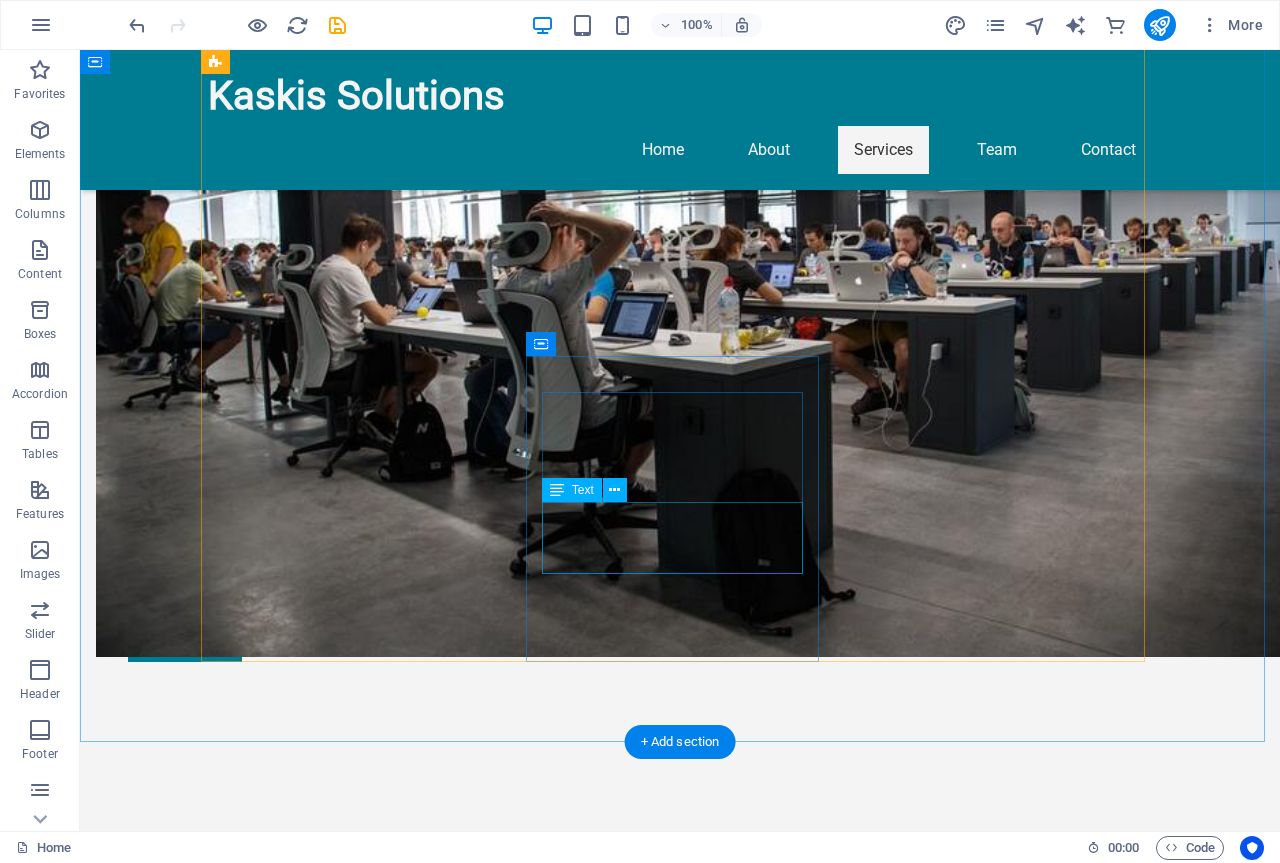 click on "We help organizations improve operational efficiency and drive better results." at bounding box center (354, 2408) 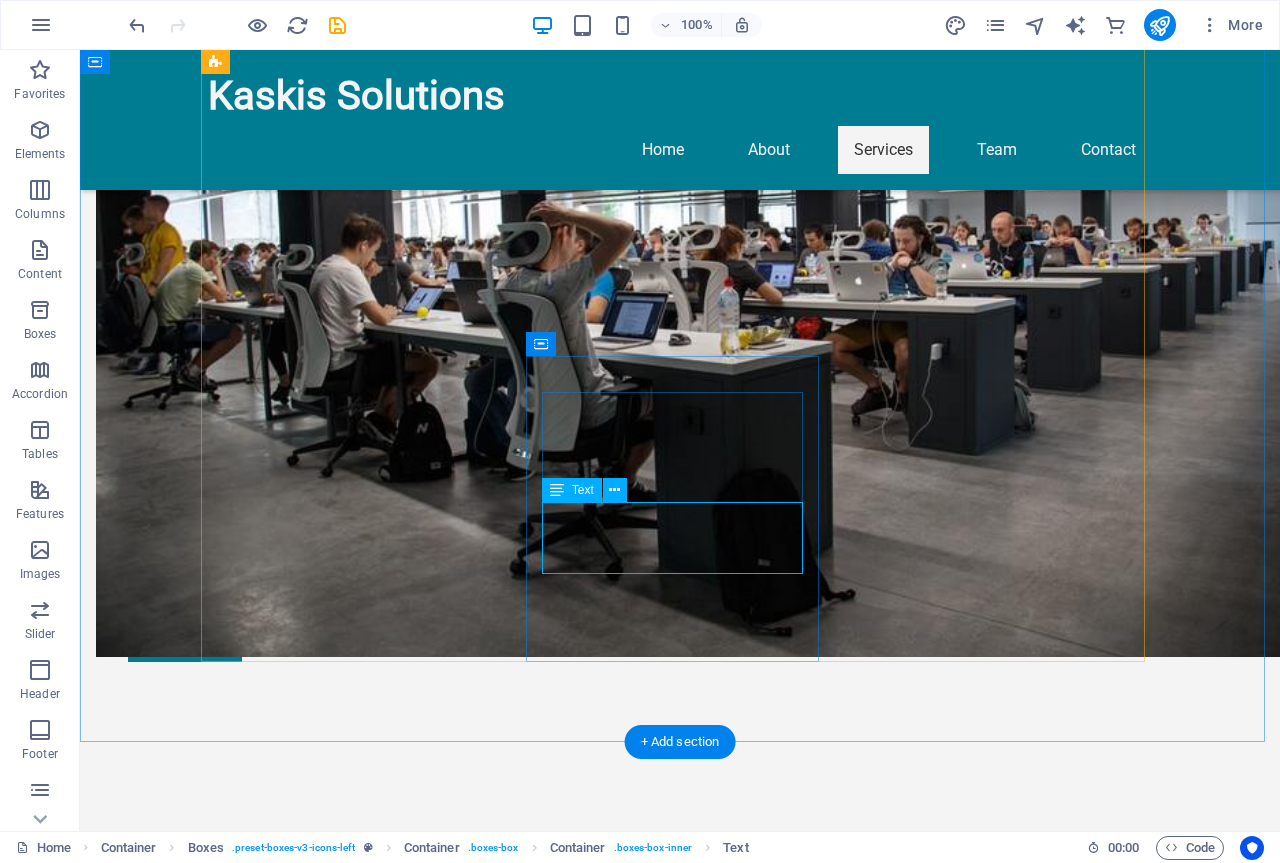 click on "We help organizations improve operational efficiency and drive better results." at bounding box center (354, 2408) 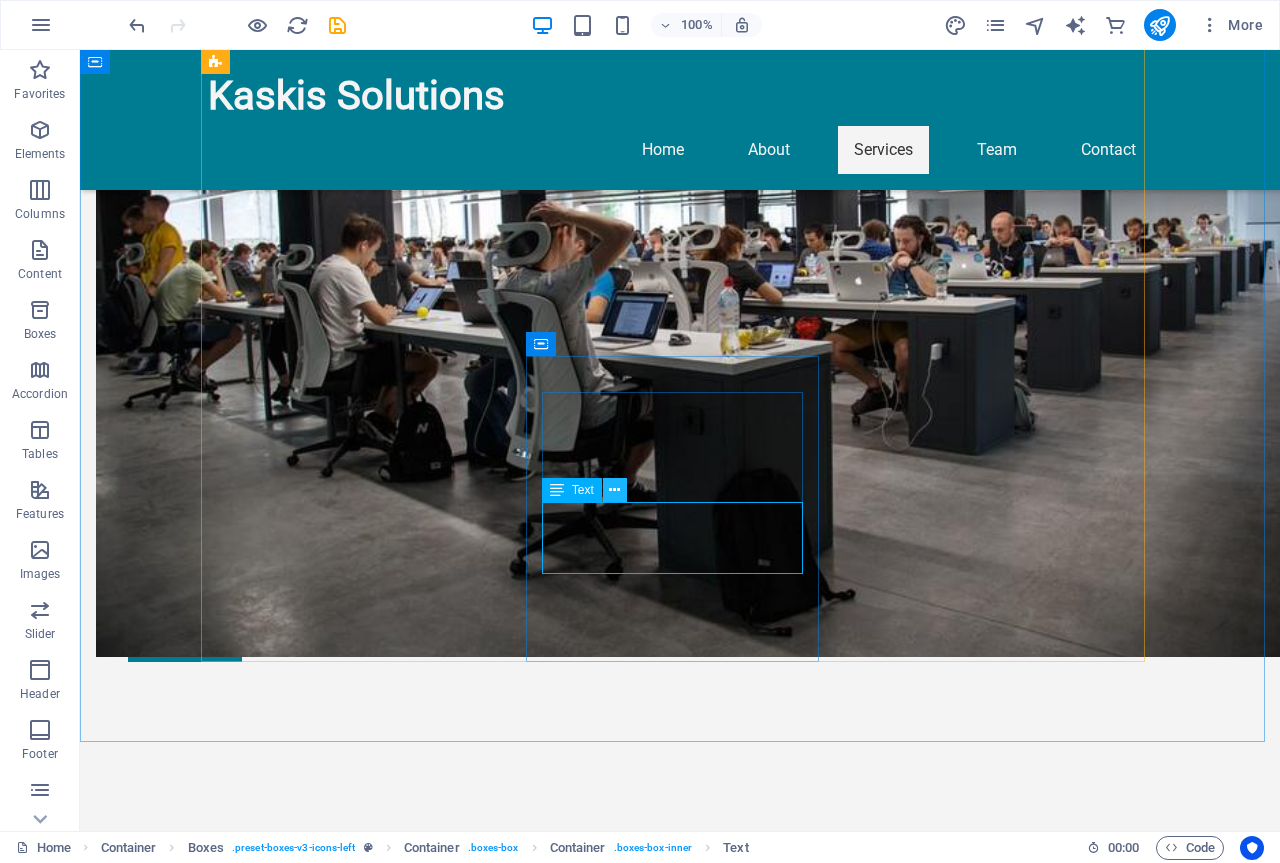click at bounding box center [614, 490] 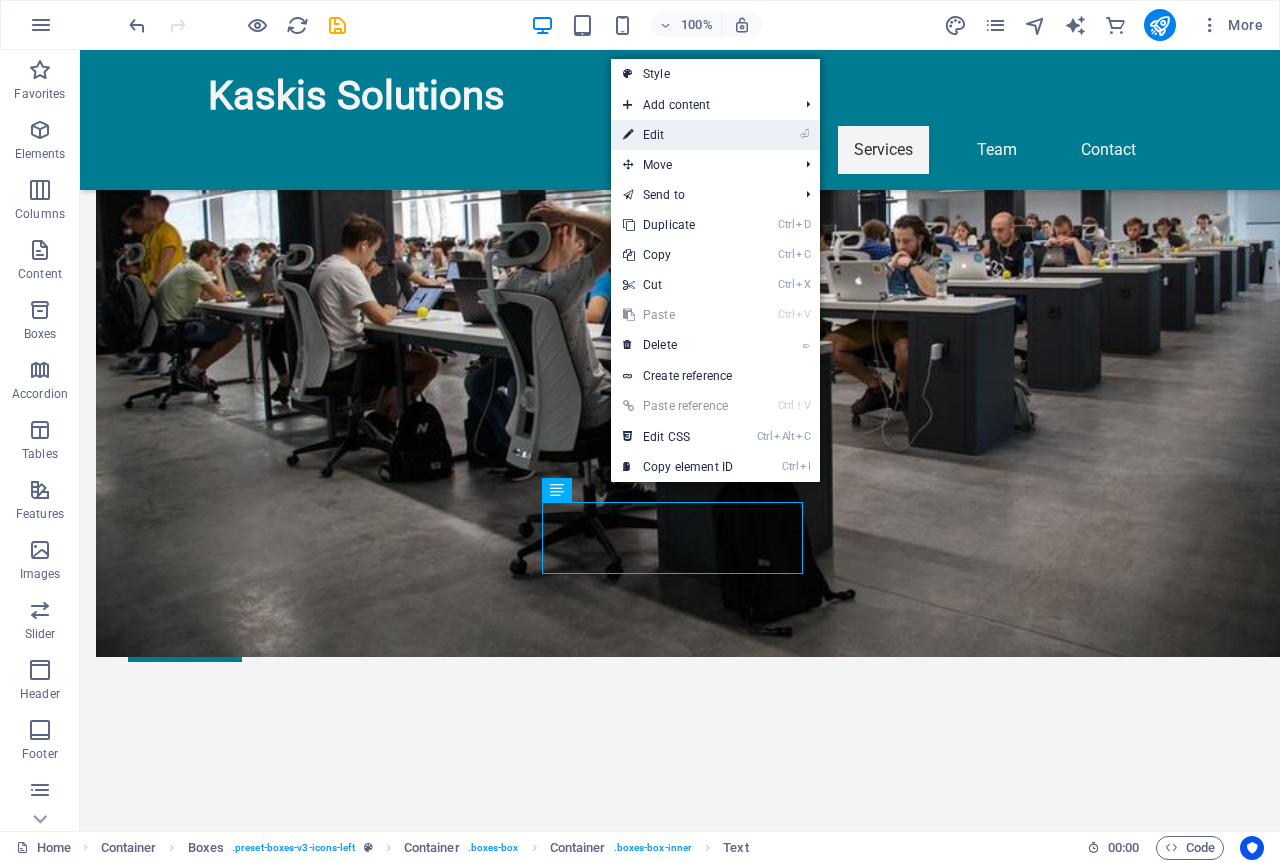 click on "⏎  Edit" at bounding box center [678, 135] 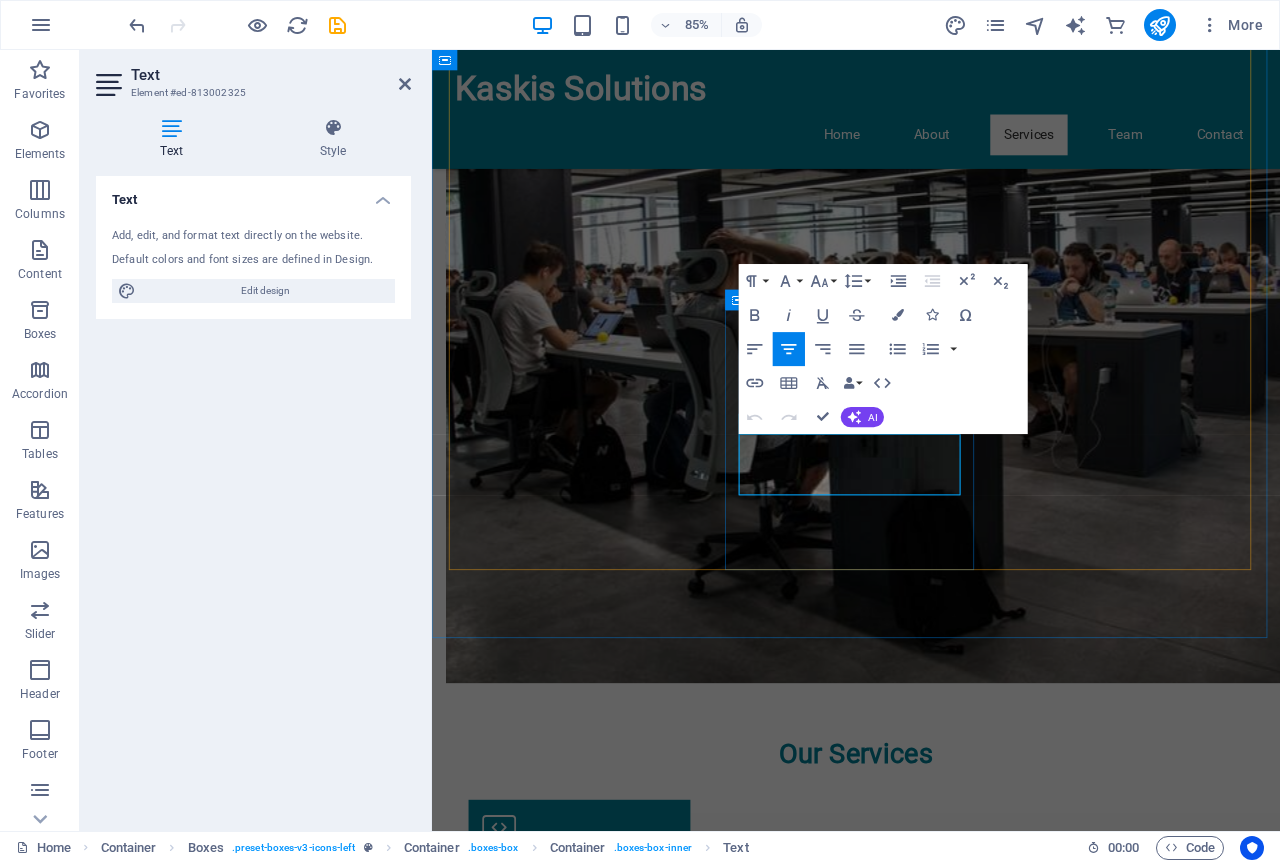 click on "We help organizations improve operational efficiency and drive better results." at bounding box center (605, 2408) 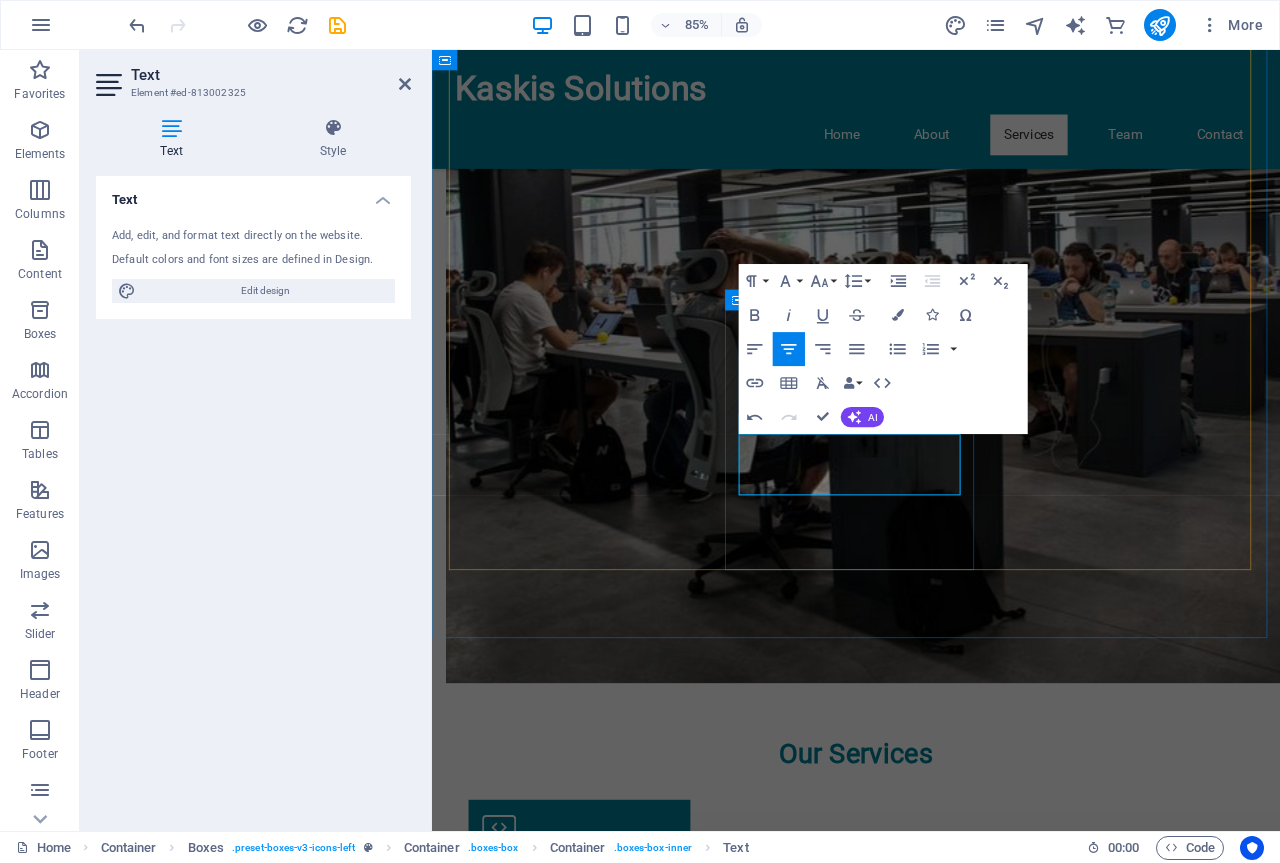 type 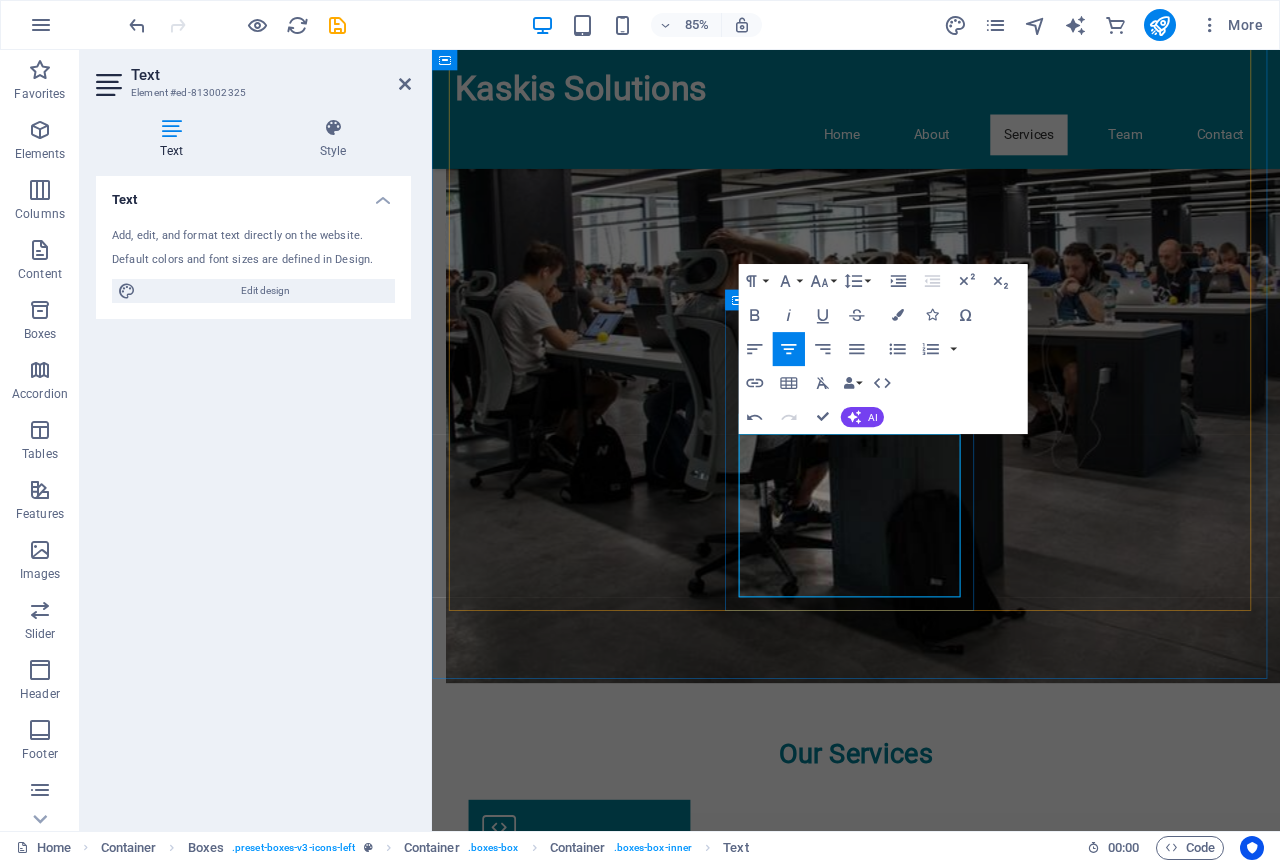 scroll, scrollTop: 2664, scrollLeft: 3, axis: both 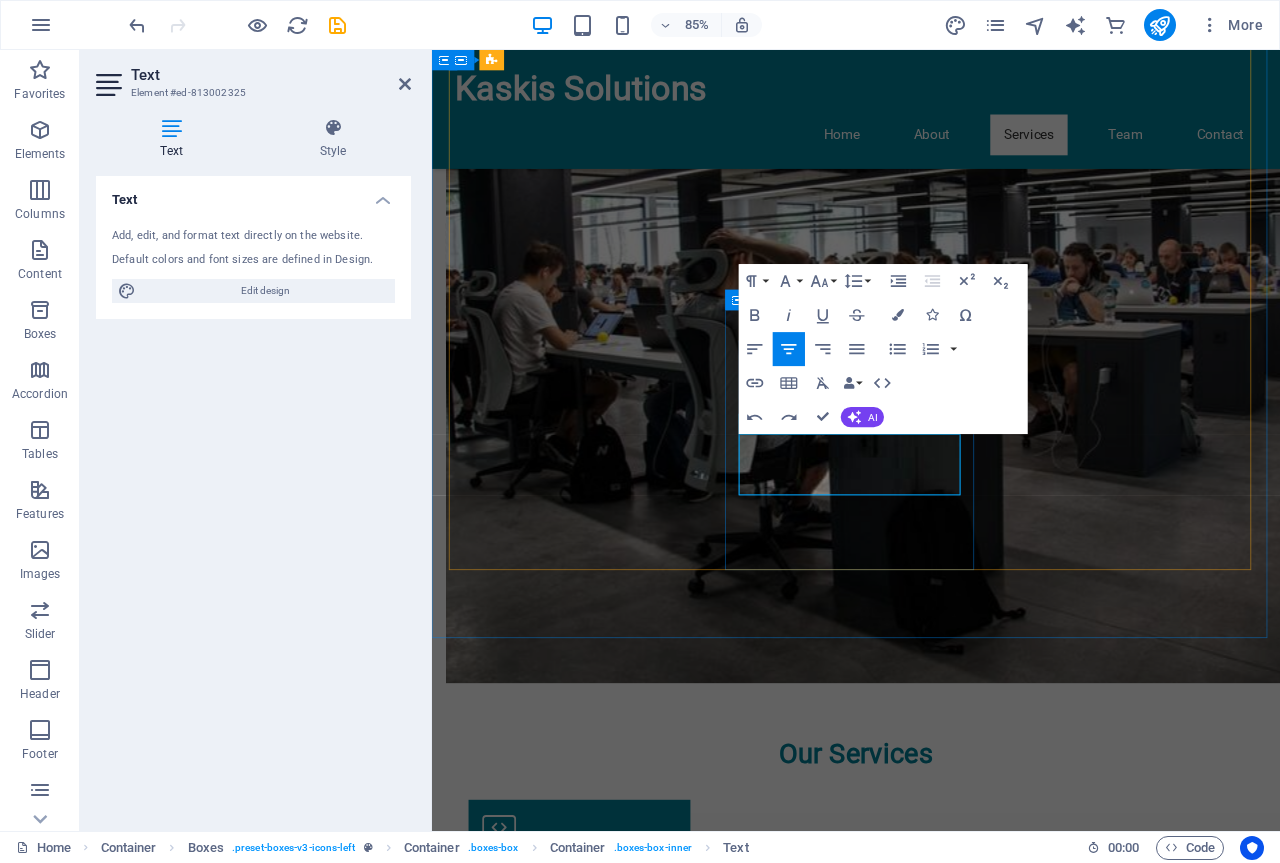 click on "We help organizations improve operational efficiency and drive better results by" at bounding box center (605, 2408) 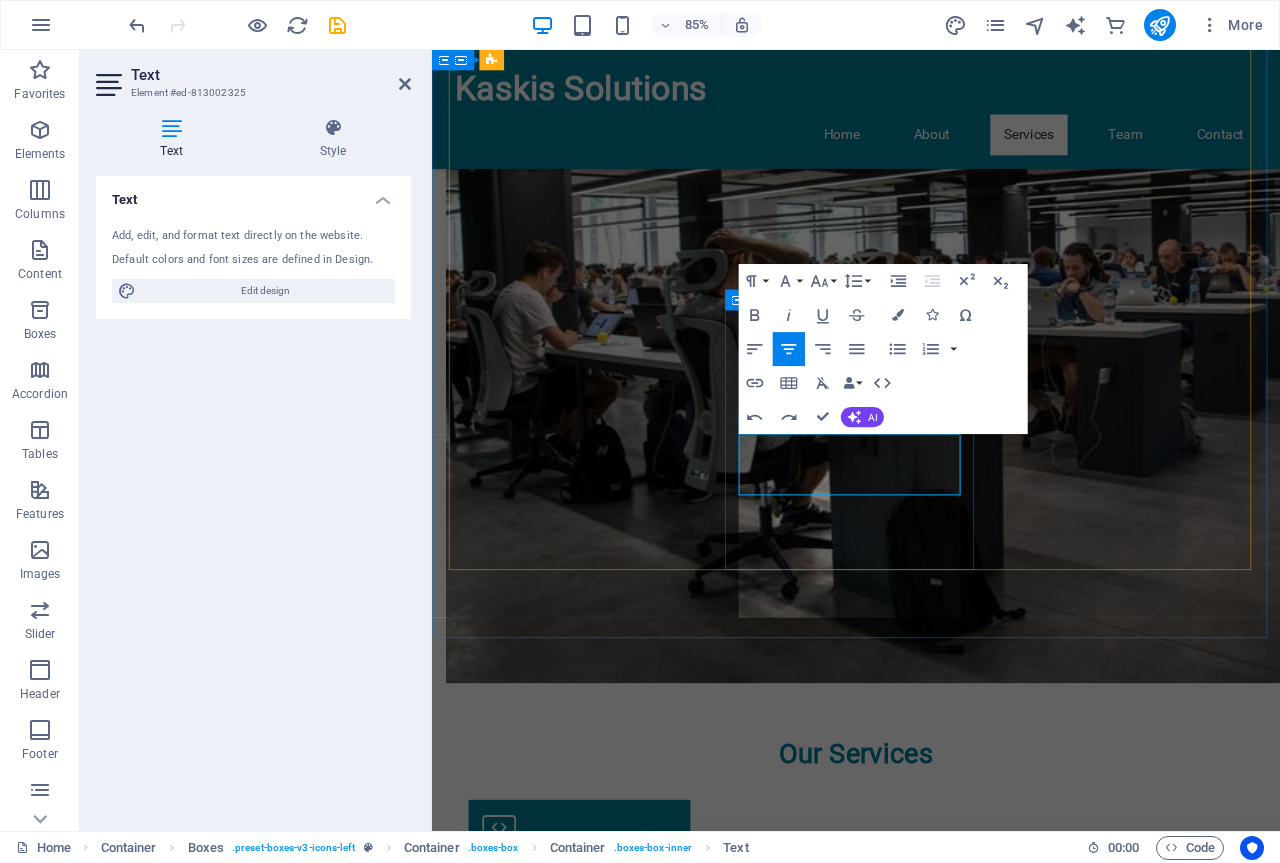 scroll, scrollTop: 3135, scrollLeft: 4, axis: both 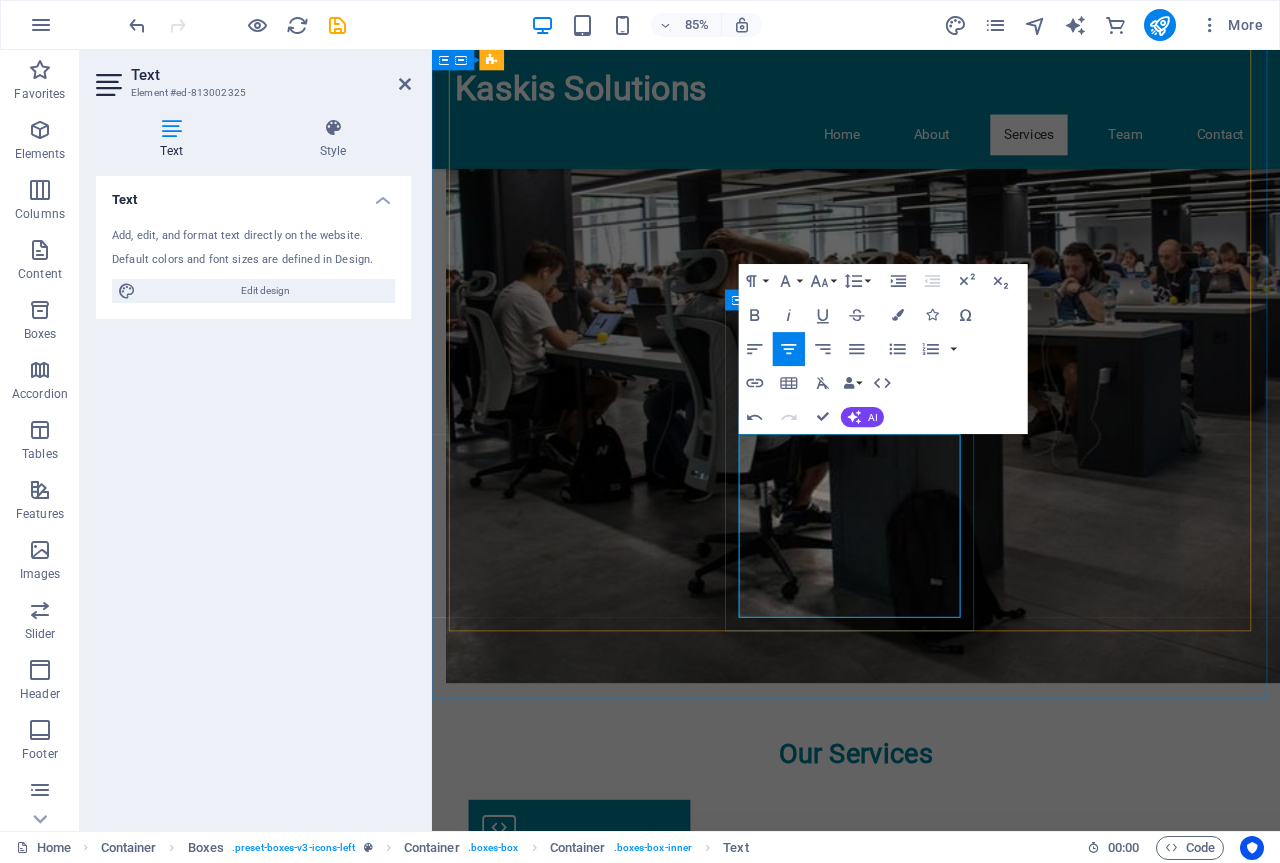 click on "We help organizations improve operational efficiency and drive better results by boost productivity, reduce inefficiencies, and maximize results—across people, processes, and platforms. Whether you’re a startup or a large enterprise, we tailor interventions that deliver measurable impact" at bounding box center (605, 2480) 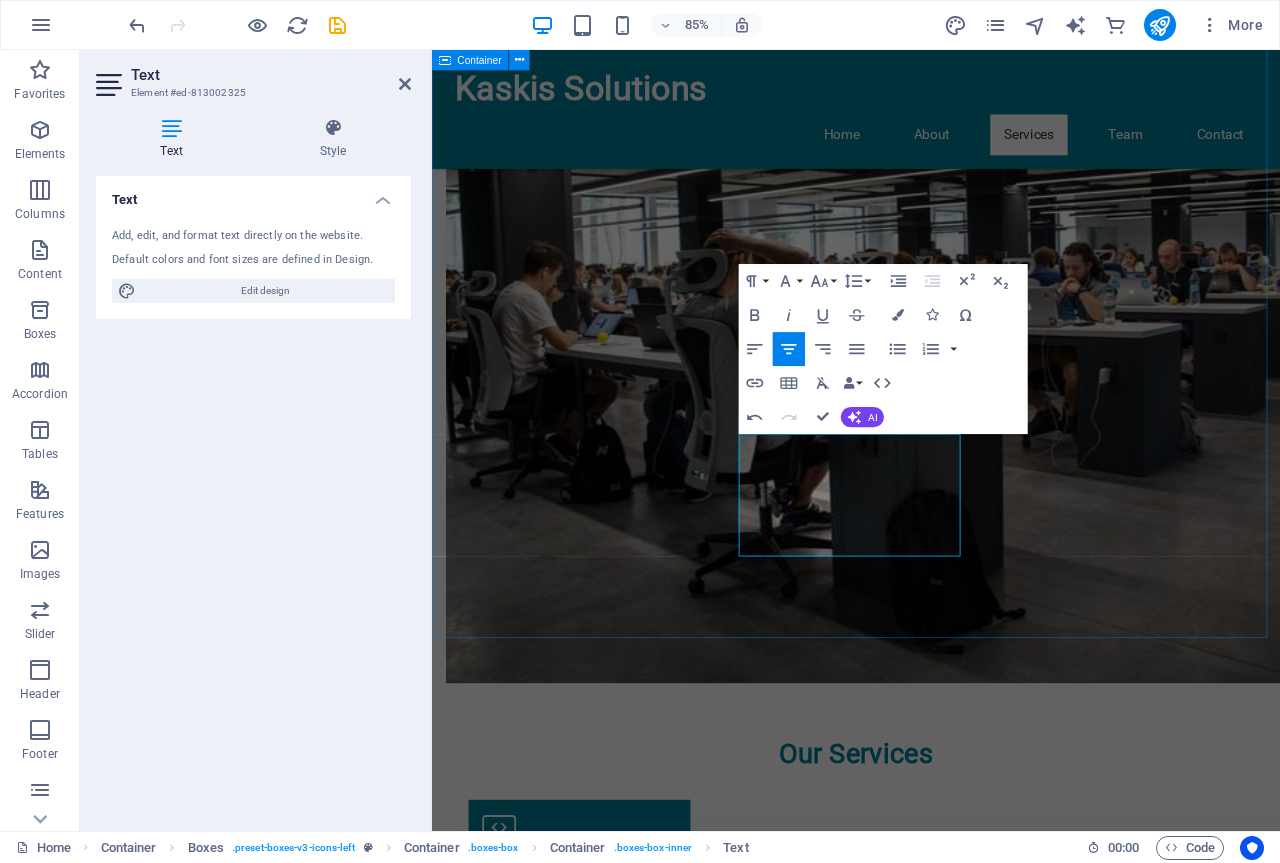 click on "Our Services Bespoke Training Solutions We design customized training programs that empower your workforce and enhance their skills. Business Strategy Consulting Our experienced consultants assist in developing effective business strategies tailored to your success. Enterprise Technology Alignment Align your technology with your business goals for optimal performance and scalability. IT Professional Services Specialized technology-related consulting and implementation services provided by experts to help businesses plan, deploy, manage, and optimize IT systems and digital infrastructure. Performance Improvement We help organizations improve operational efficiency and drive better results by boosting productivity, reduce inefficiencies, and maximize results, across people, processes, and platforms.  boost productivity, reduce inefficiencies, and maximize results—across people, processes, and platforms. Whether you’re a startup or a large enterprise, we tailor interventions that deliver measurable impact" at bounding box center [931, 1857] 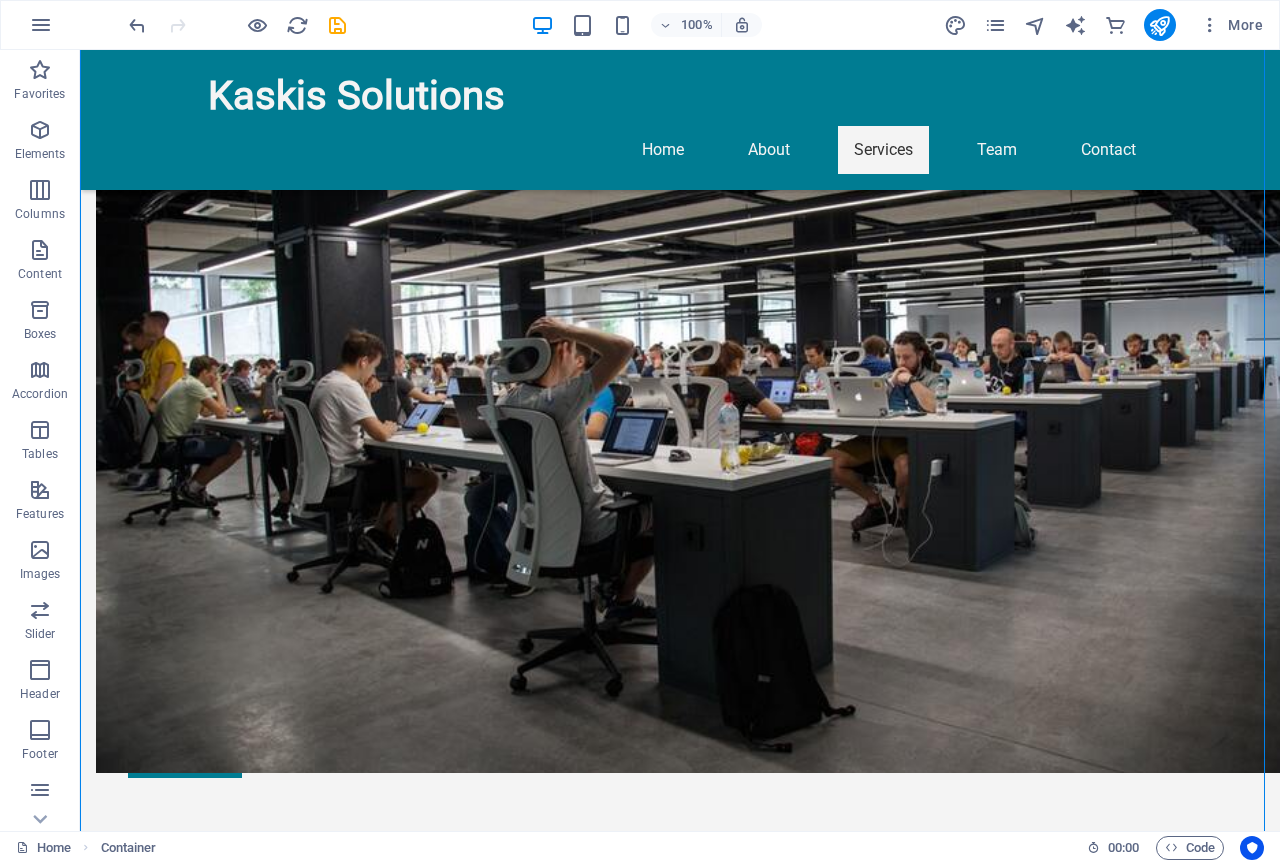 scroll, scrollTop: 1268, scrollLeft: 0, axis: vertical 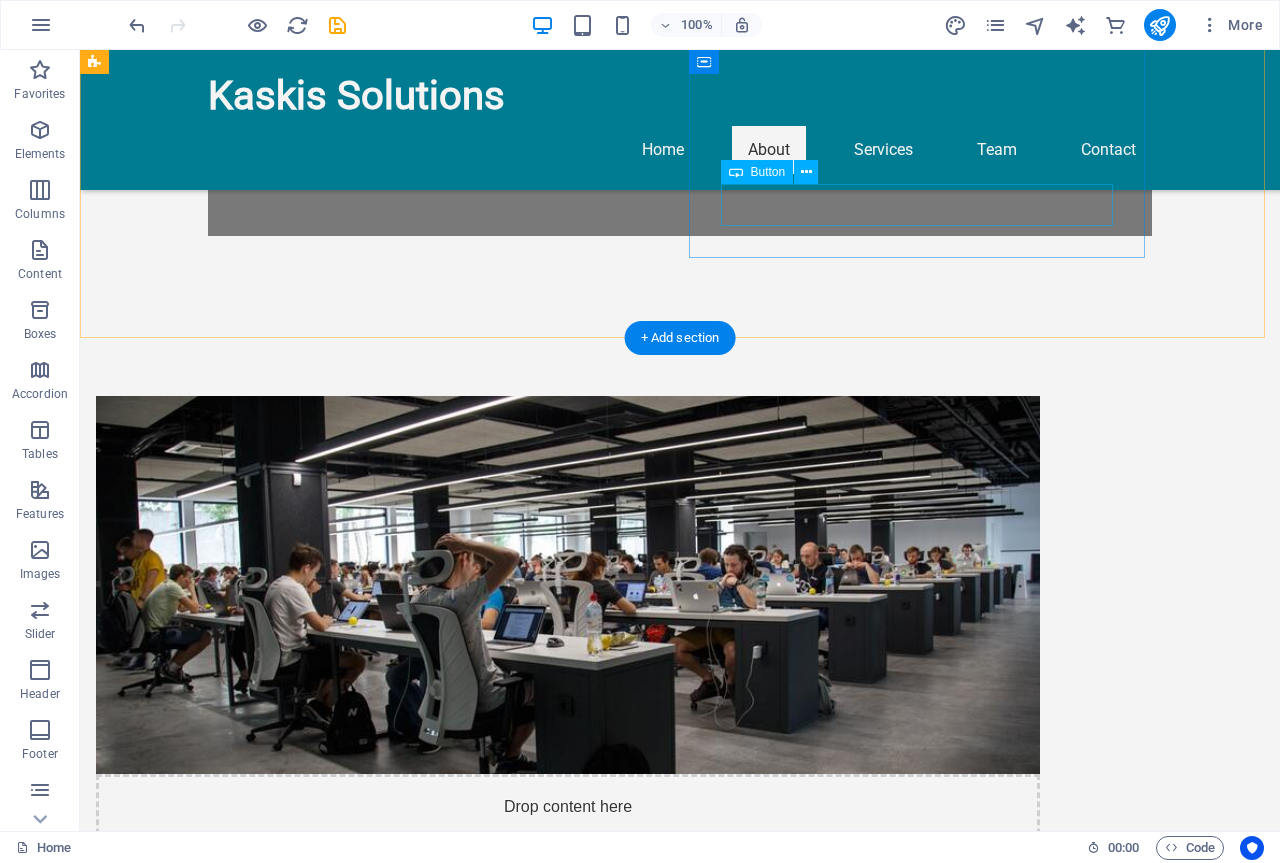 click on "Learn More" at bounding box center (568, 1161) 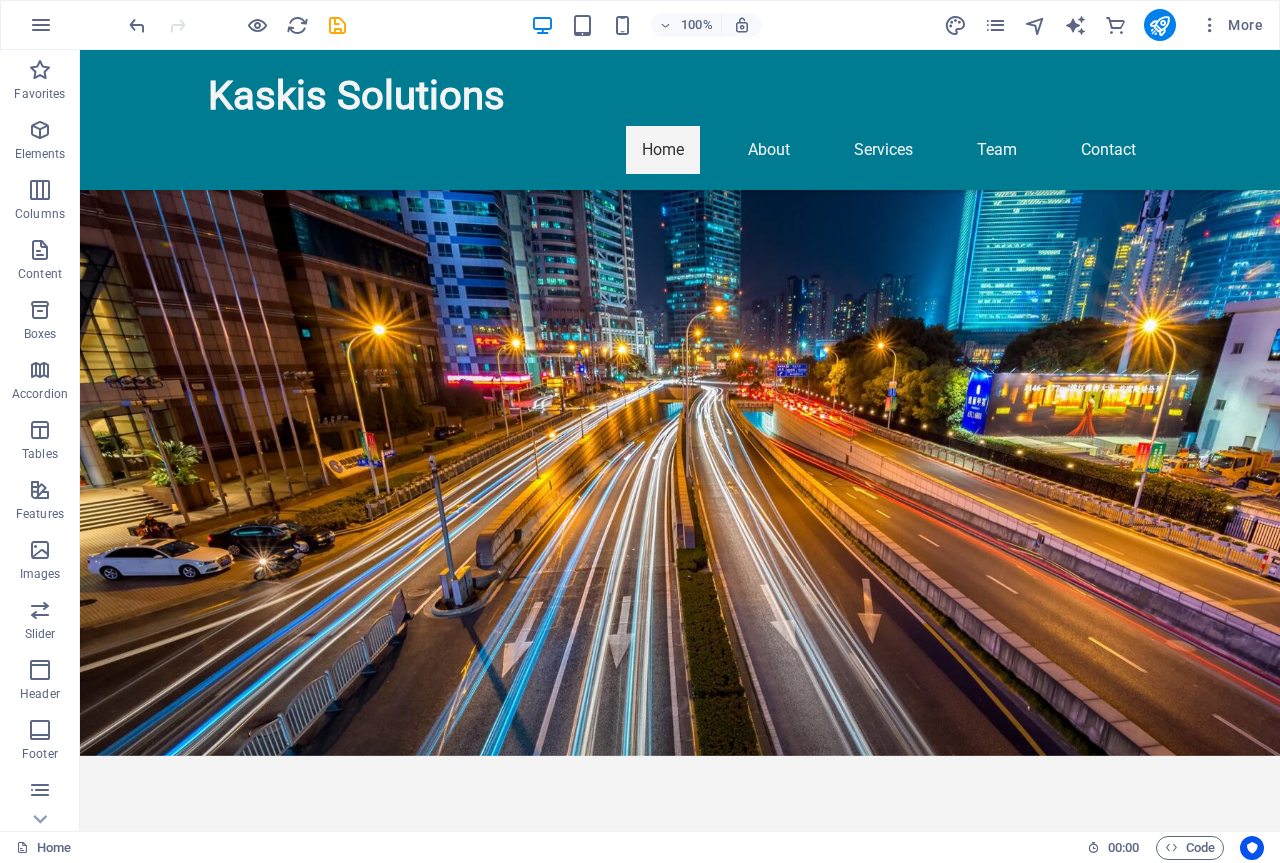 scroll, scrollTop: 0, scrollLeft: 0, axis: both 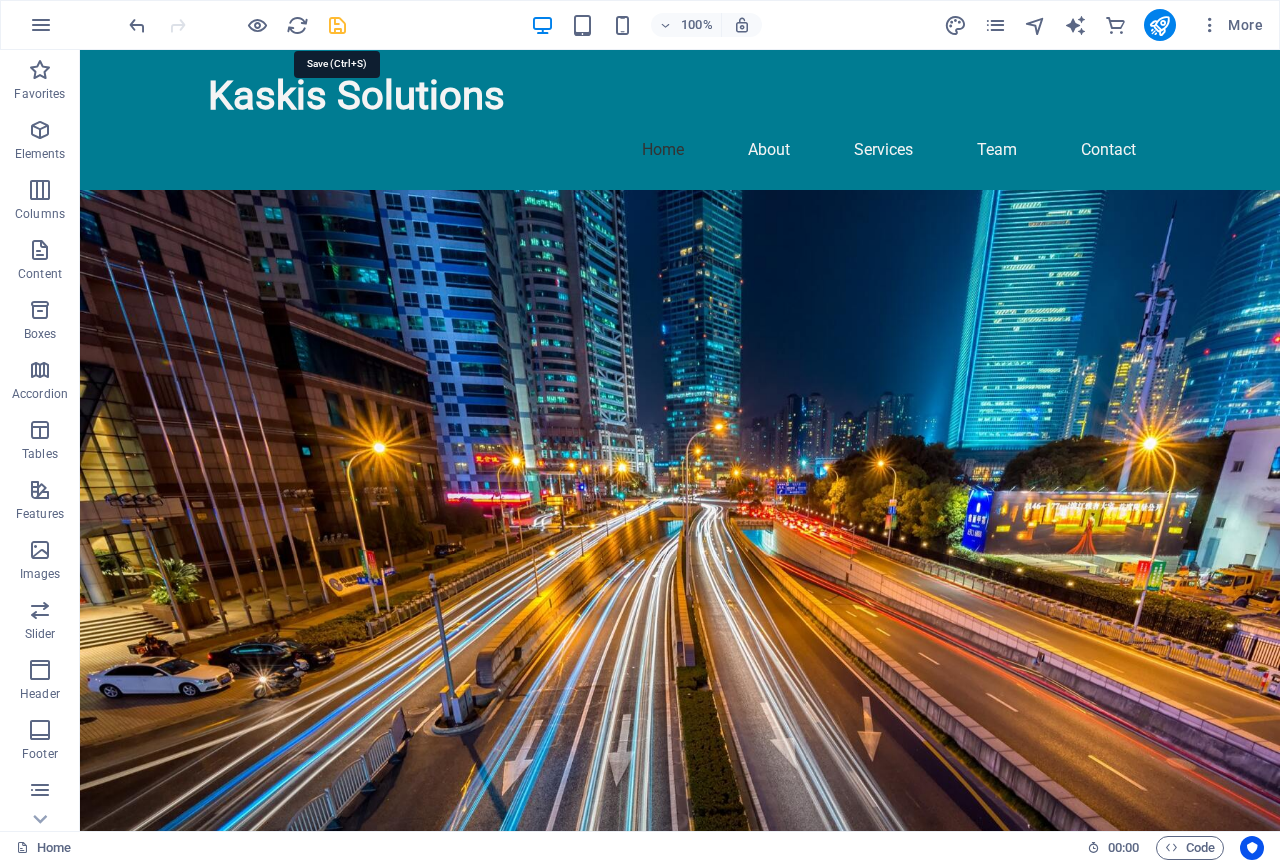 click at bounding box center (337, 25) 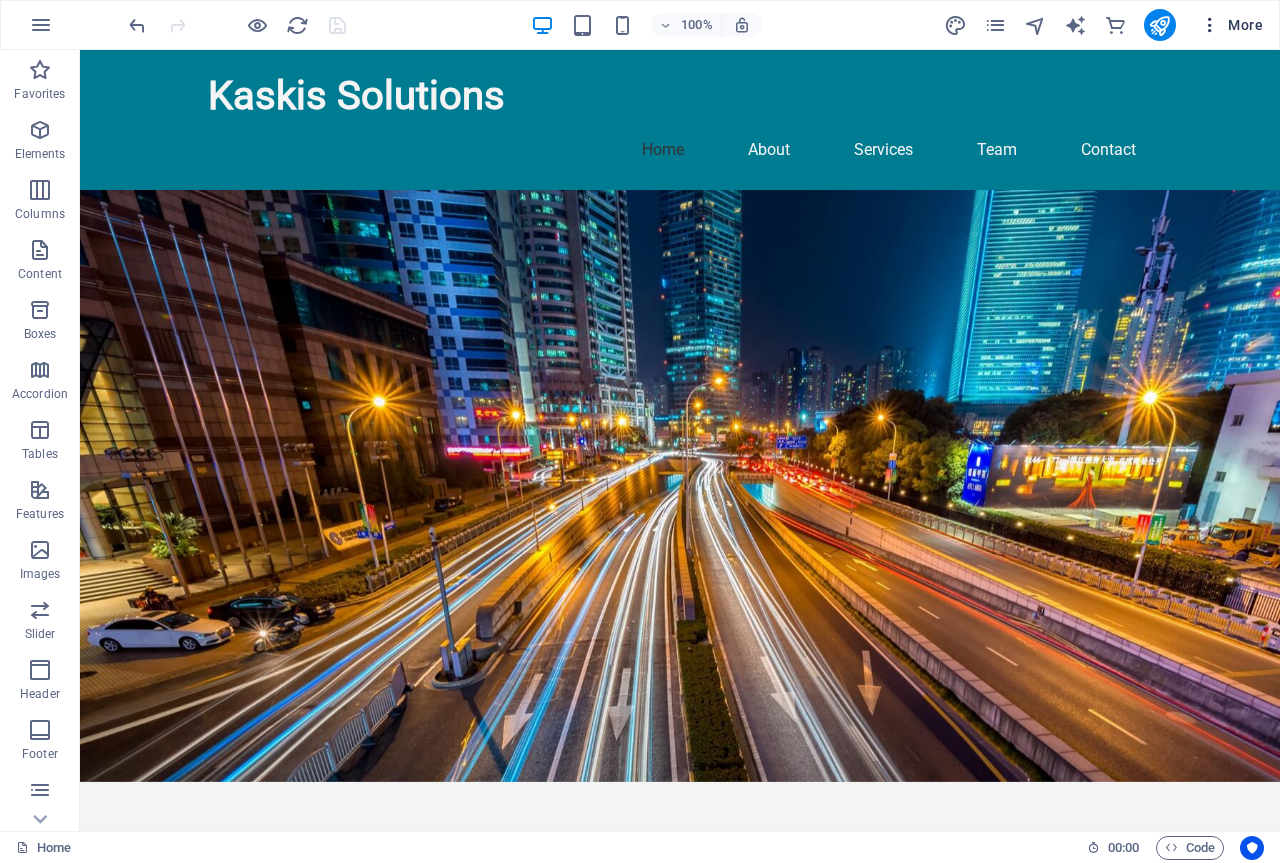 click on "More" at bounding box center [1231, 25] 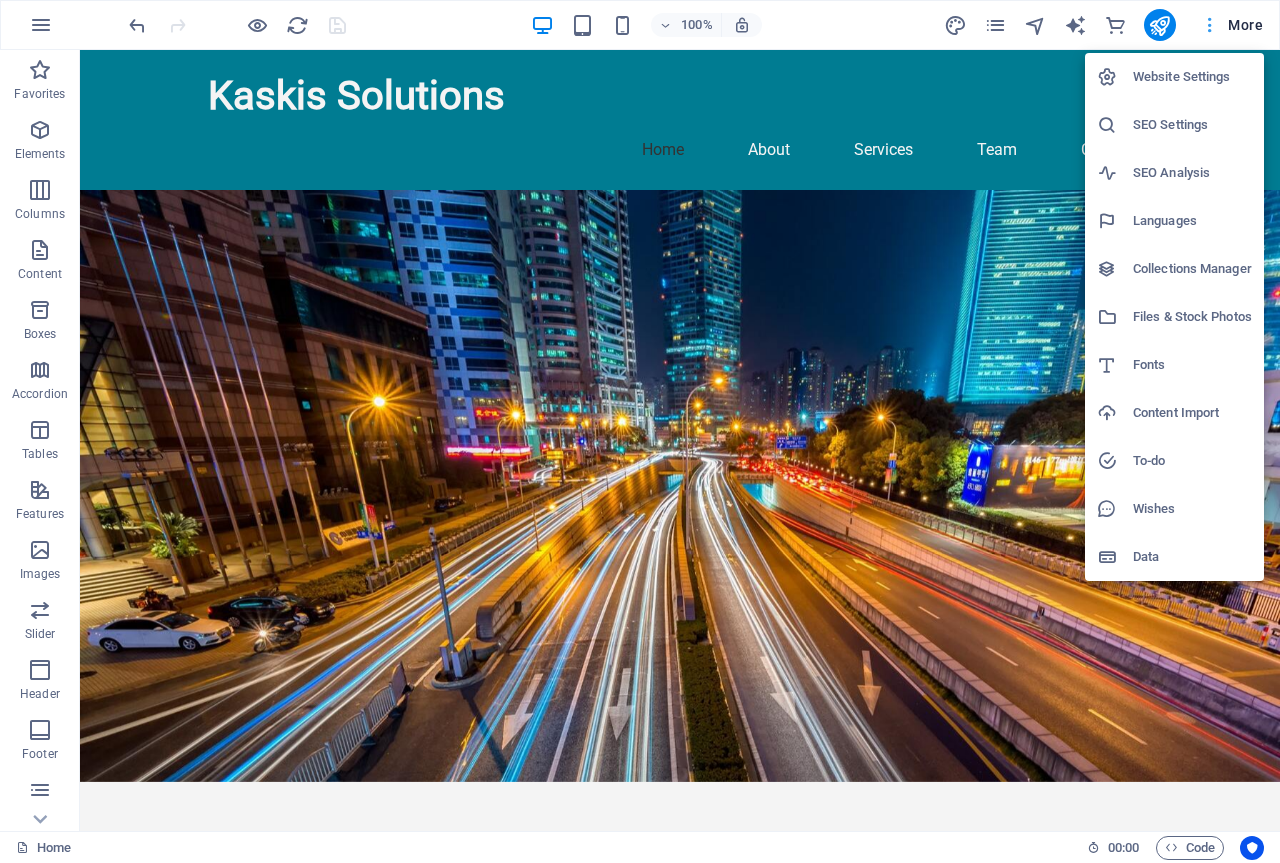 click at bounding box center [640, 431] 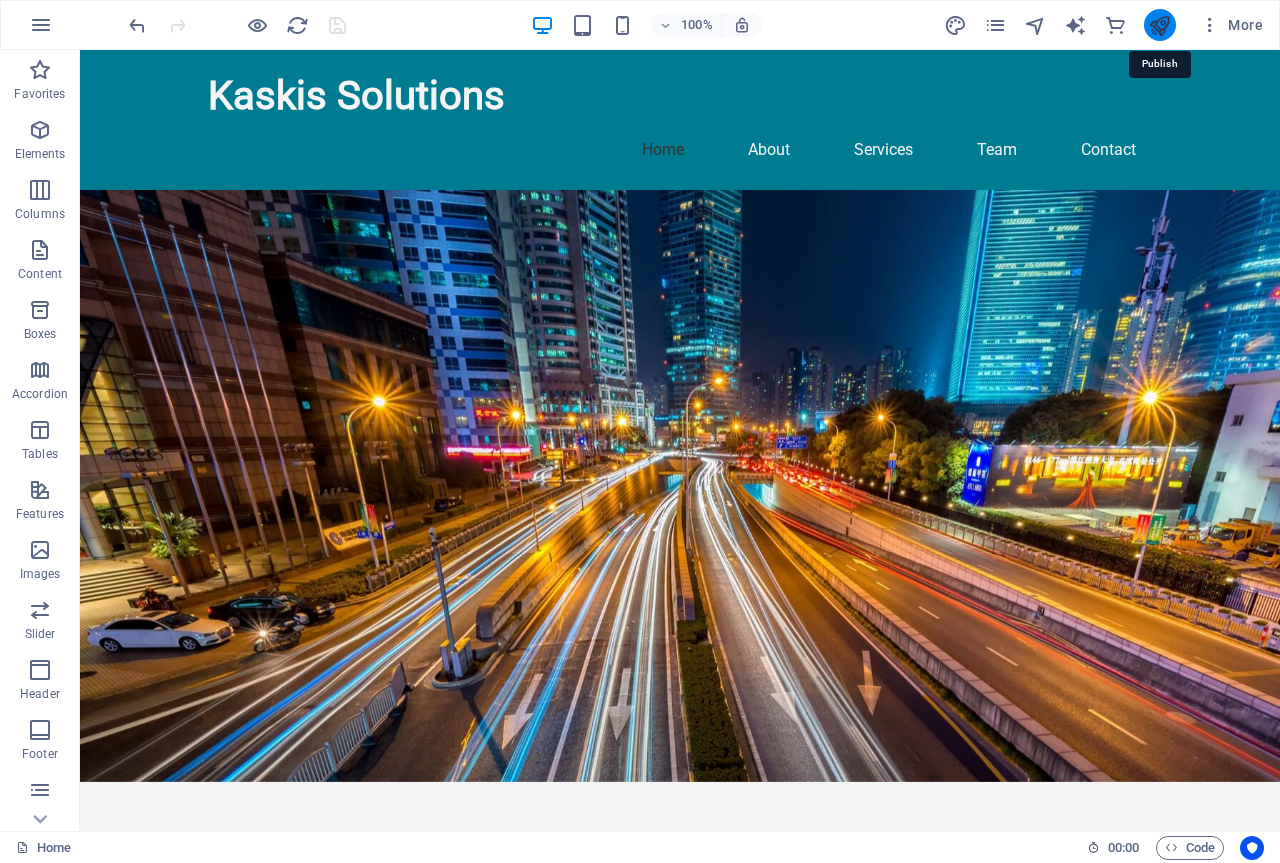 click at bounding box center [1159, 25] 